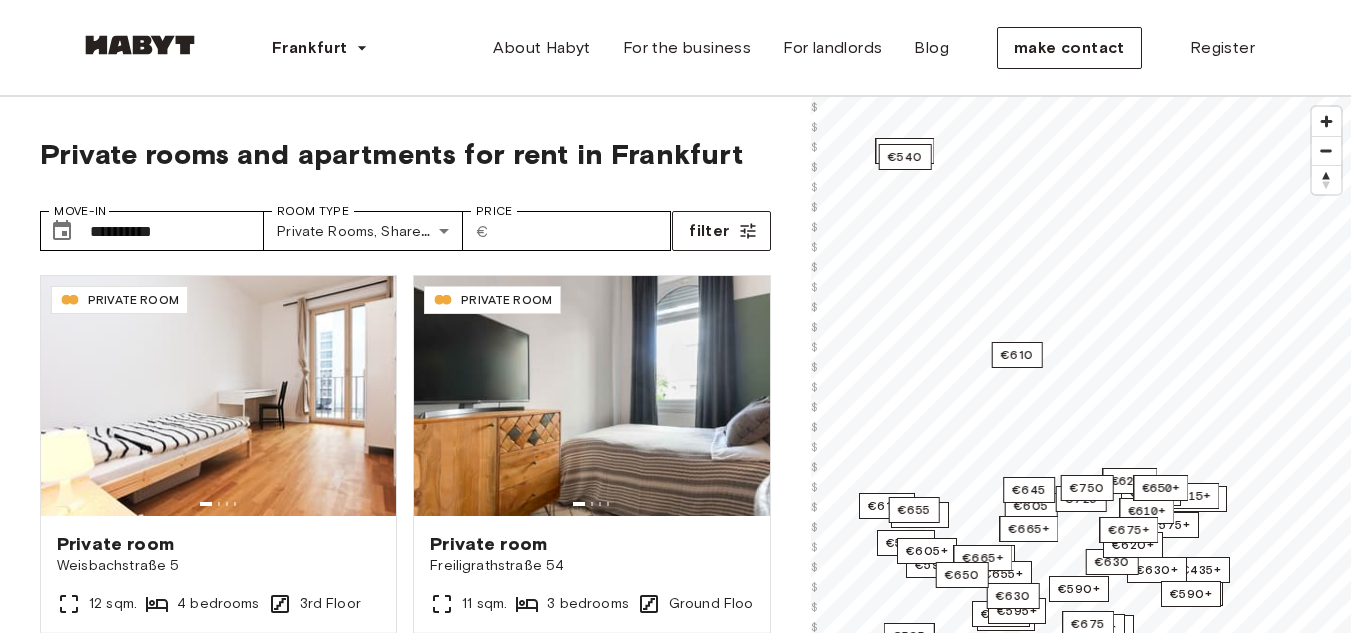 scroll, scrollTop: 1573, scrollLeft: 0, axis: vertical 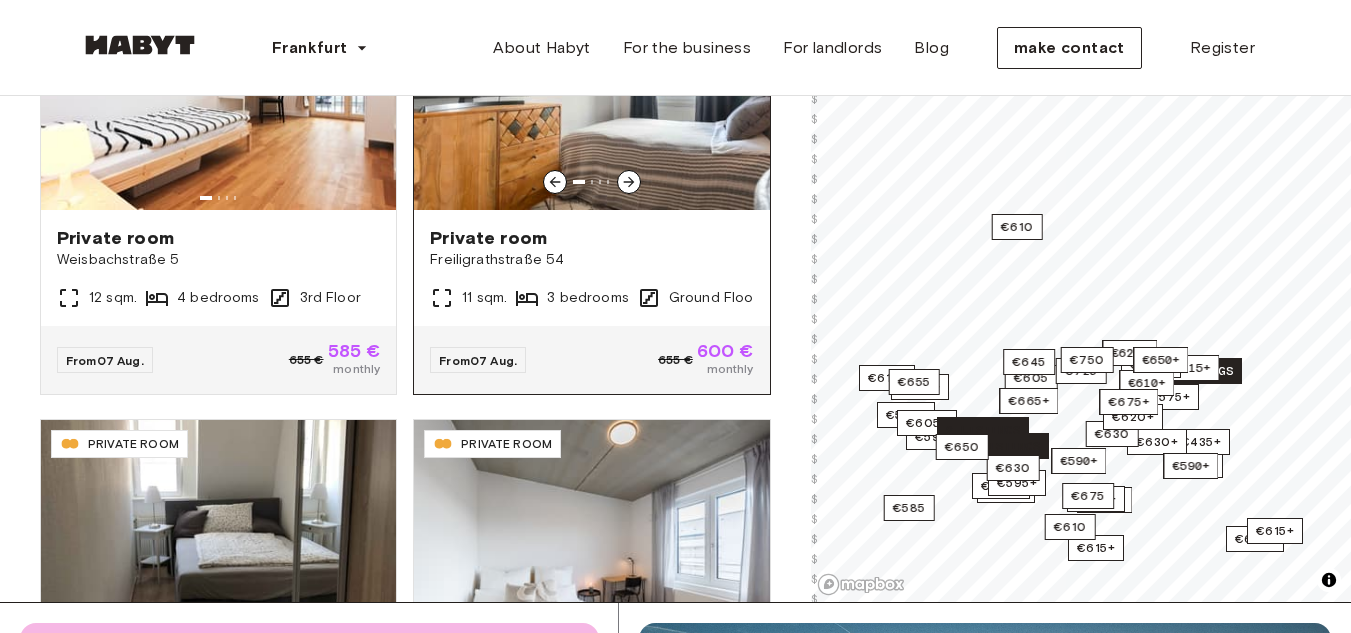 click at bounding box center [591, 90] 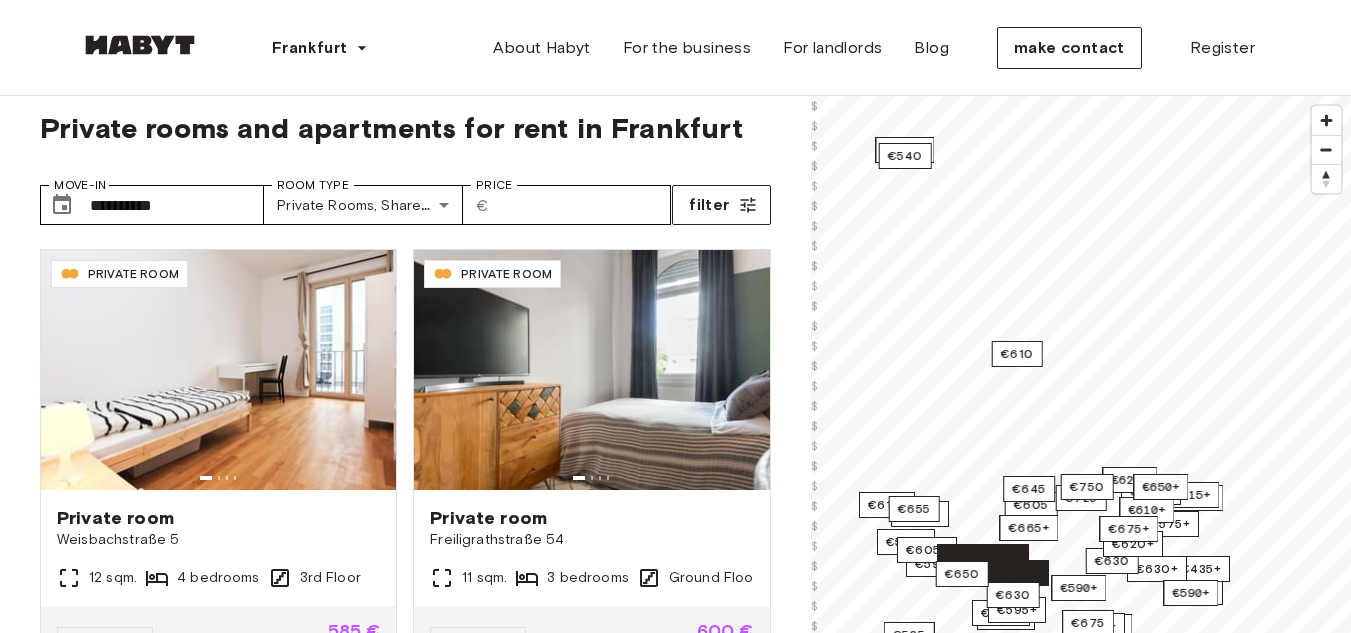 scroll, scrollTop: 4, scrollLeft: 0, axis: vertical 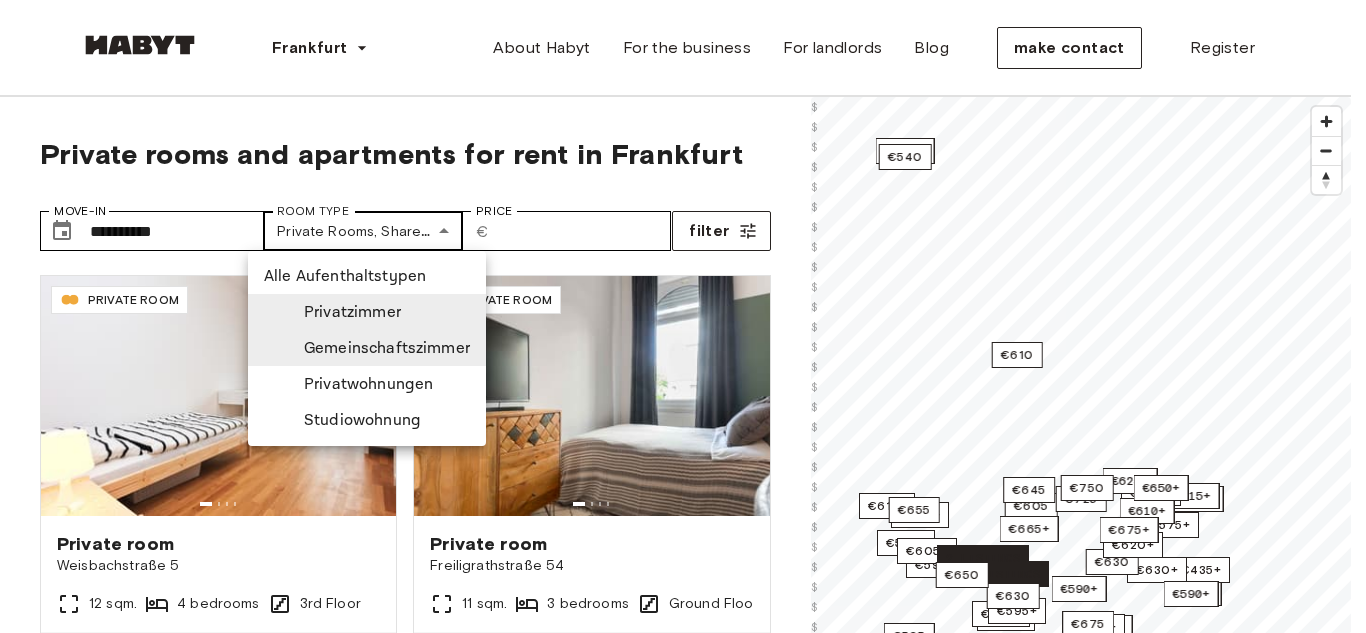 click on "**********" at bounding box center (683, 2439) 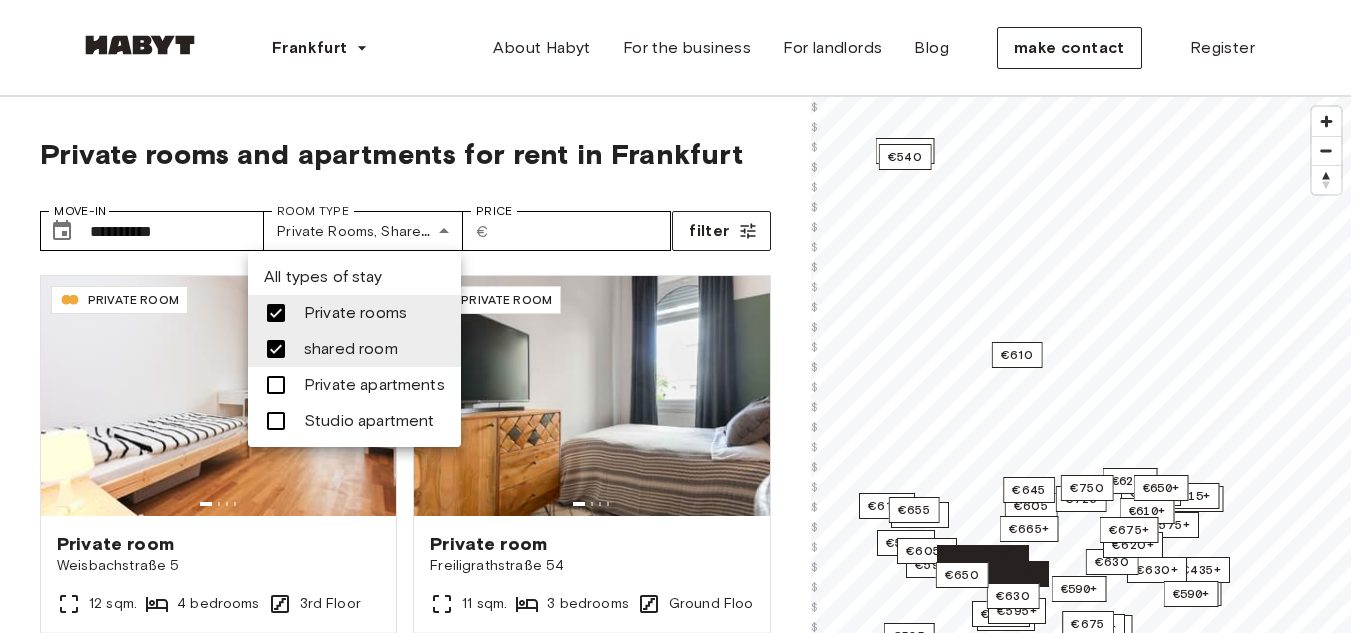 click at bounding box center (683, 316) 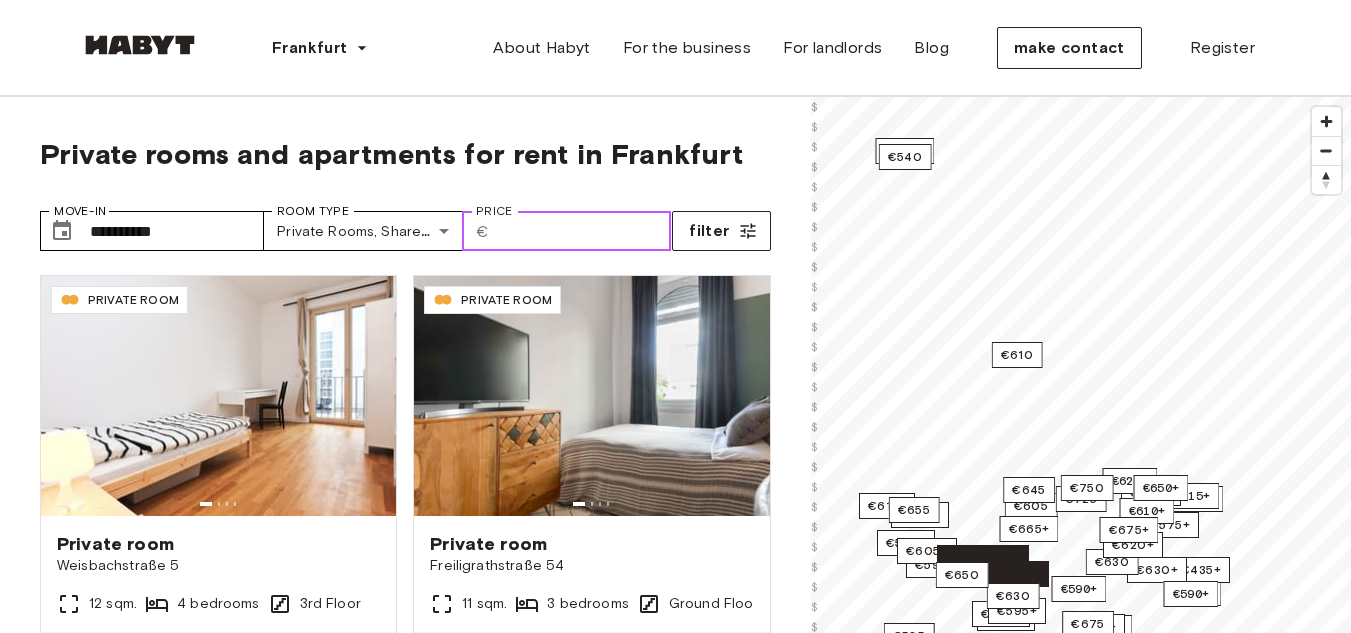 click on "Price" at bounding box center (584, 231) 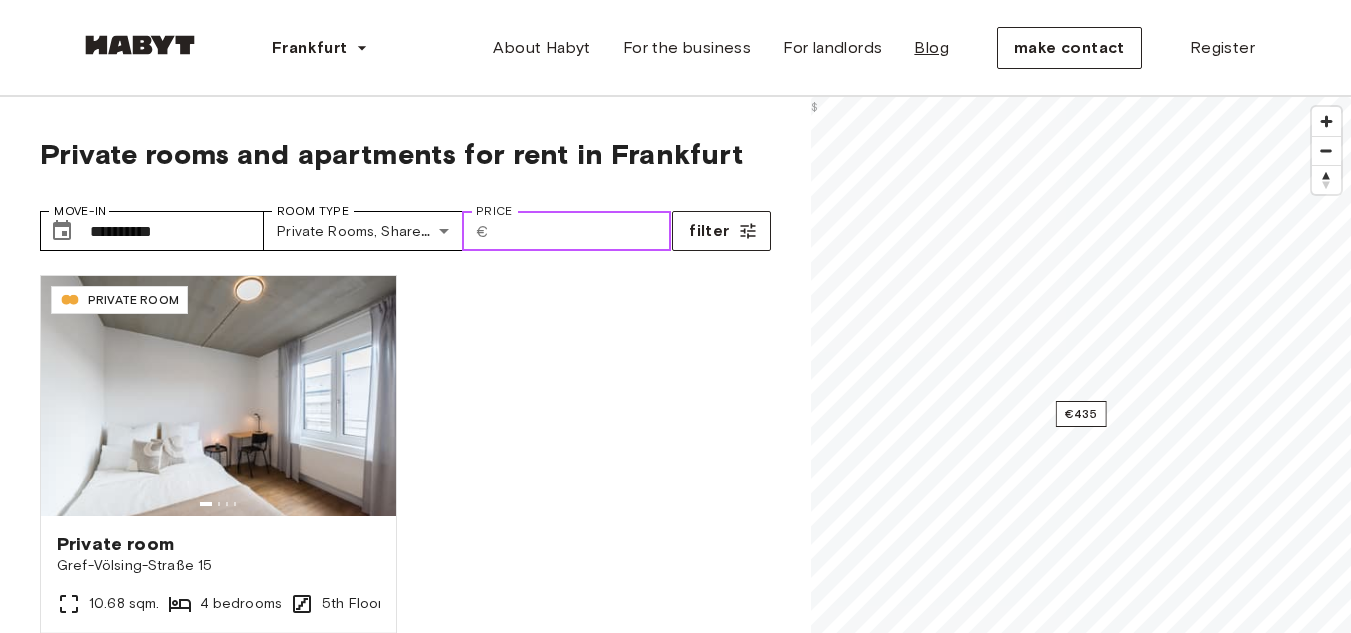 type on "***" 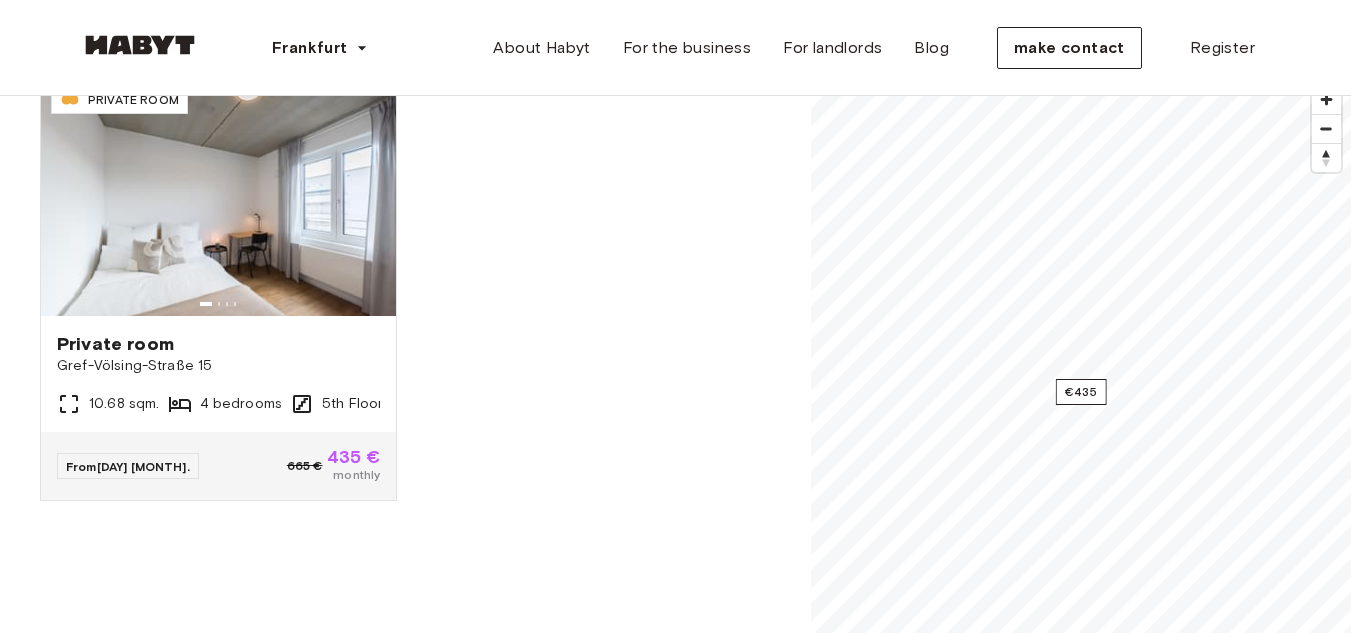 scroll, scrollTop: 240, scrollLeft: 0, axis: vertical 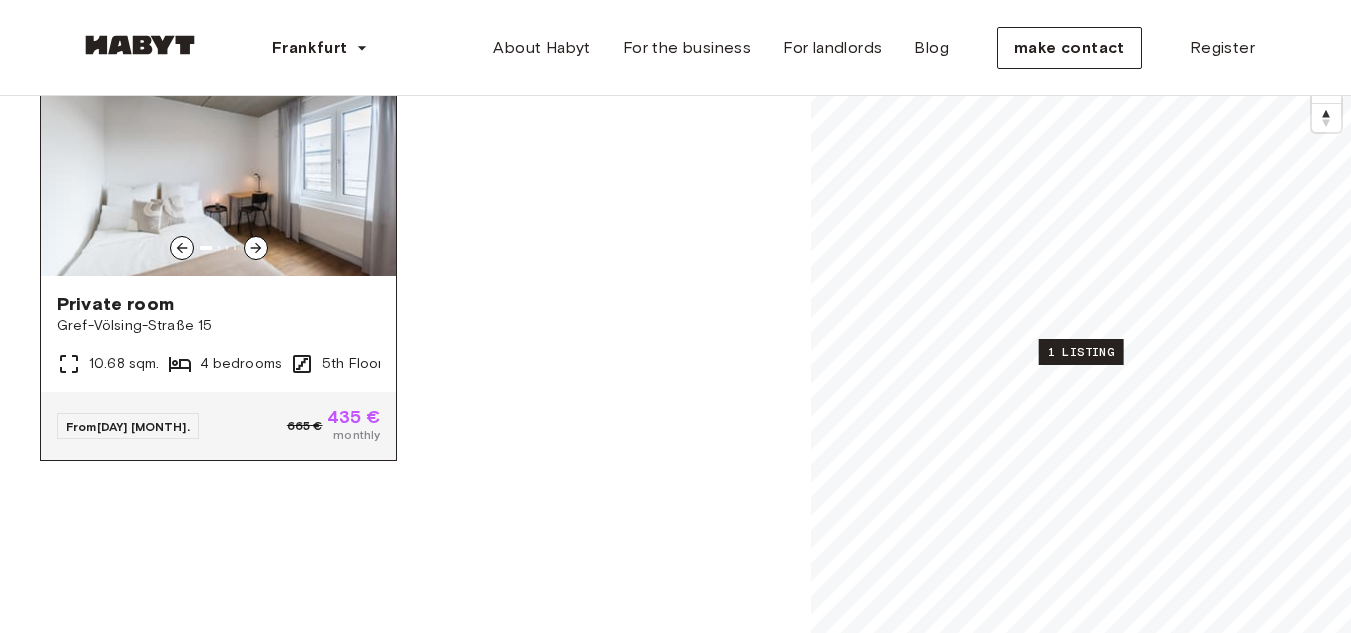 click 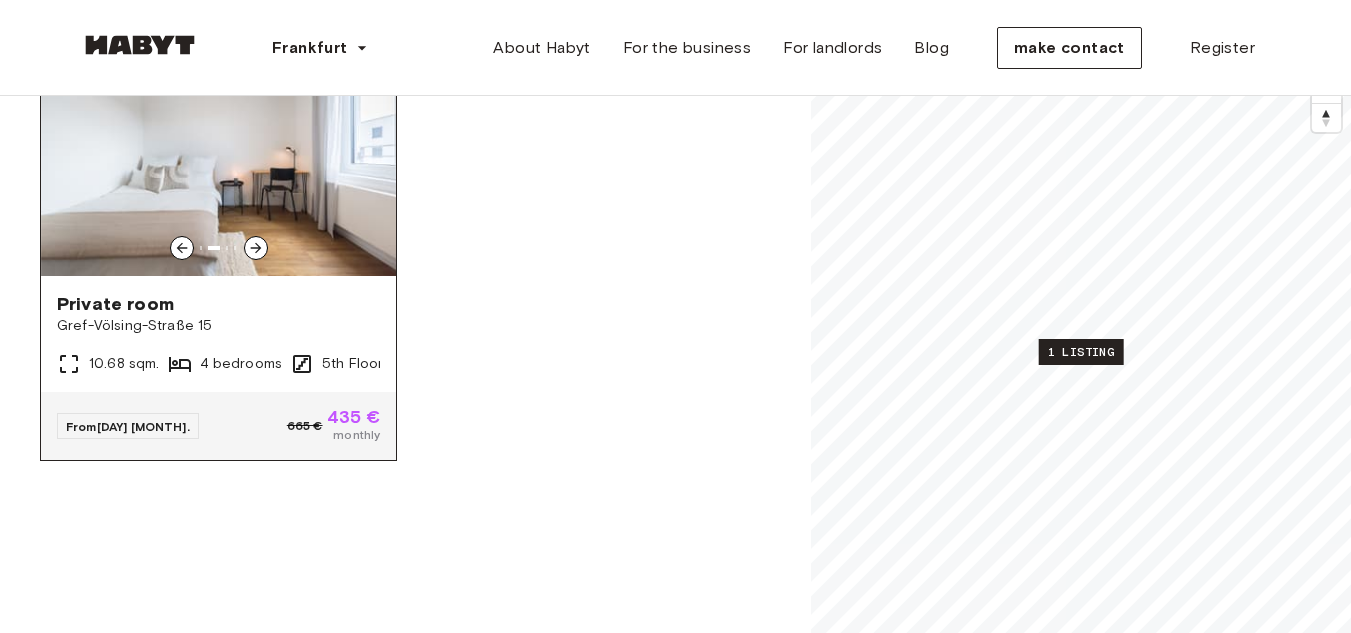 click 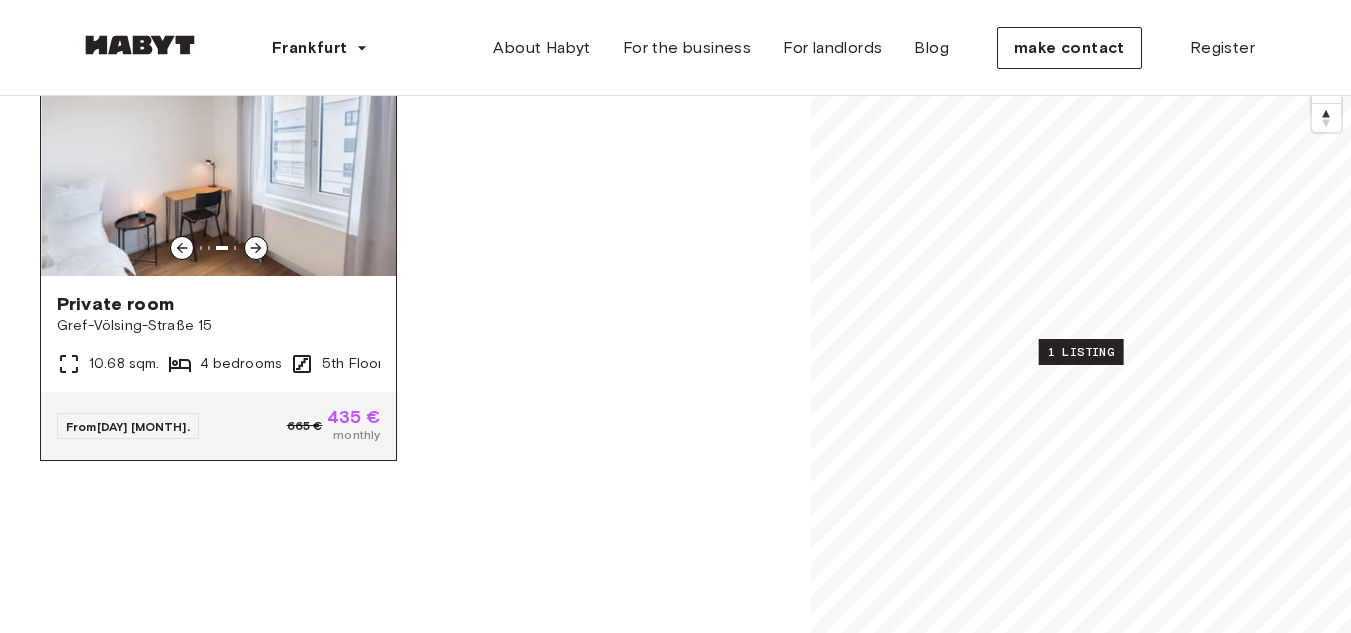 click 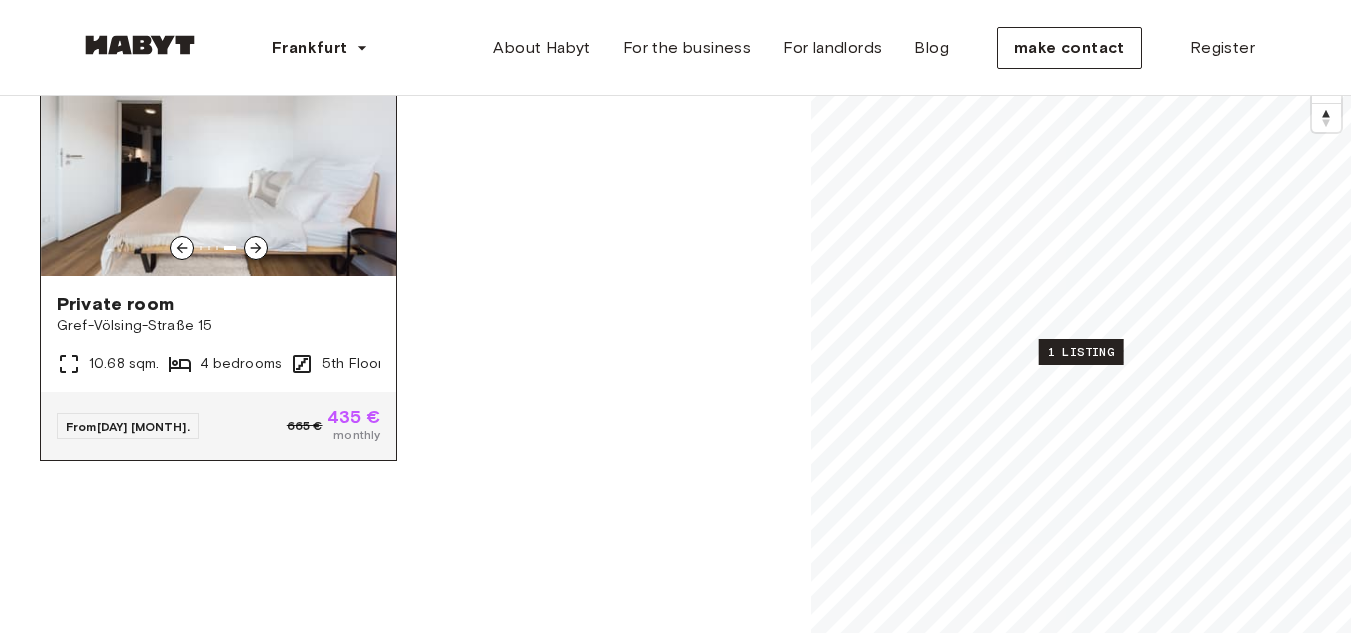 click 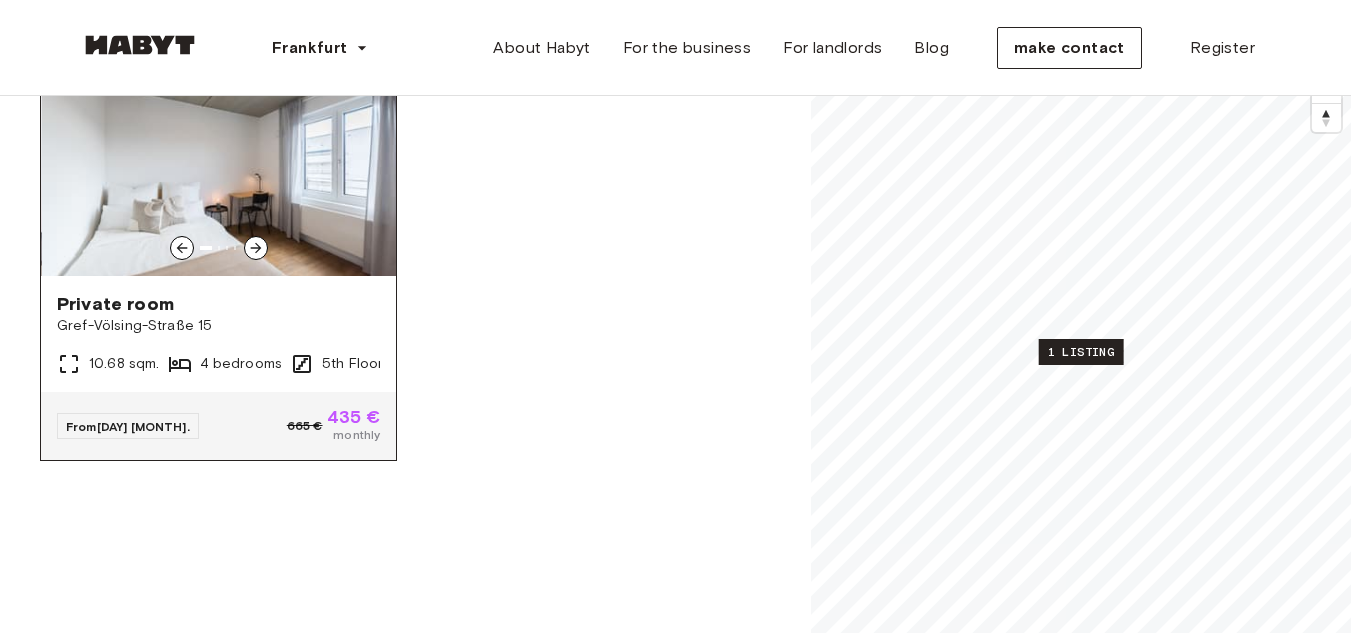 click 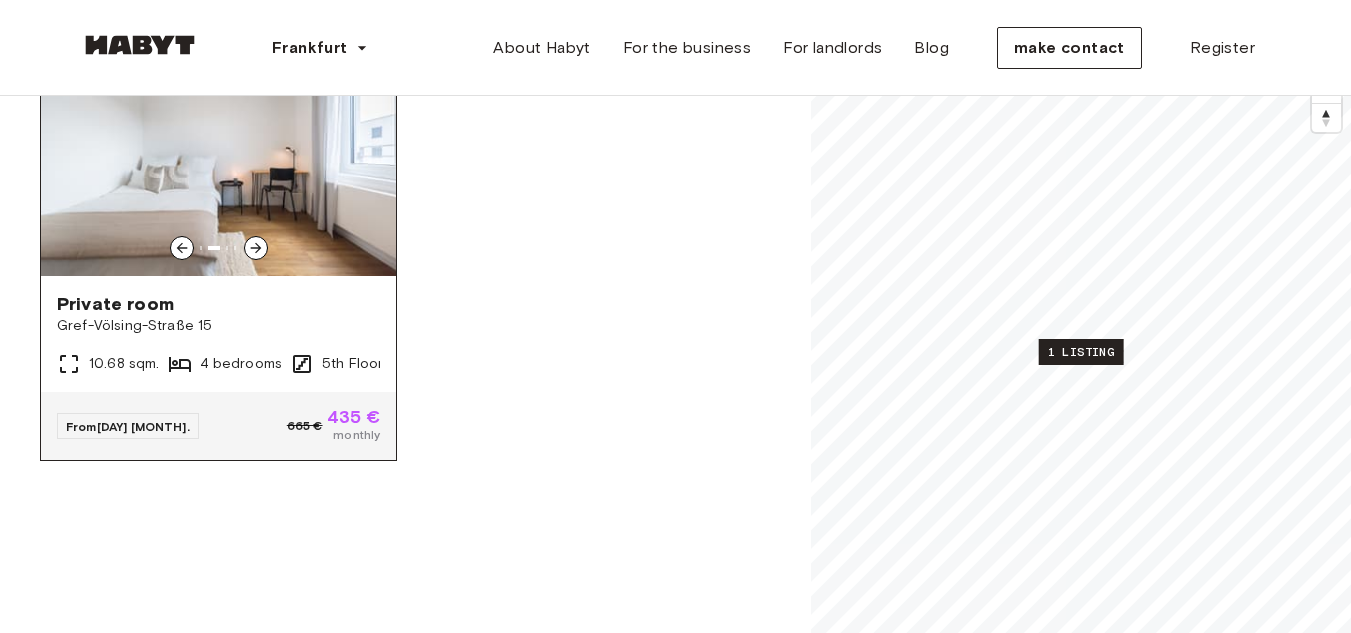click 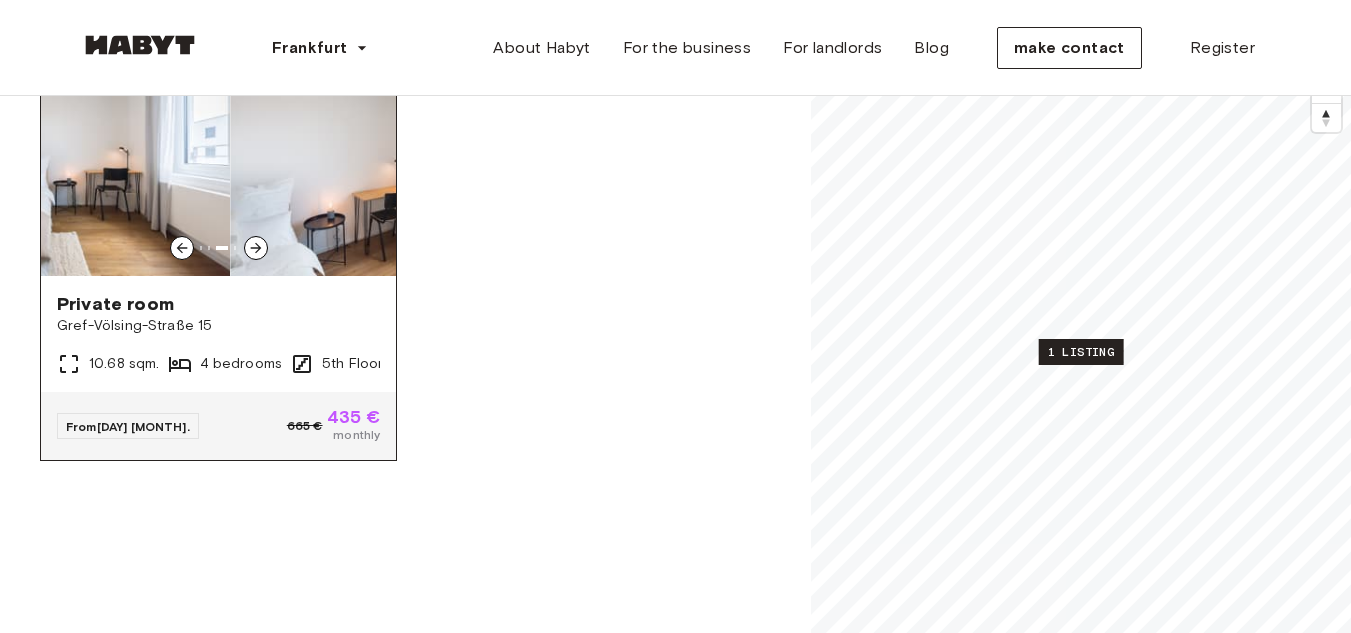 click 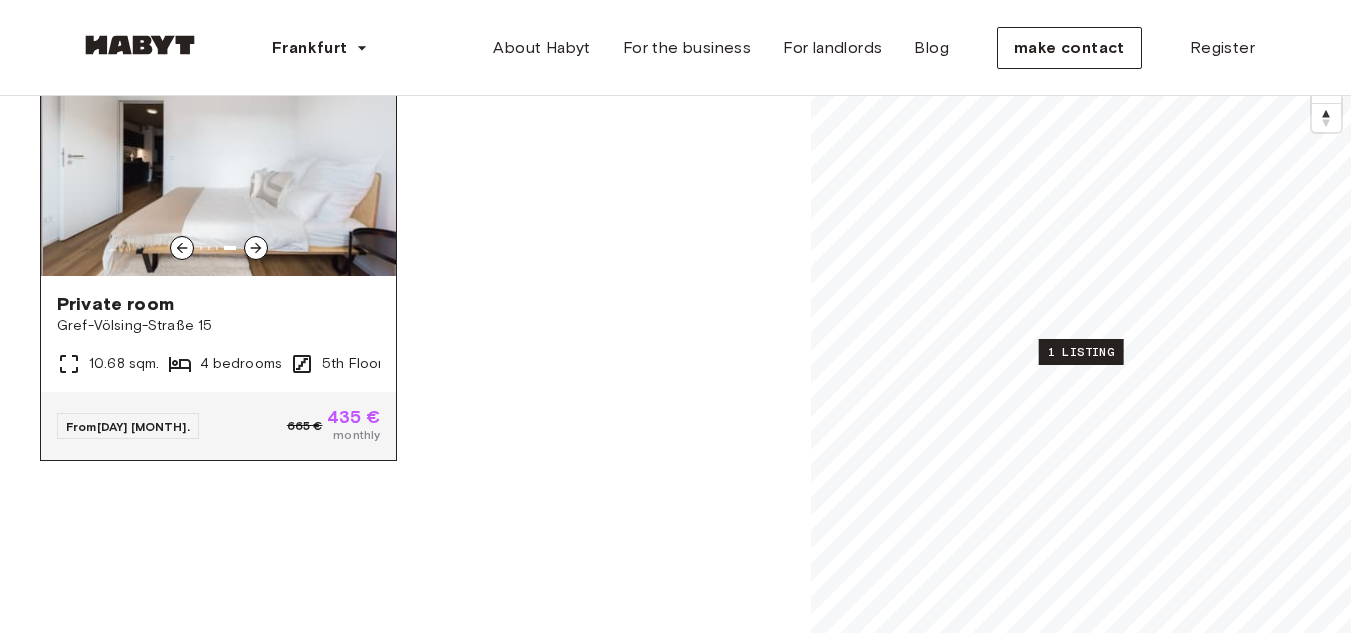 click 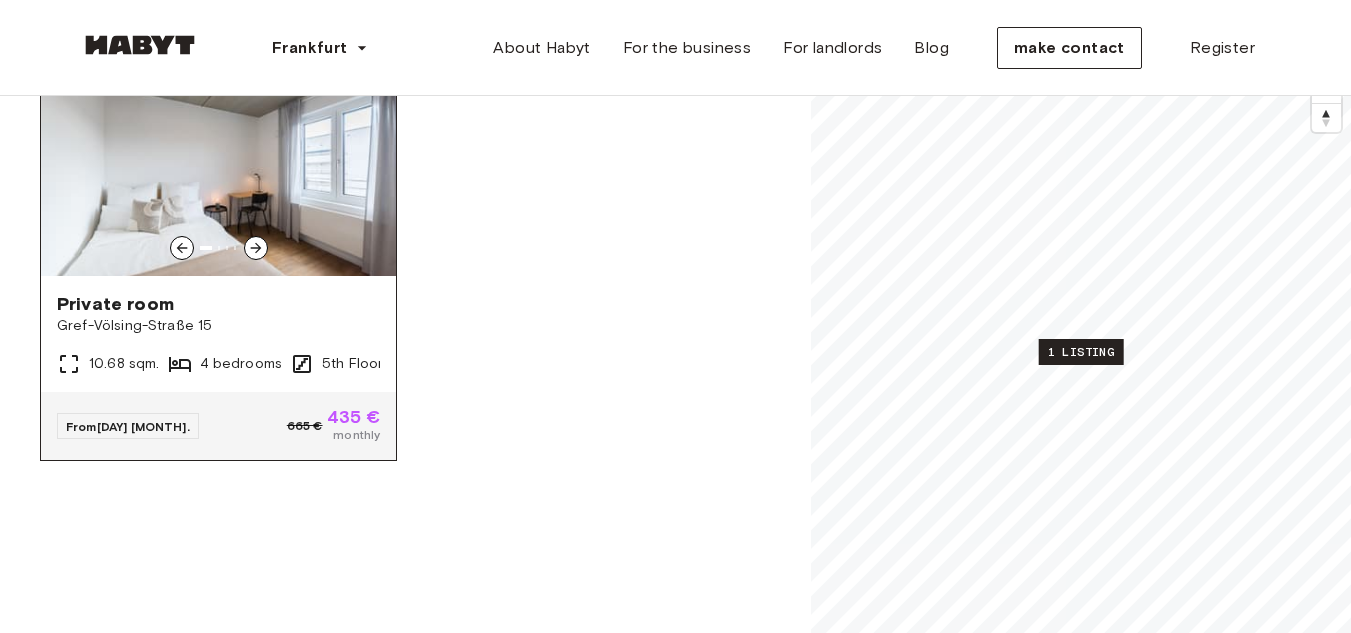 click 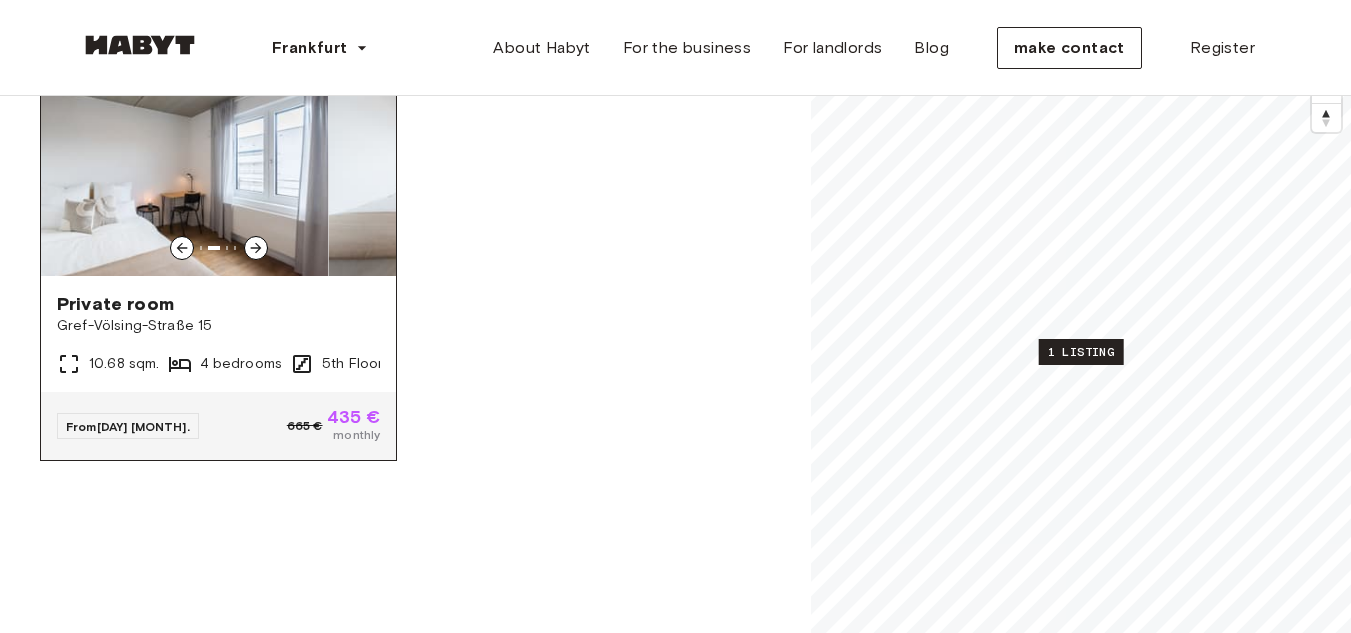 click 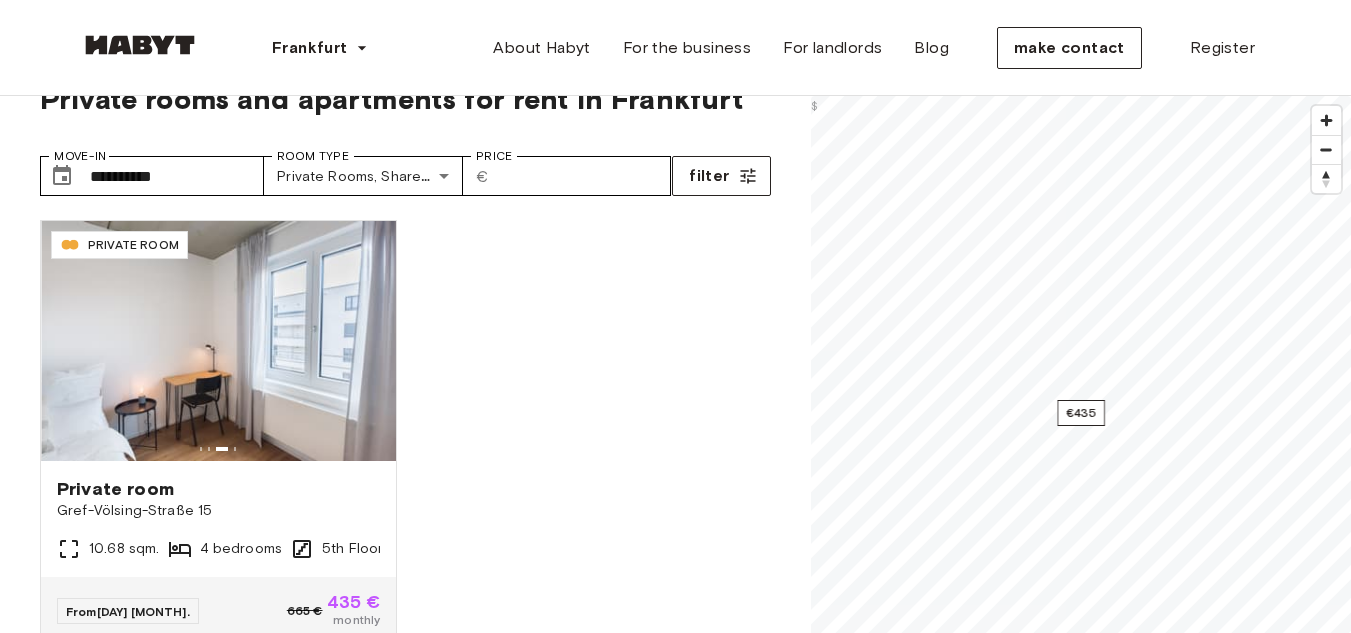 scroll, scrollTop: 40, scrollLeft: 0, axis: vertical 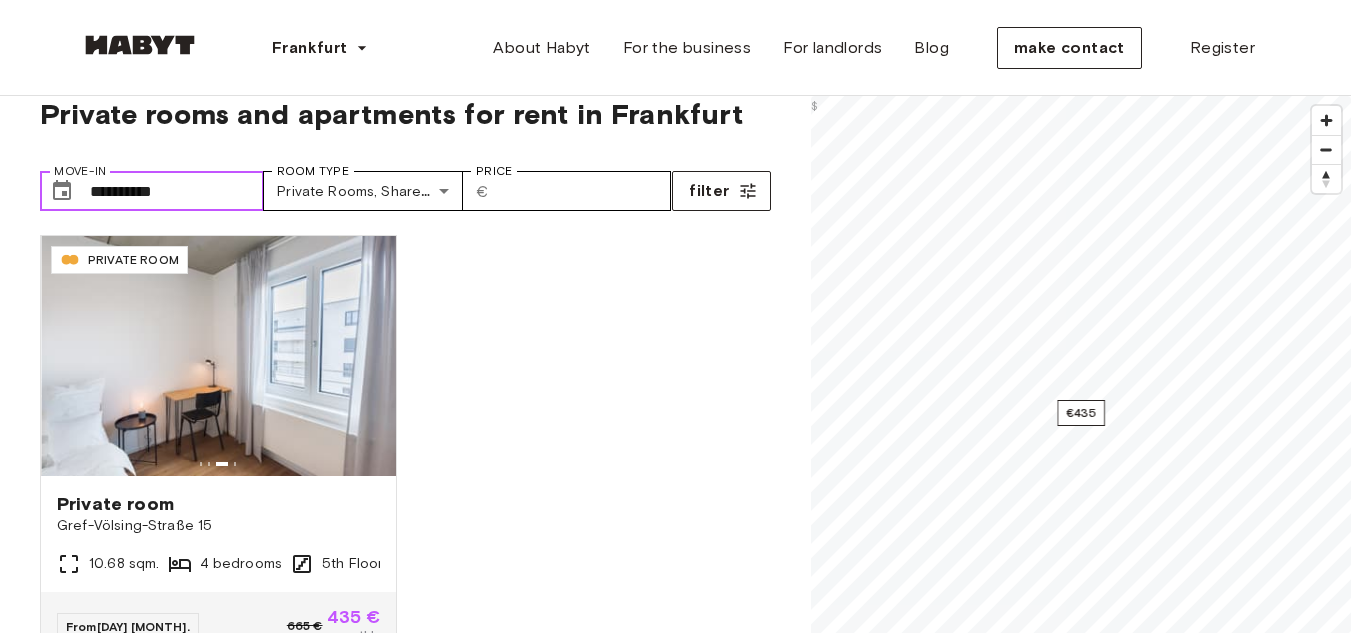 click on "**********" at bounding box center [177, 191] 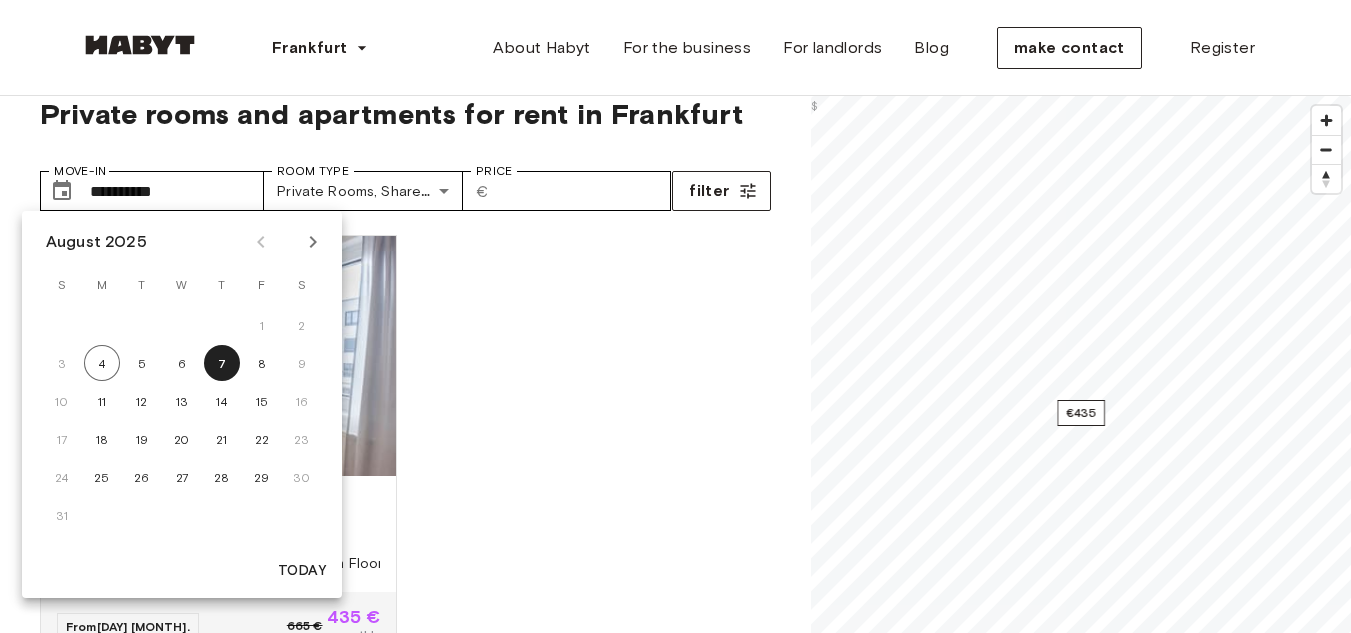 click on "DE-04-037-026-03Q PRIVATE ROOM Private room Gref-Völsing-Straße 15 10.68 sqm. 4 bedrooms 5th Floor From  03 Jan. 665 € 435 € monthly" at bounding box center [397, 436] 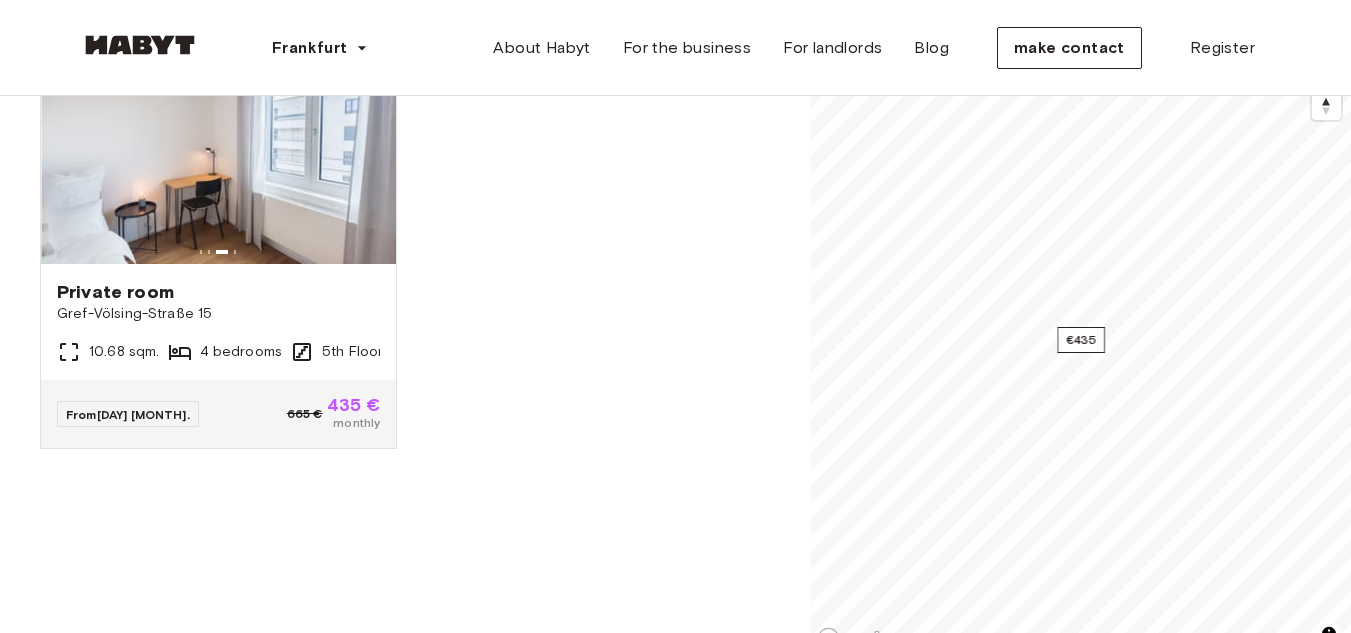 scroll, scrollTop: 92, scrollLeft: 0, axis: vertical 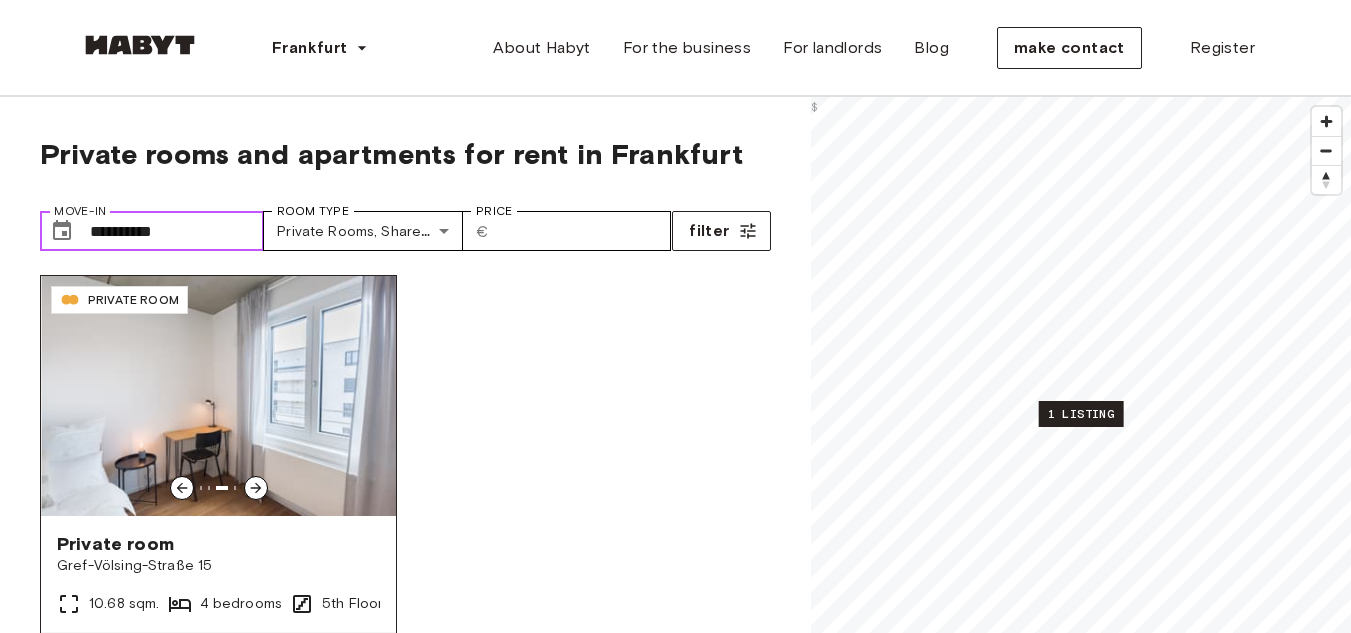 click at bounding box center [218, 396] 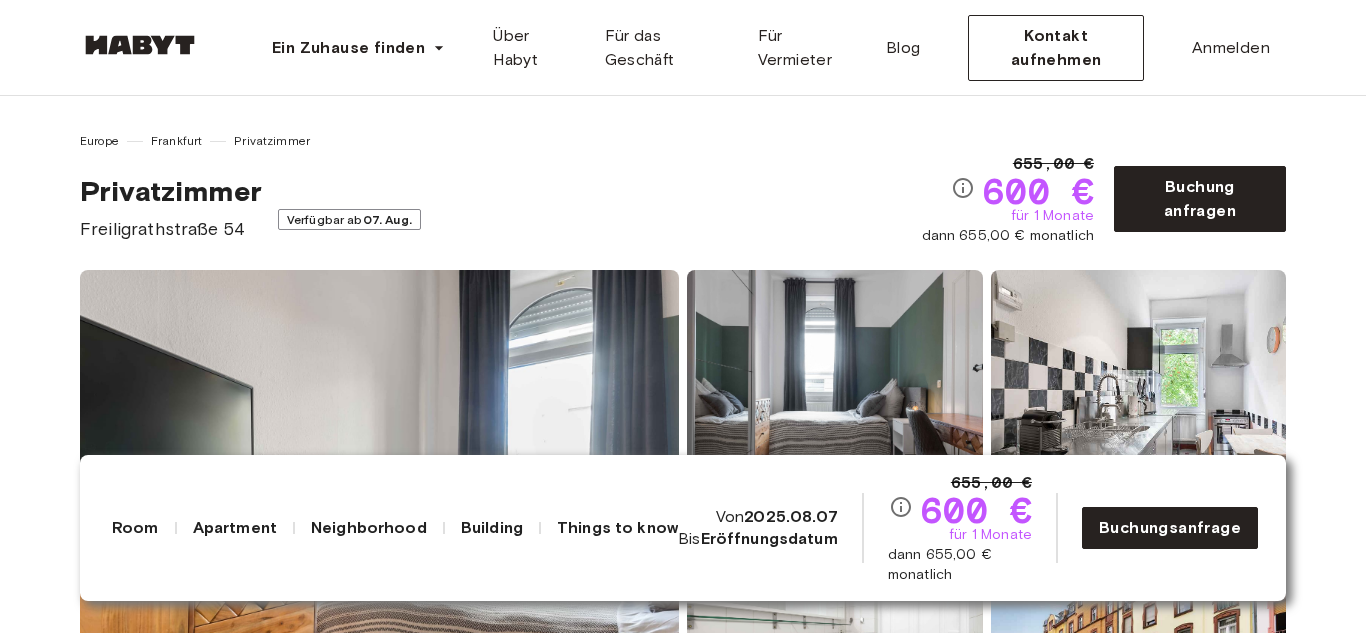 scroll, scrollTop: 0, scrollLeft: 0, axis: both 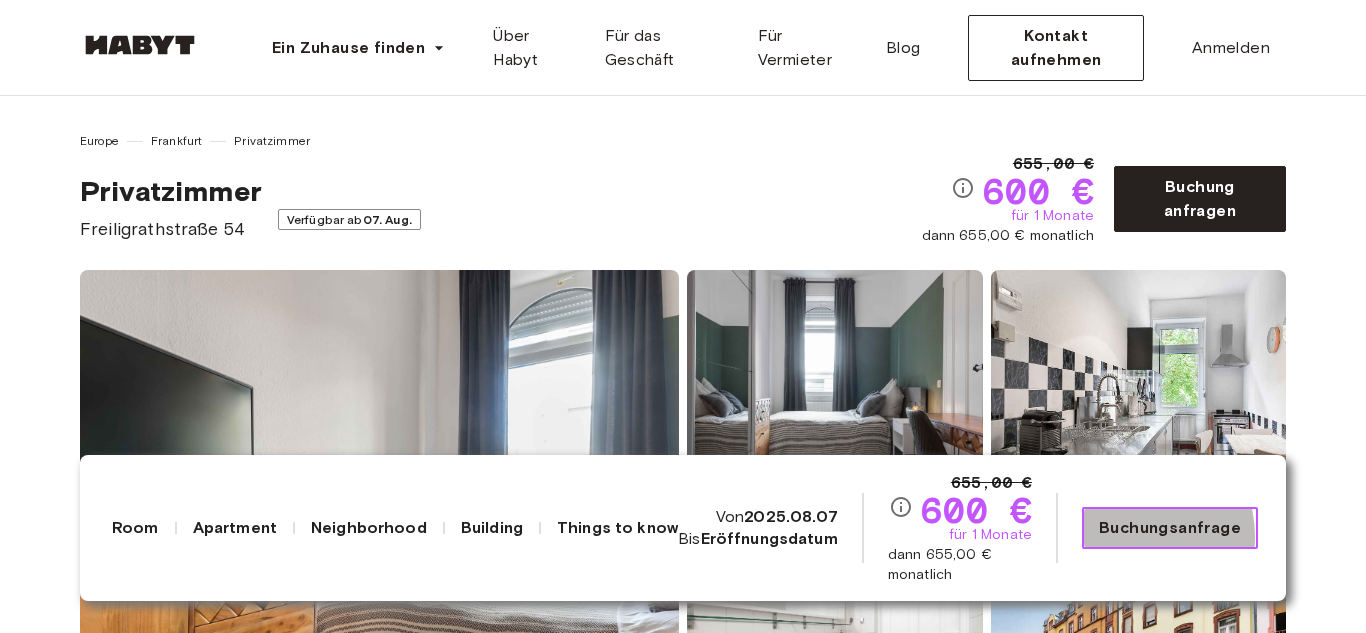 click on "Buchungsanfrage" at bounding box center (1170, 528) 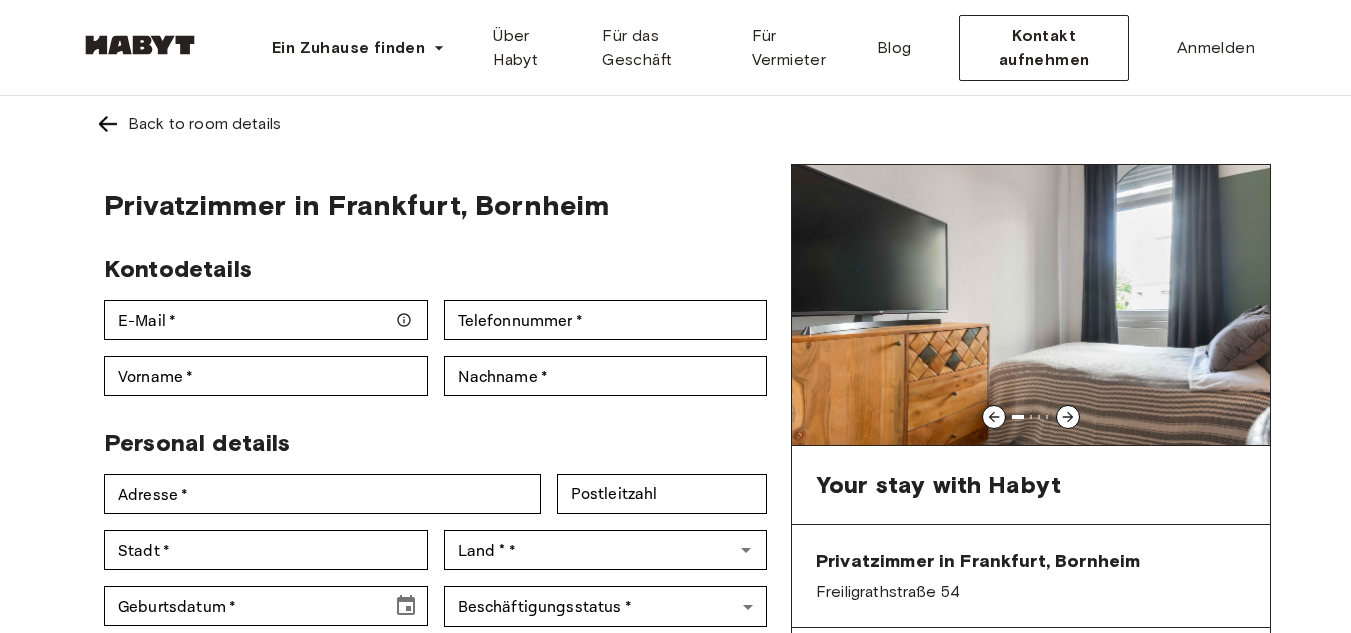 click 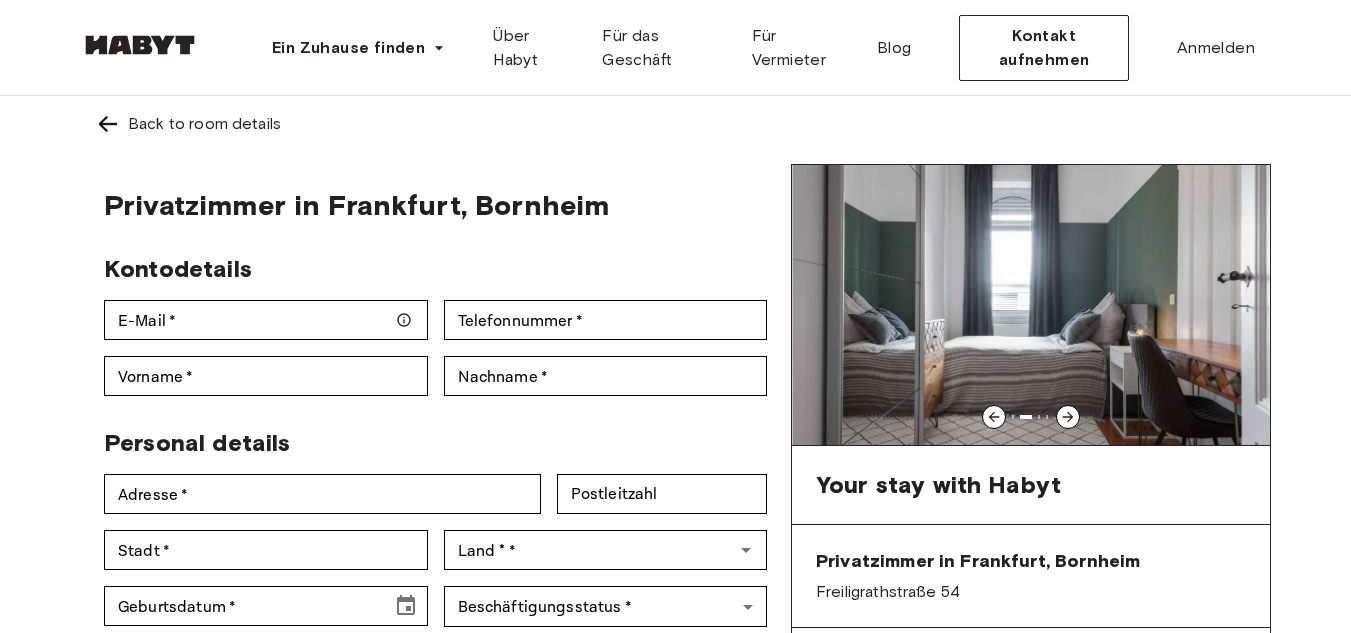 click 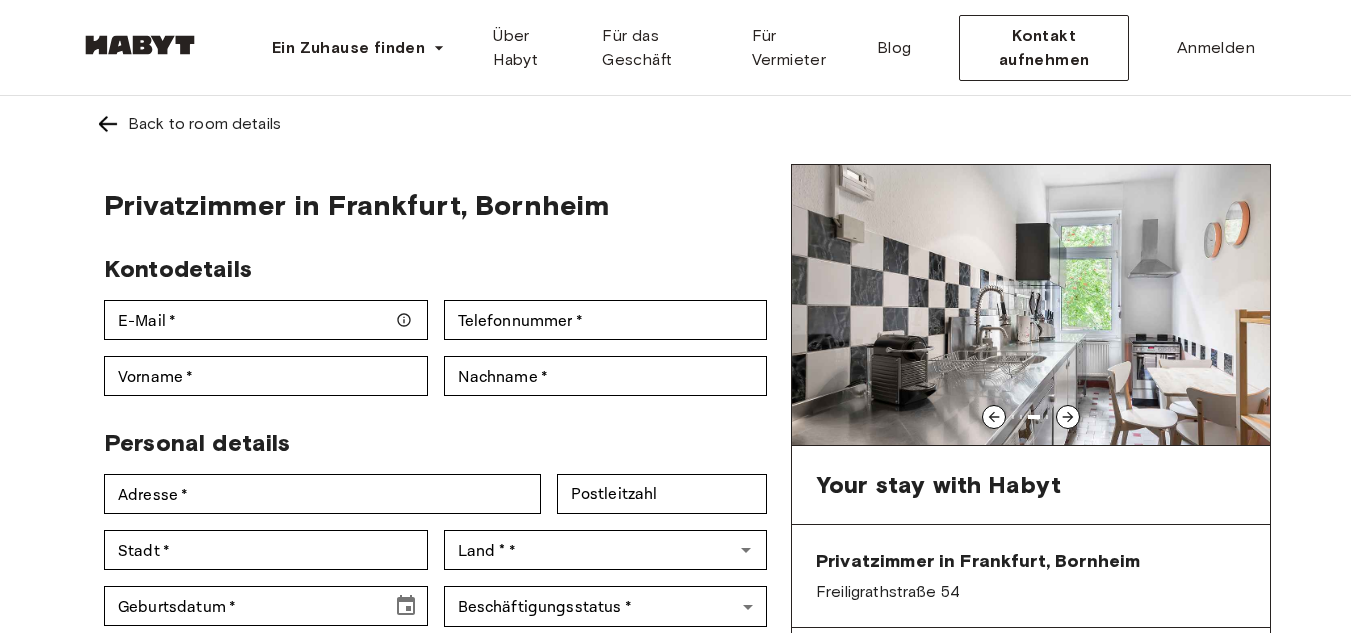 click 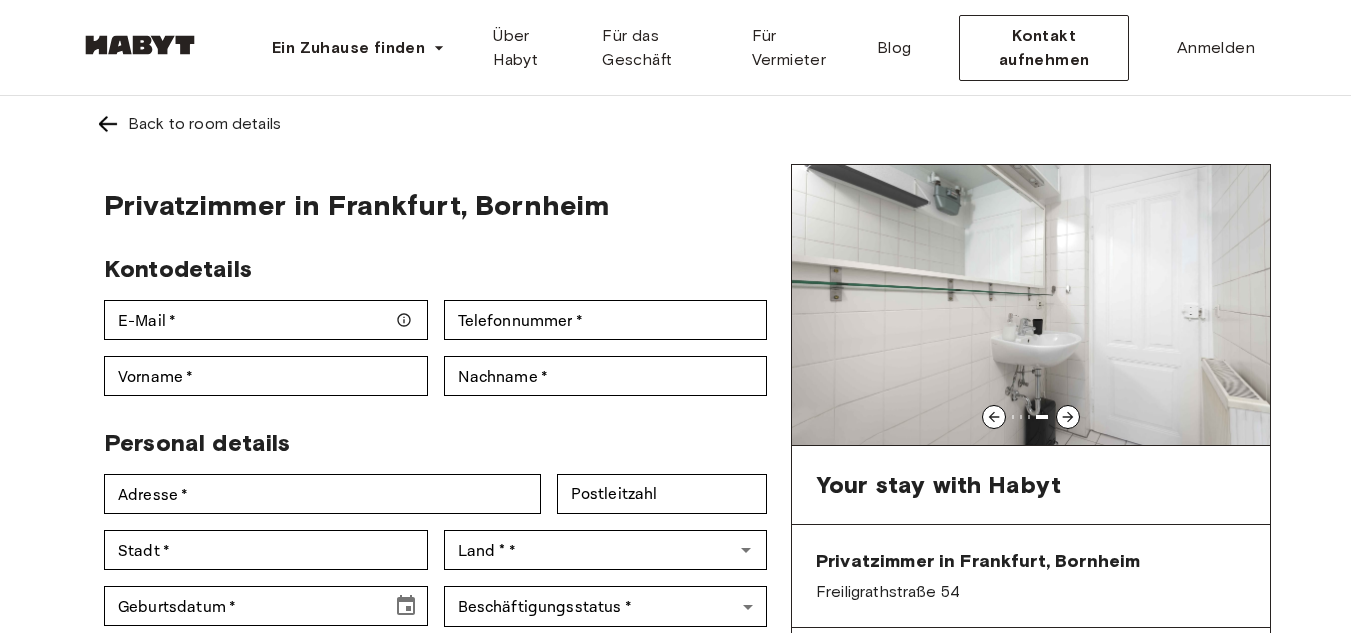 click 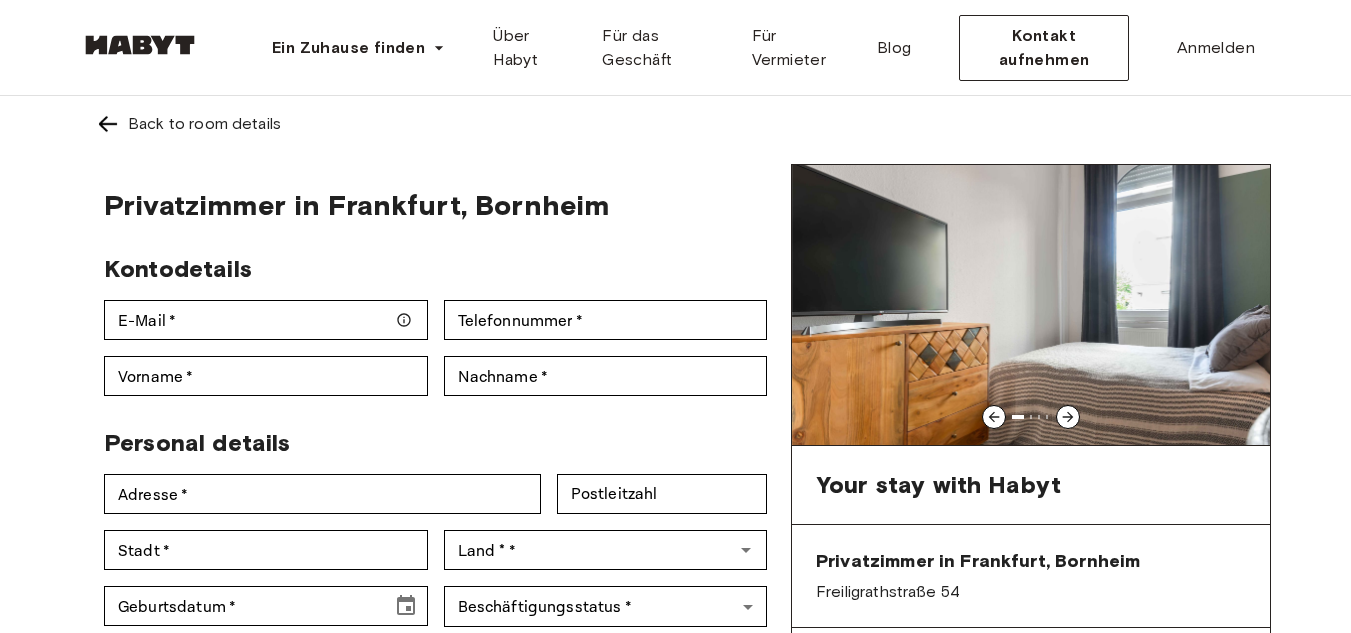 click 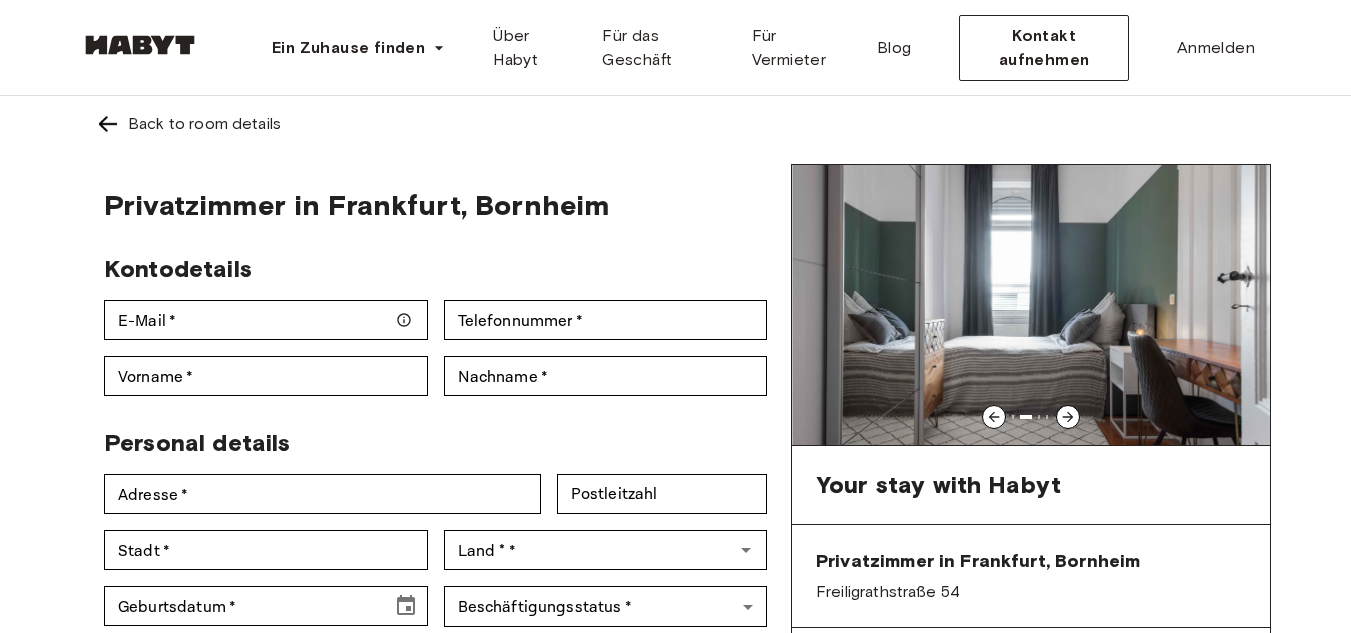 click 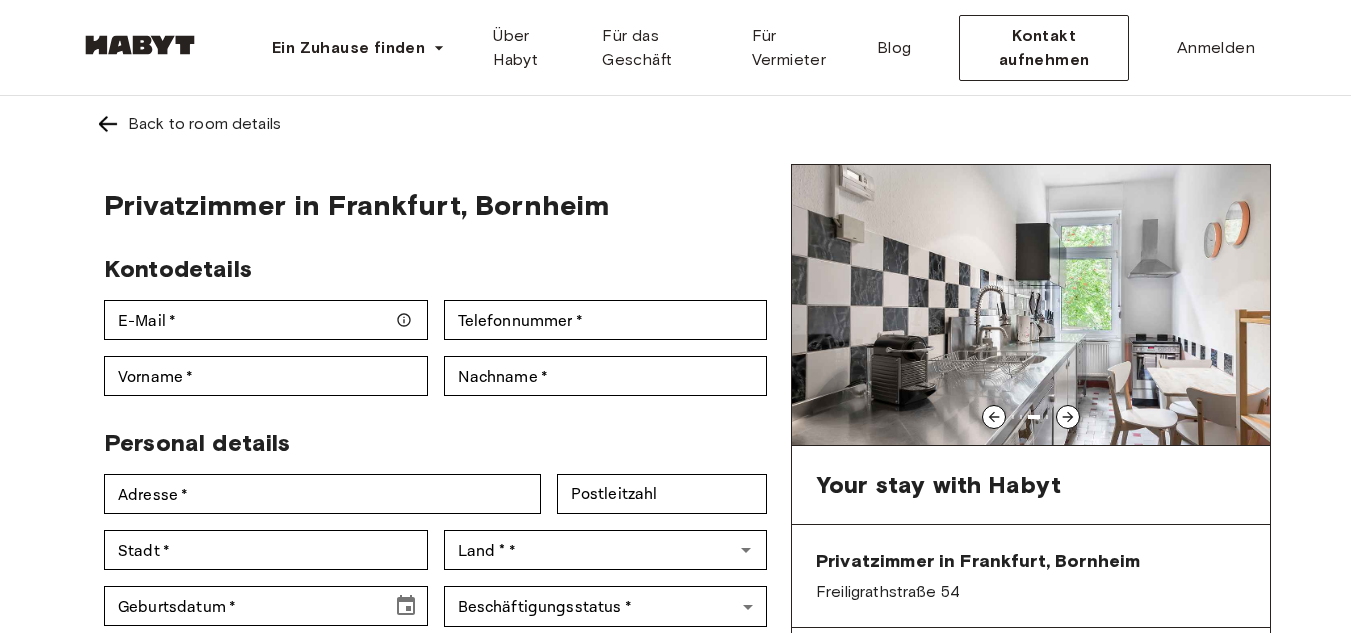 click 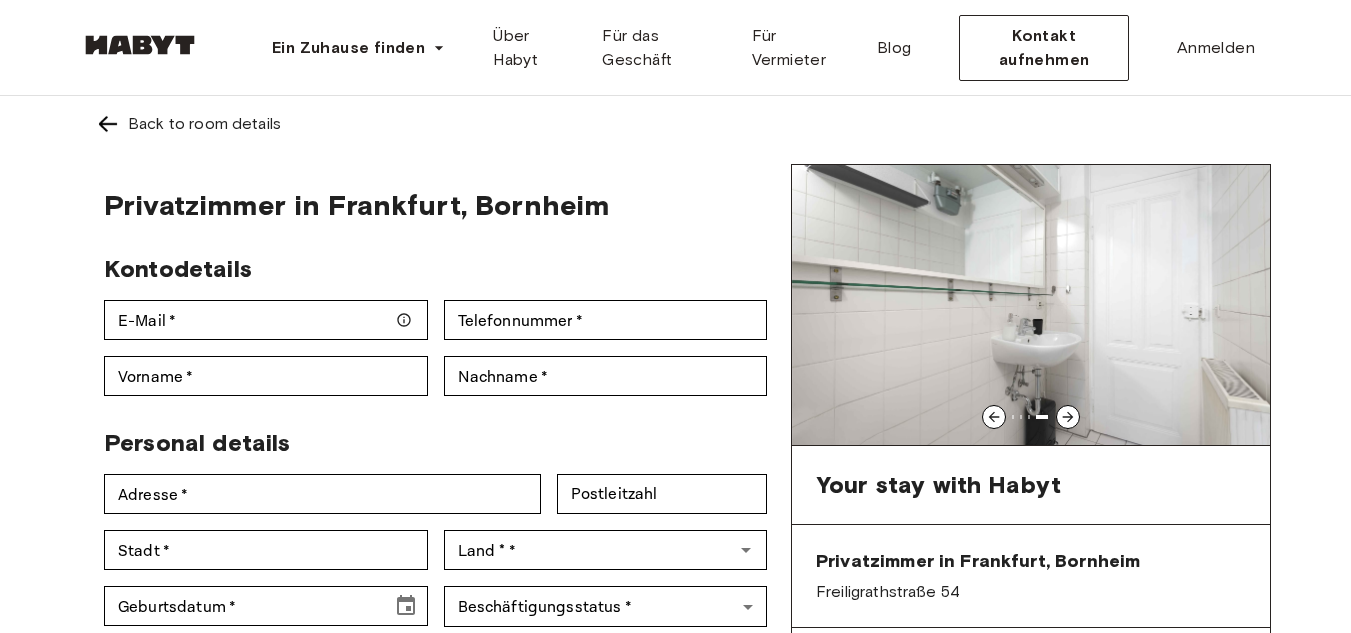 click 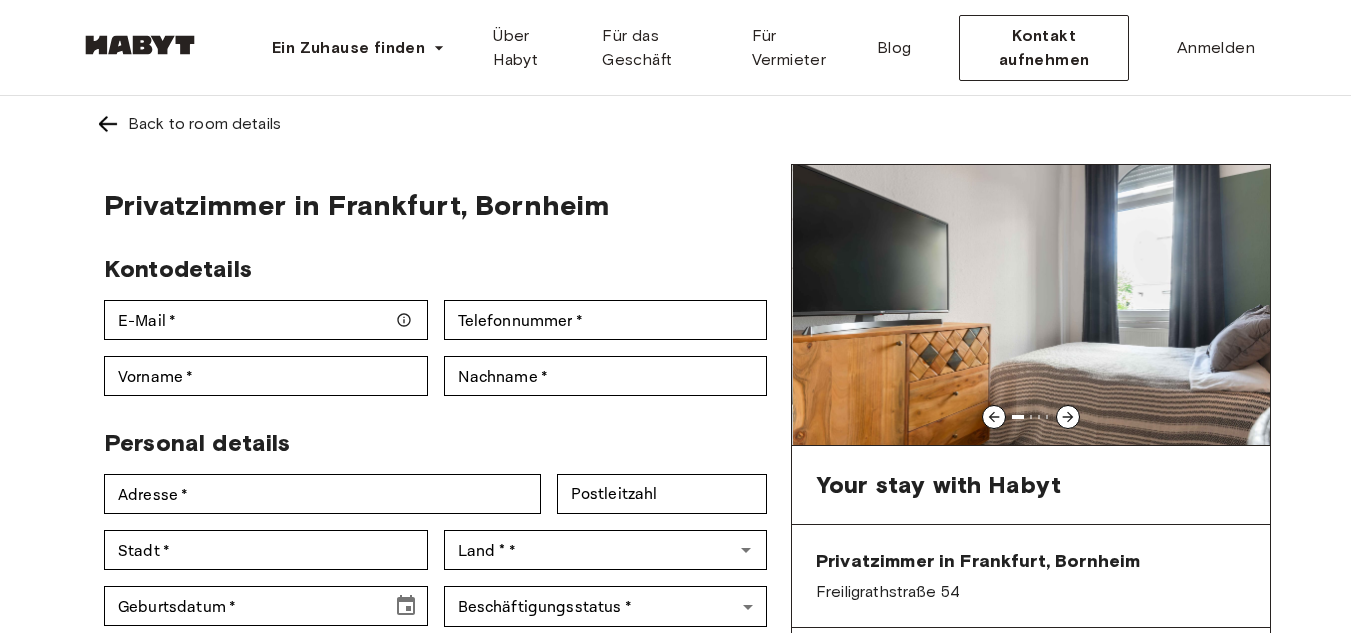 click 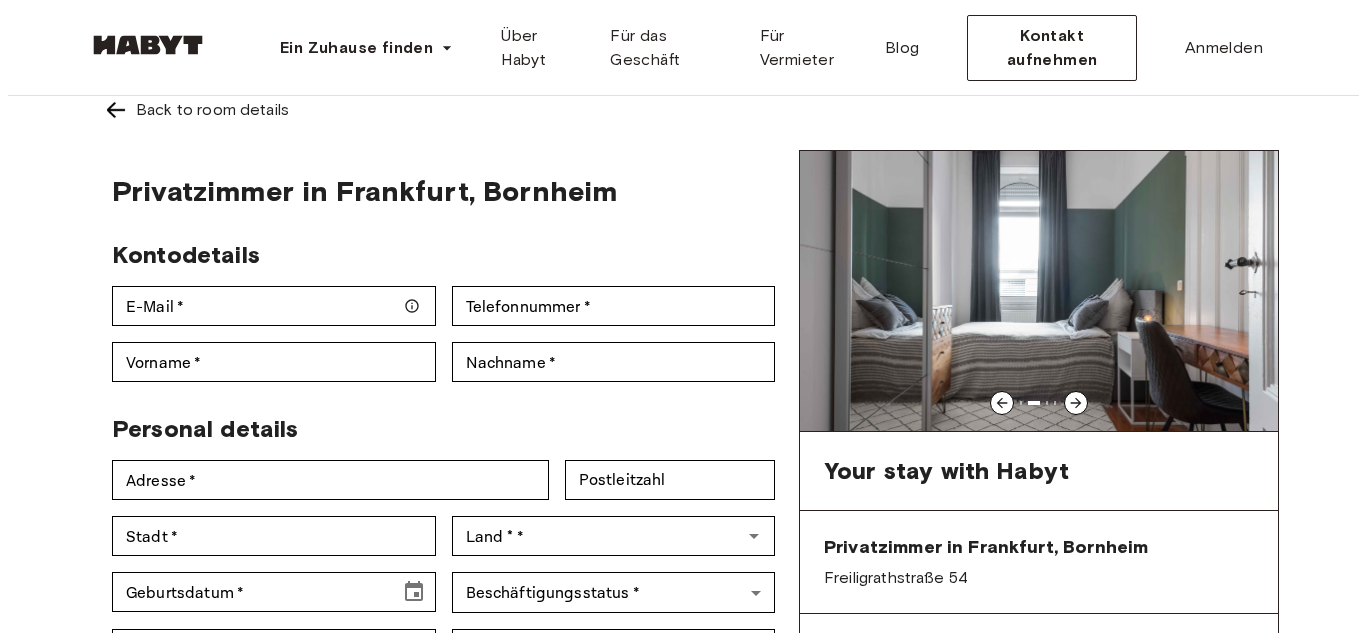 scroll, scrollTop: 0, scrollLeft: 0, axis: both 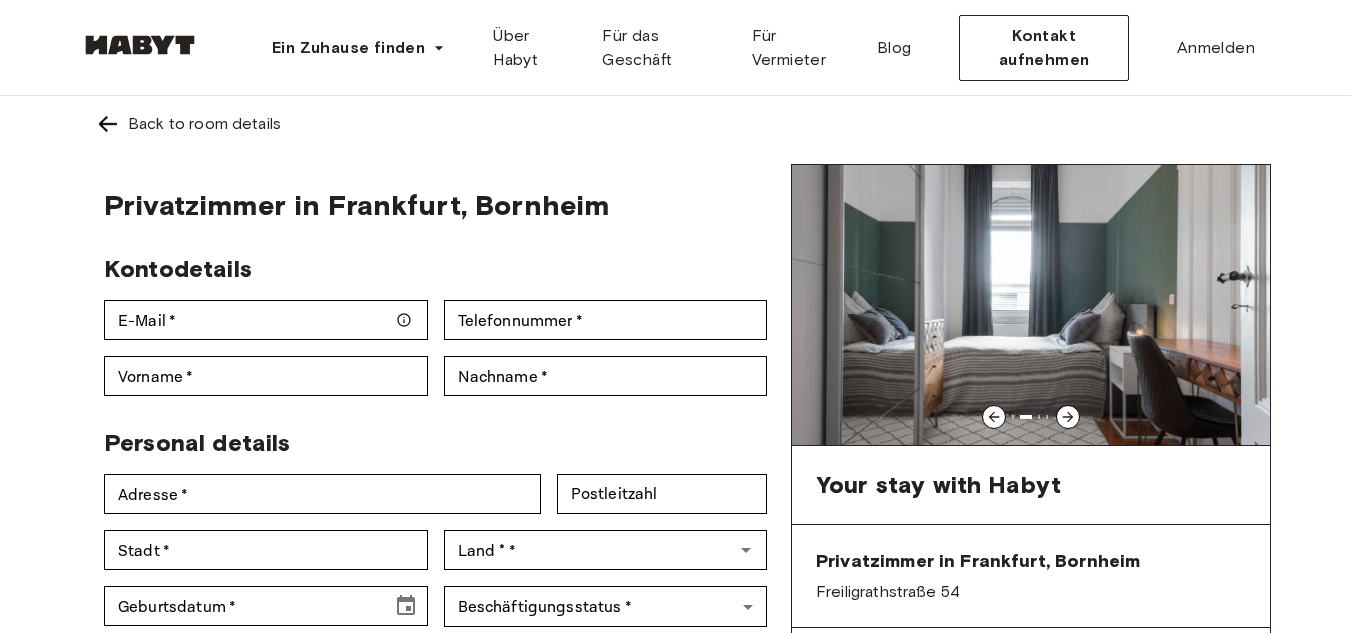 click at bounding box center [108, 124] 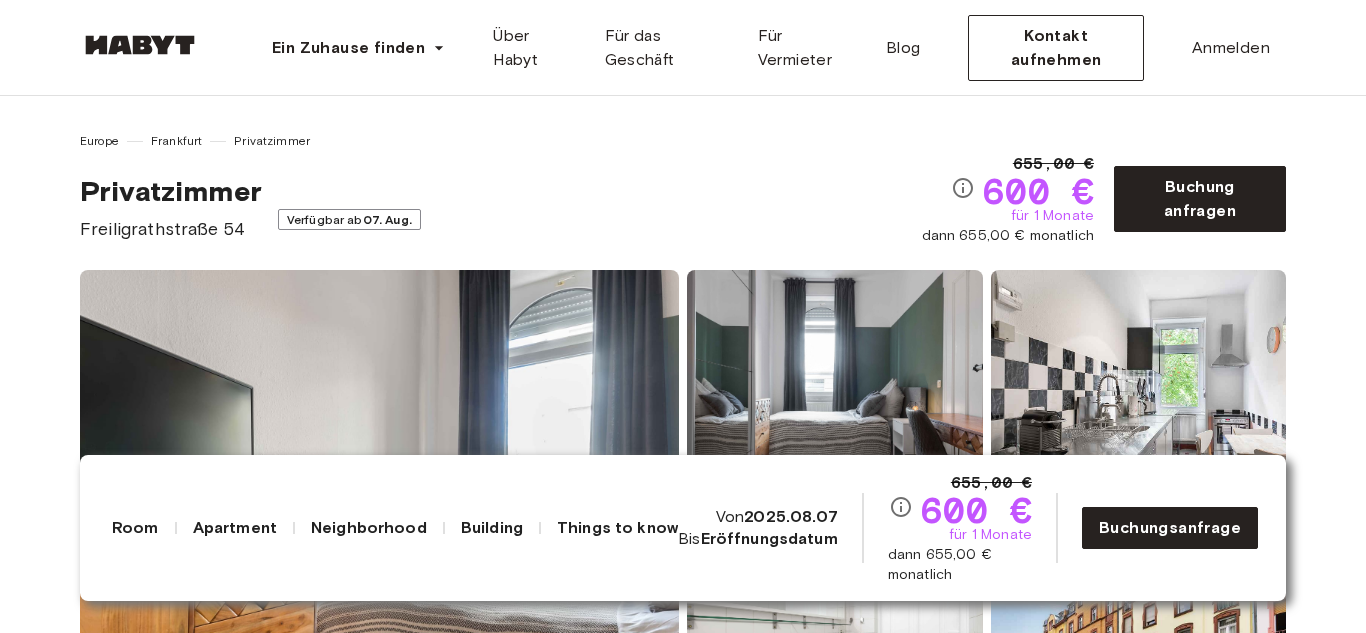 click on "Europe Frankfurt Privatzimmer Privatzimmer Freiligrathstraße 54 Verfügbar ab  07. Aug. 655,00 € 600 € für 1 Monate dann 655,00 € monatlich Buchung anfragen" at bounding box center (683, 187) 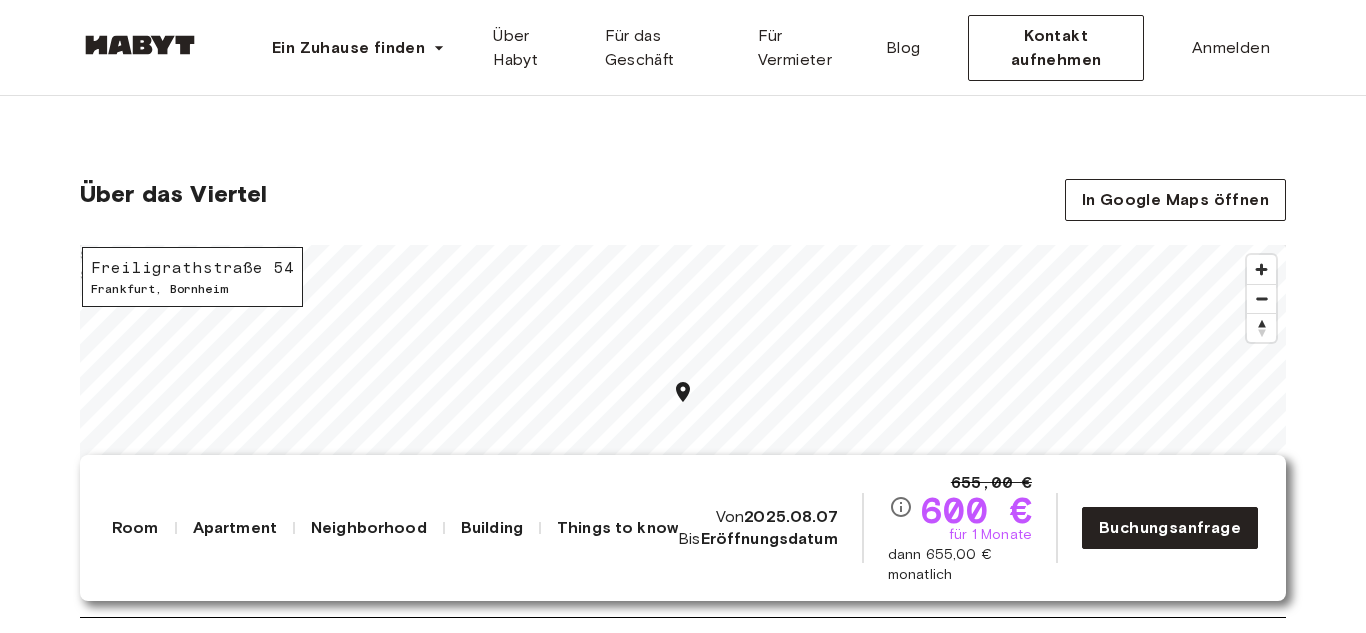scroll, scrollTop: 1840, scrollLeft: 0, axis: vertical 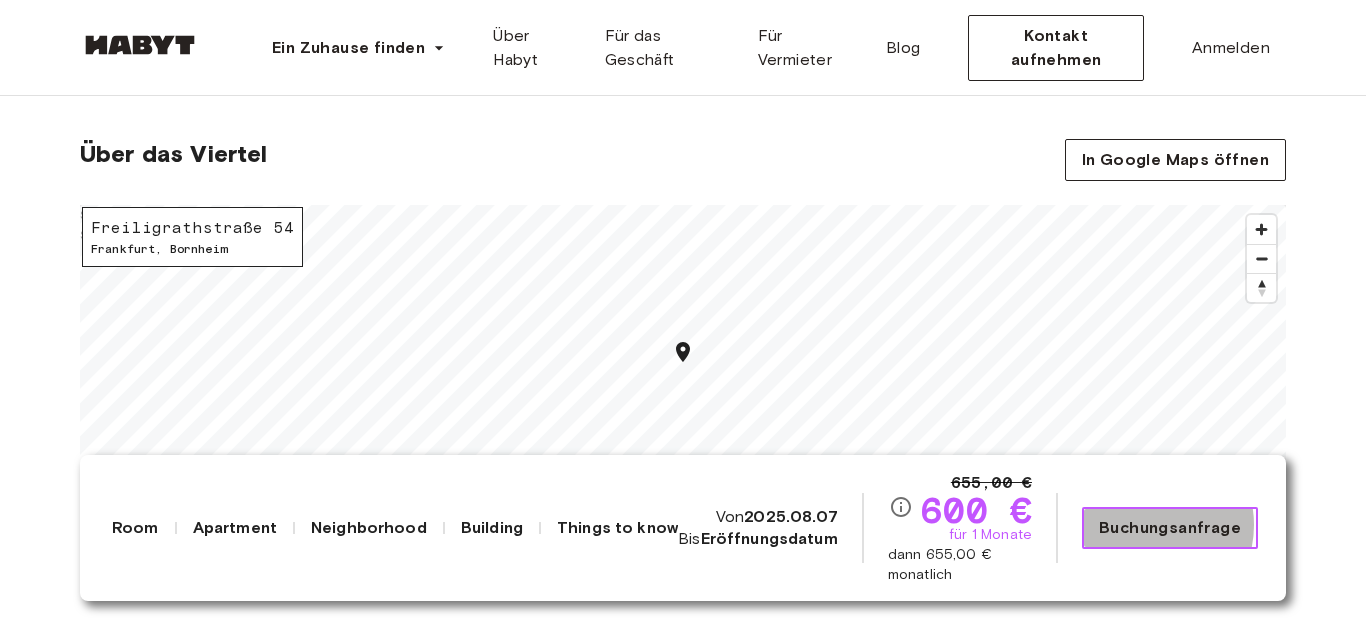 click on "Buchungsanfrage" at bounding box center [1170, 528] 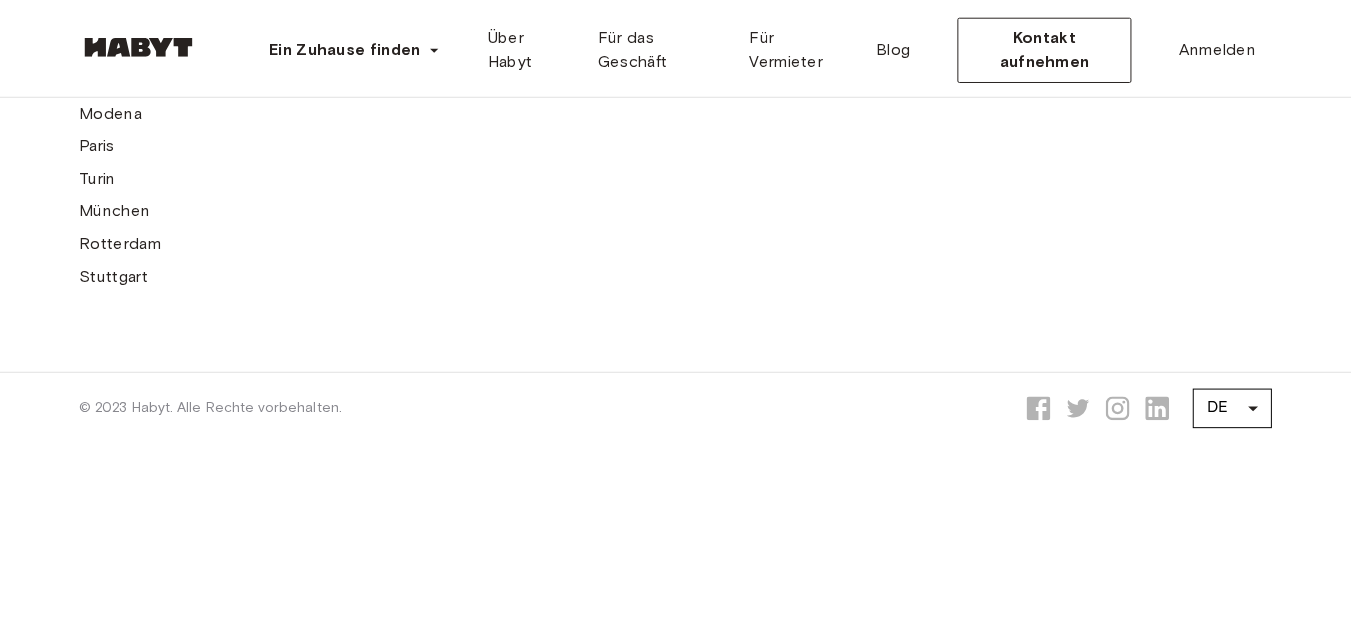 scroll, scrollTop: 0, scrollLeft: 0, axis: both 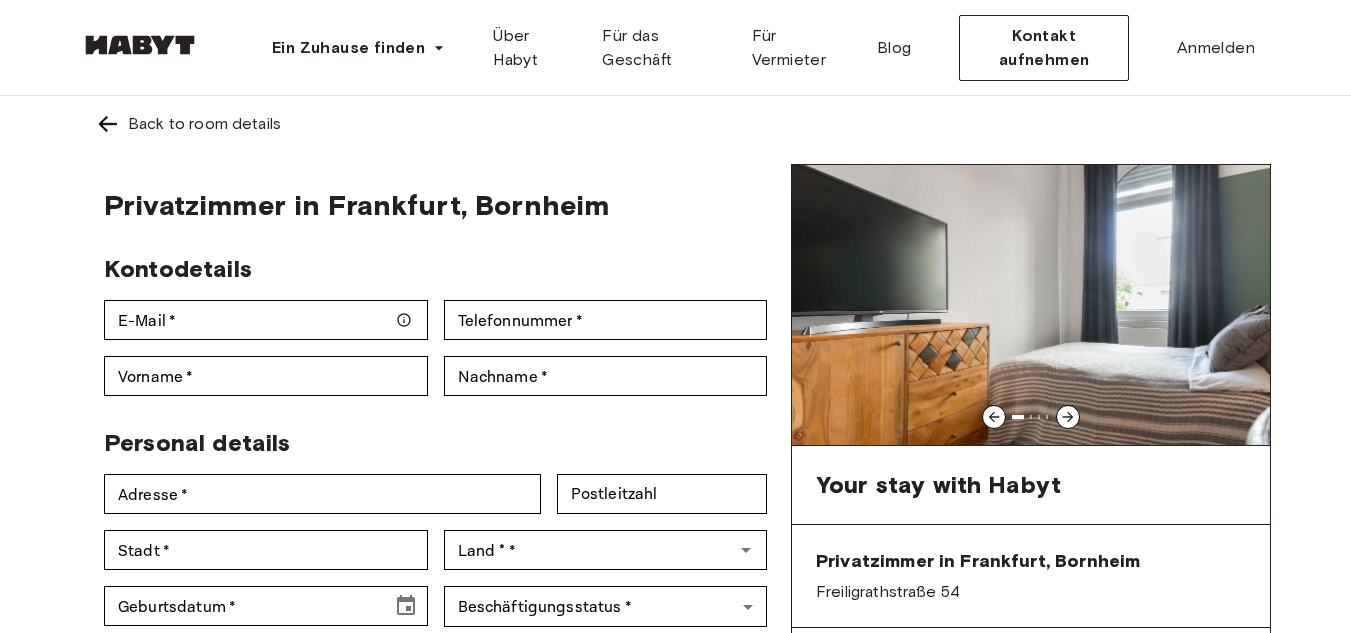 click 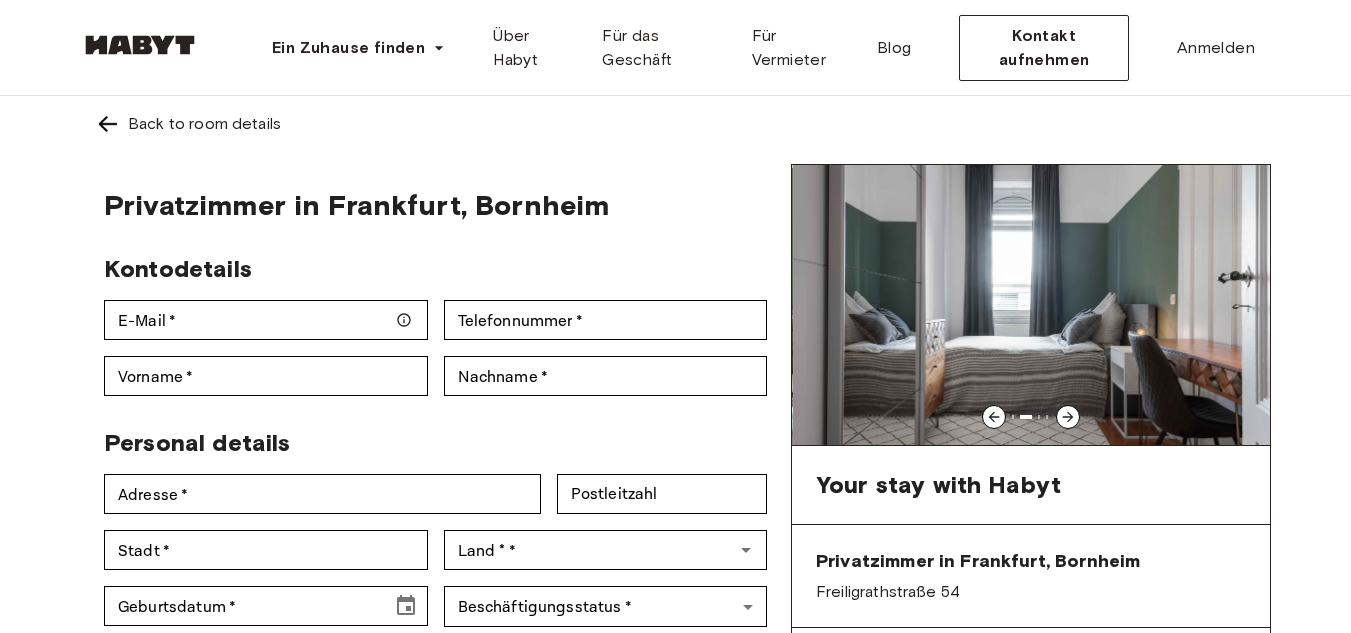 click 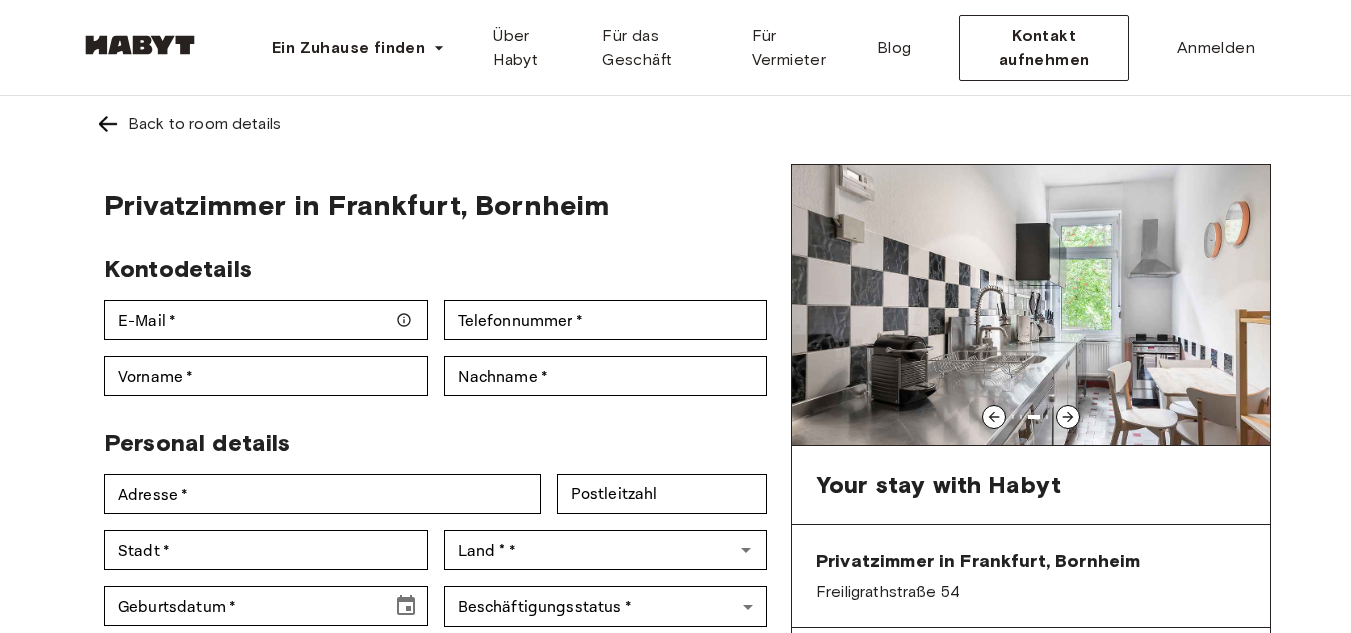 click 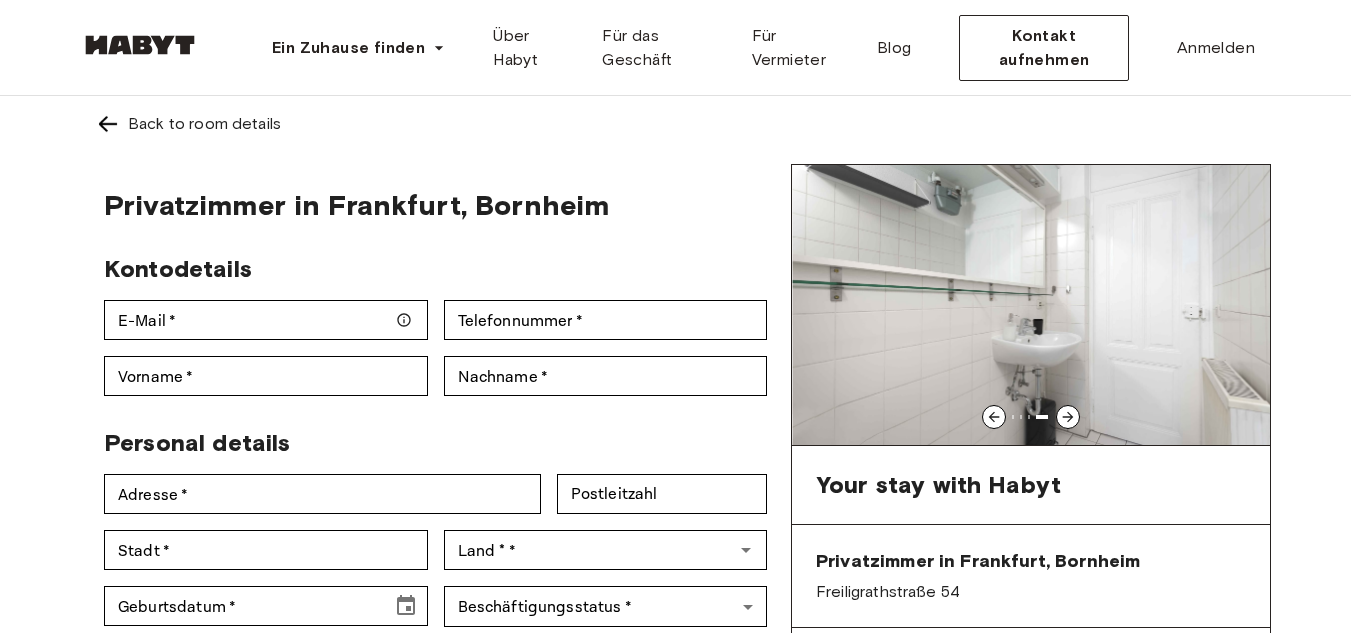 click 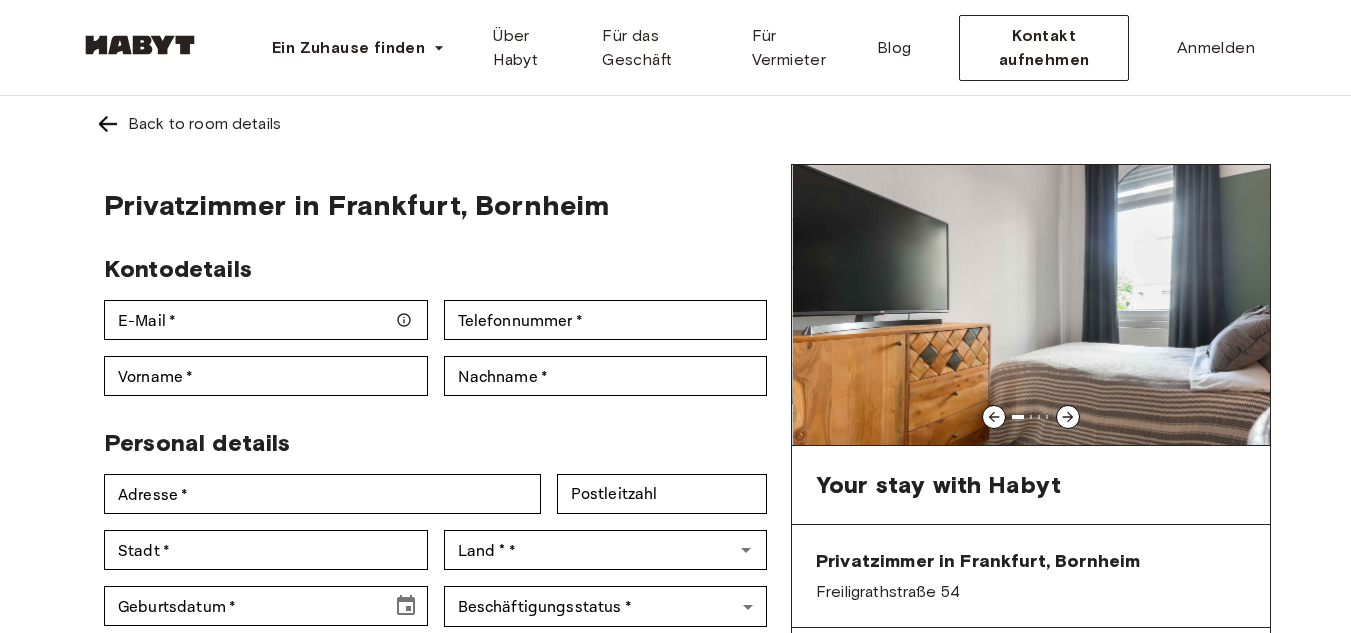 click 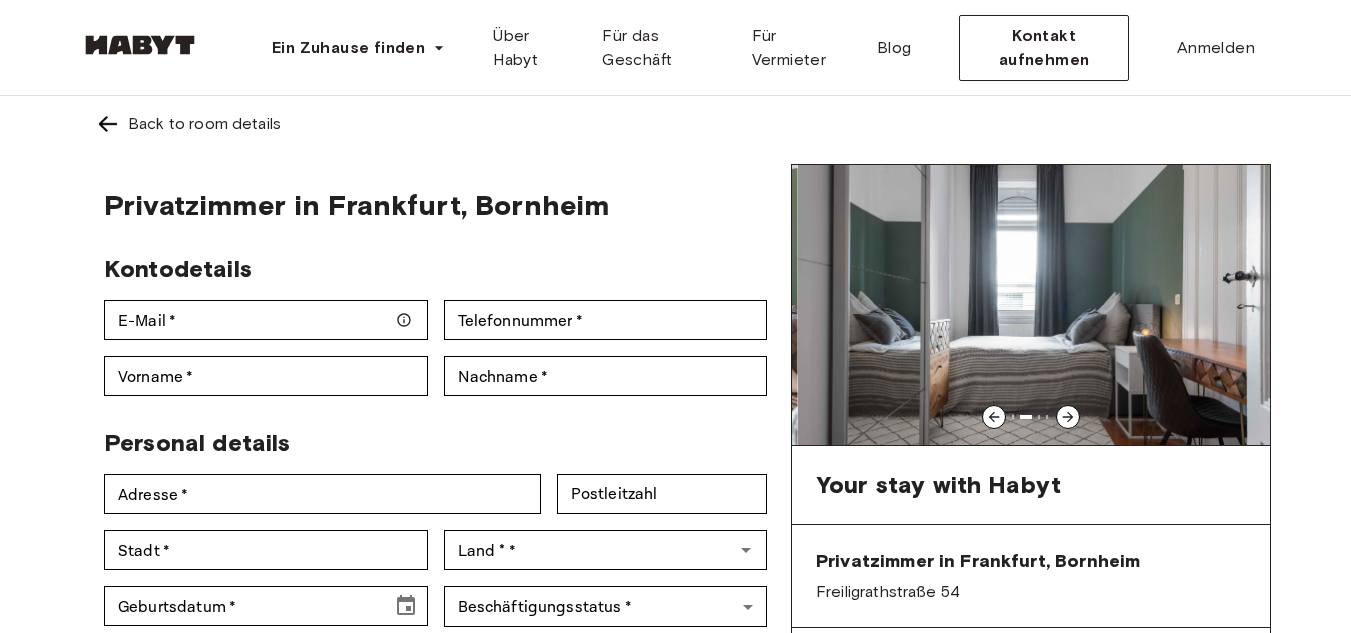 click 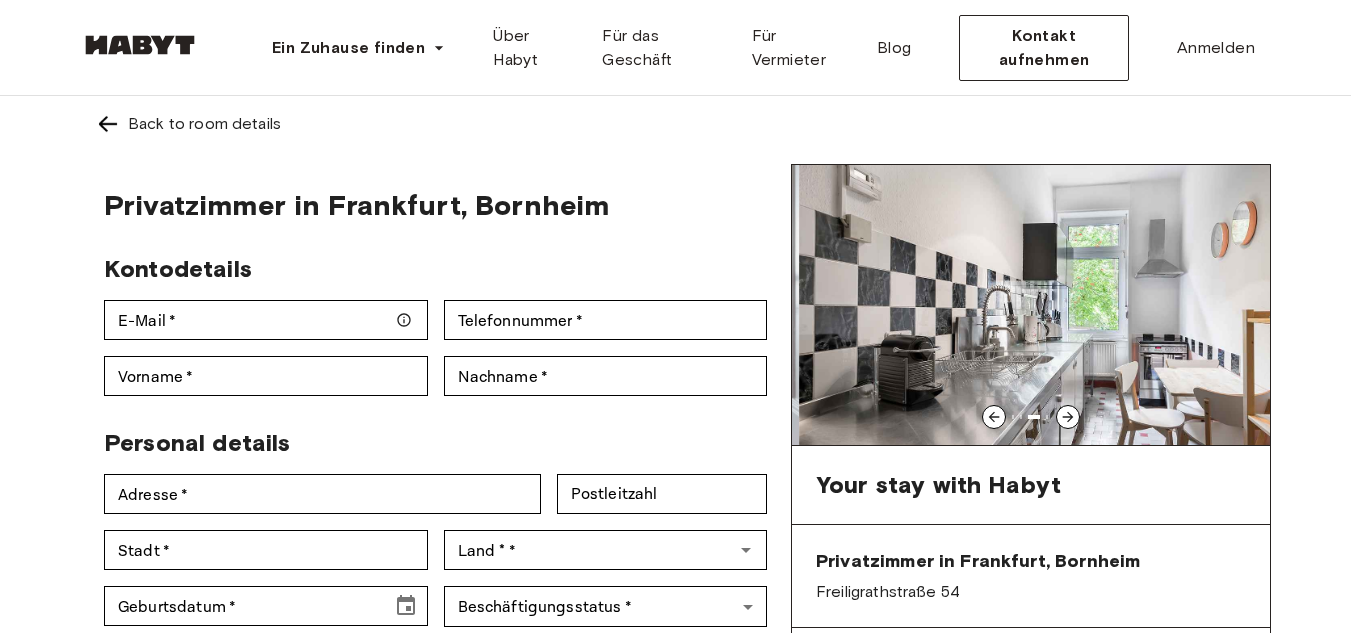 click 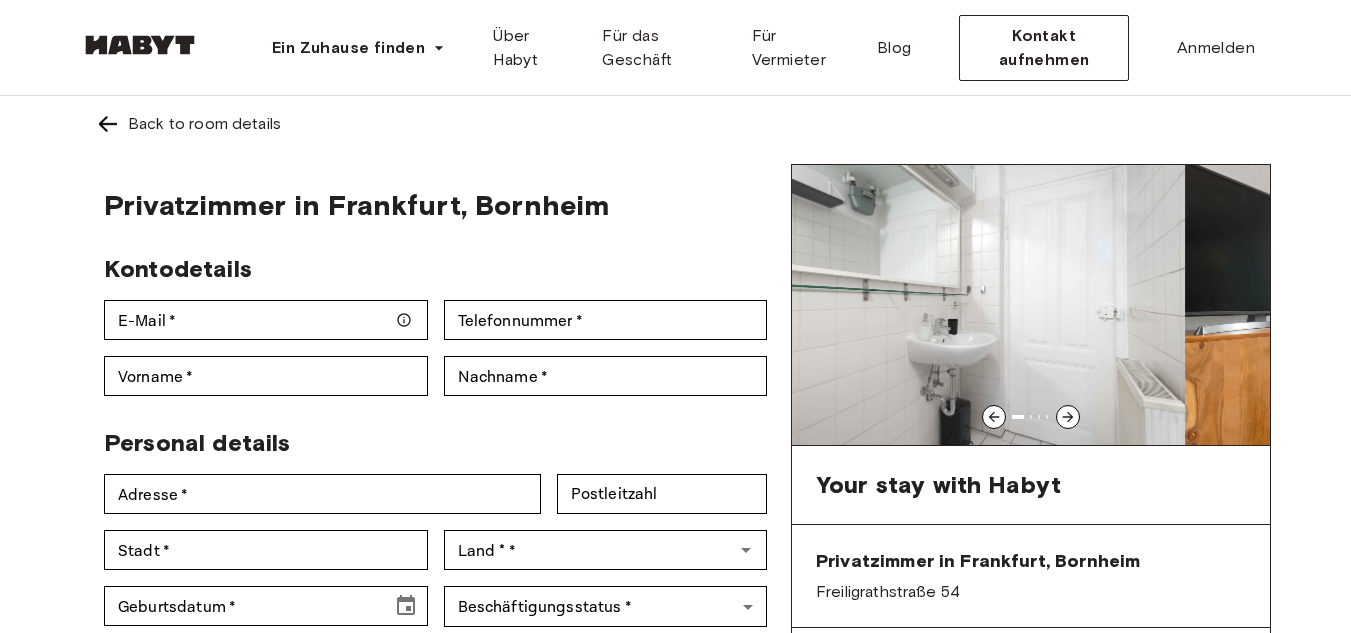 click 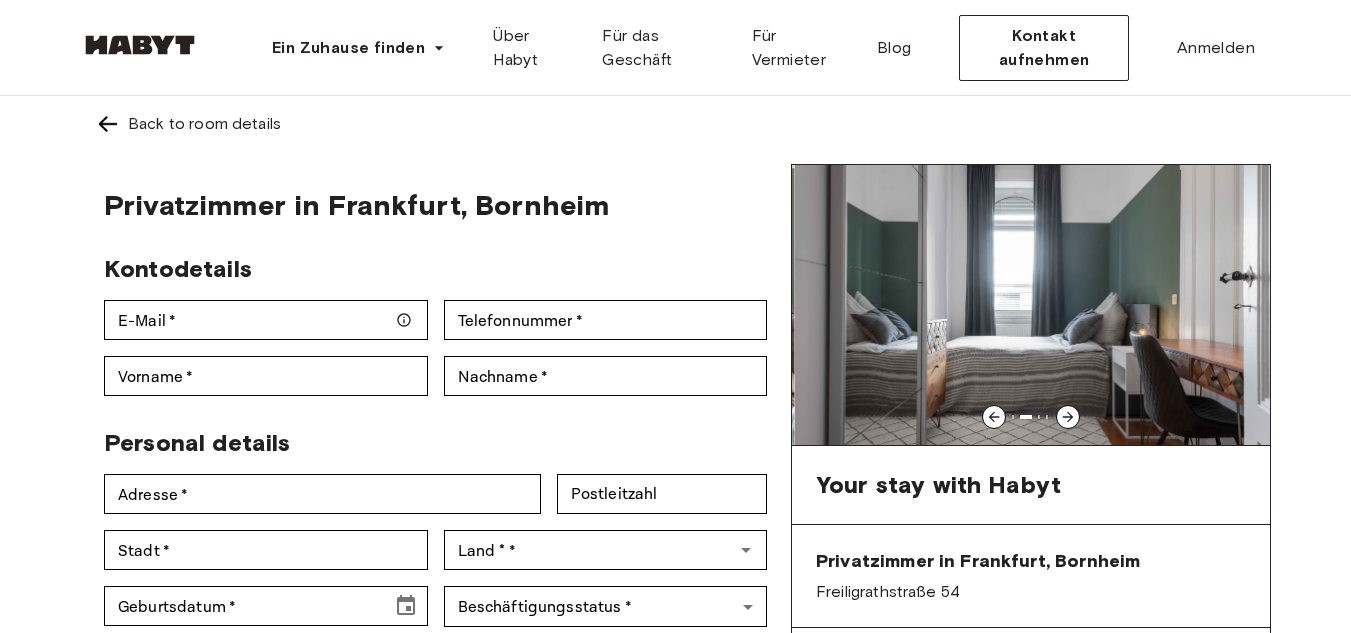 click 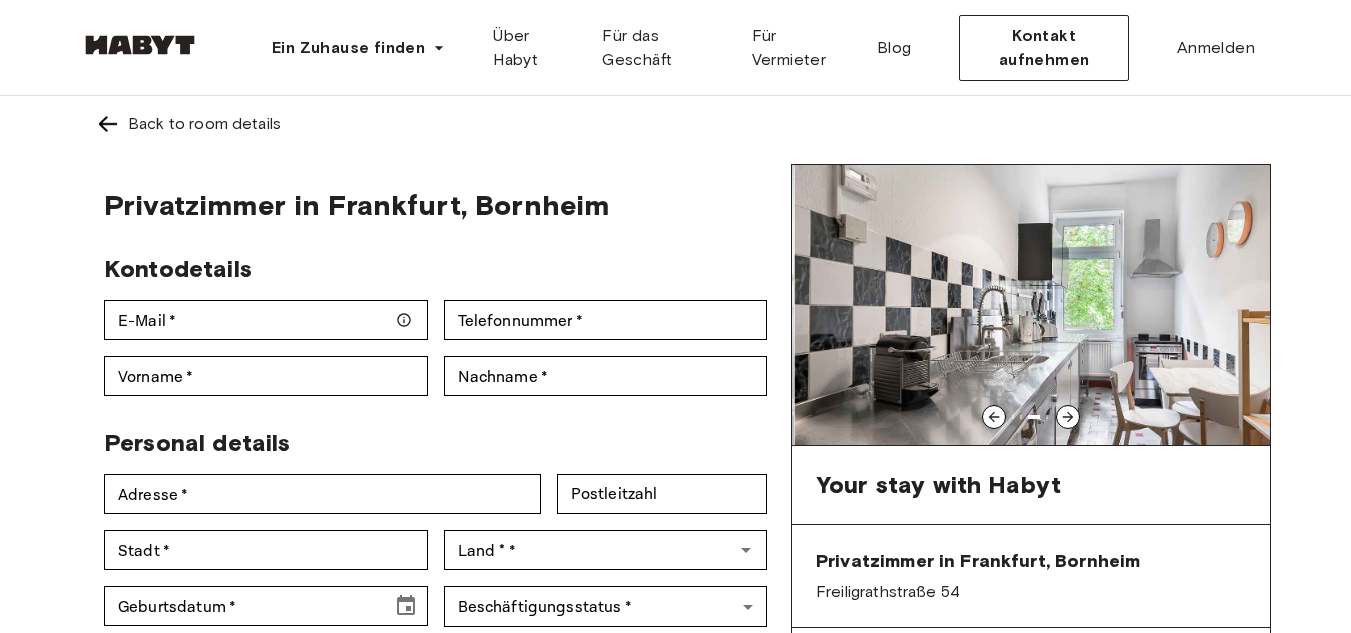 click 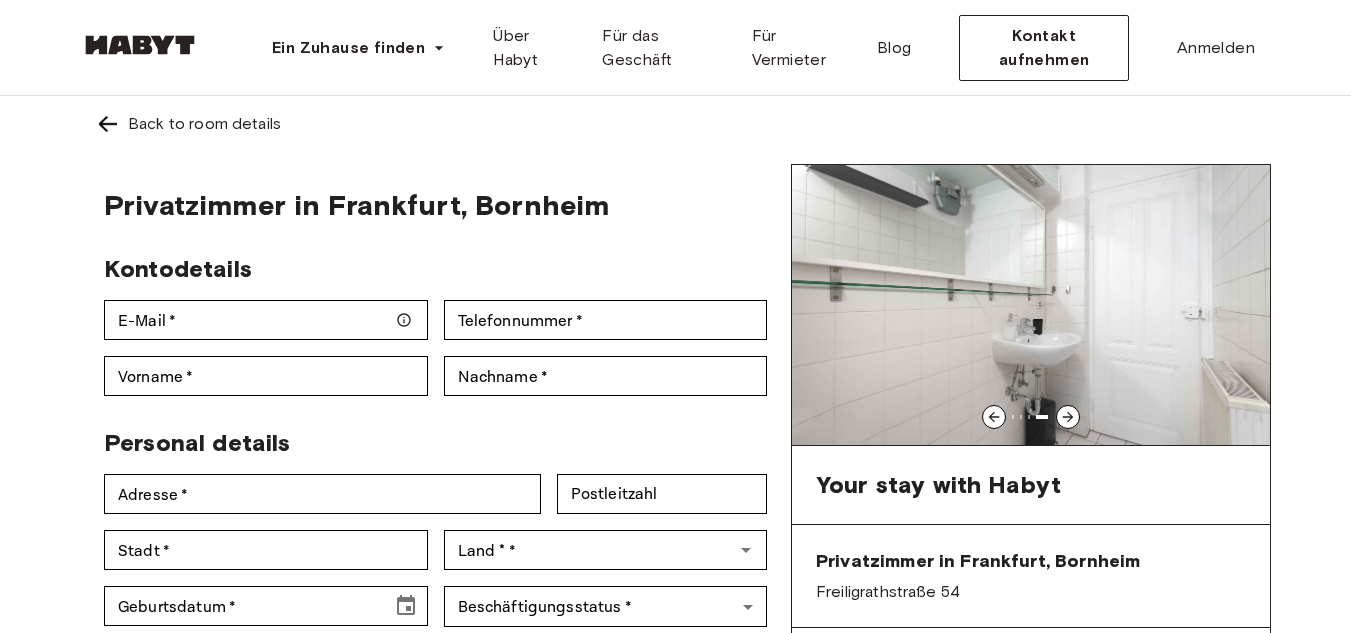 click 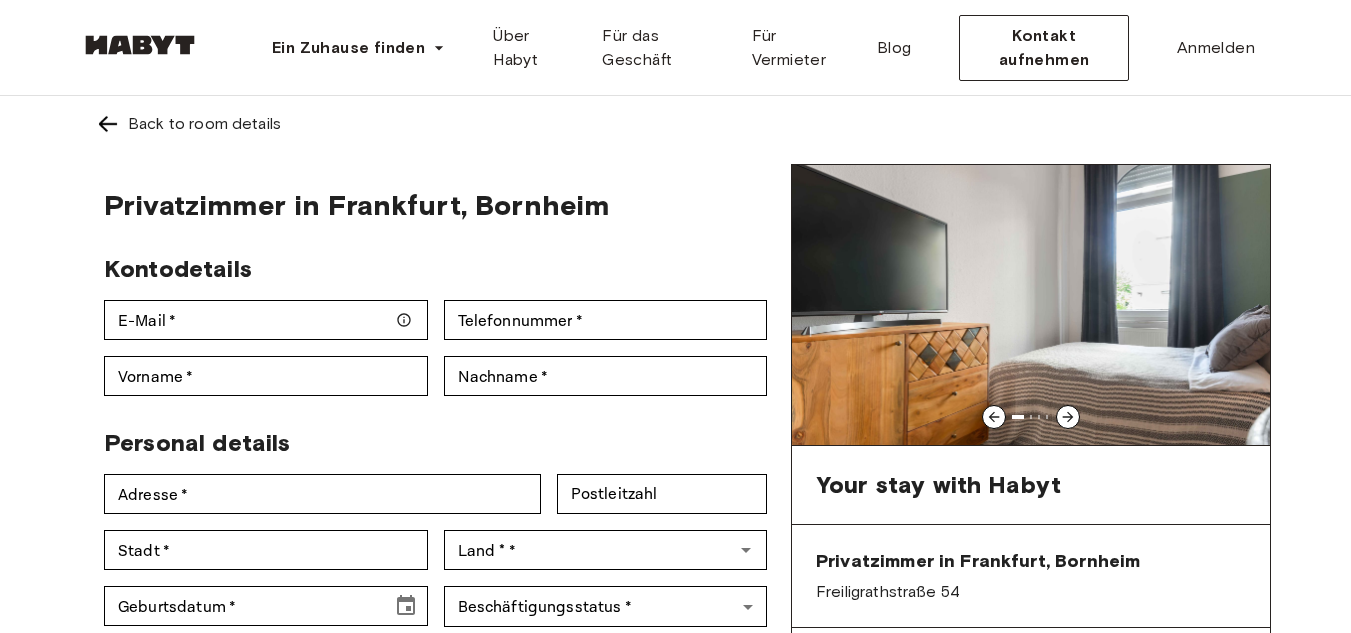 click 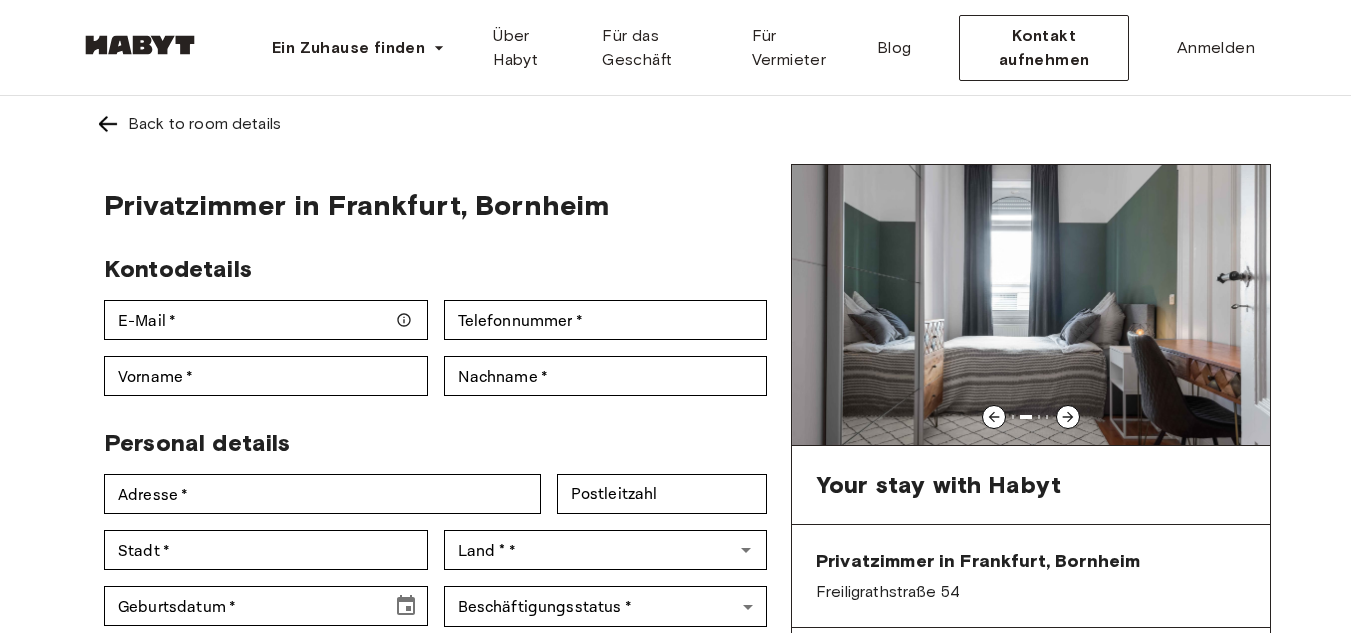 click 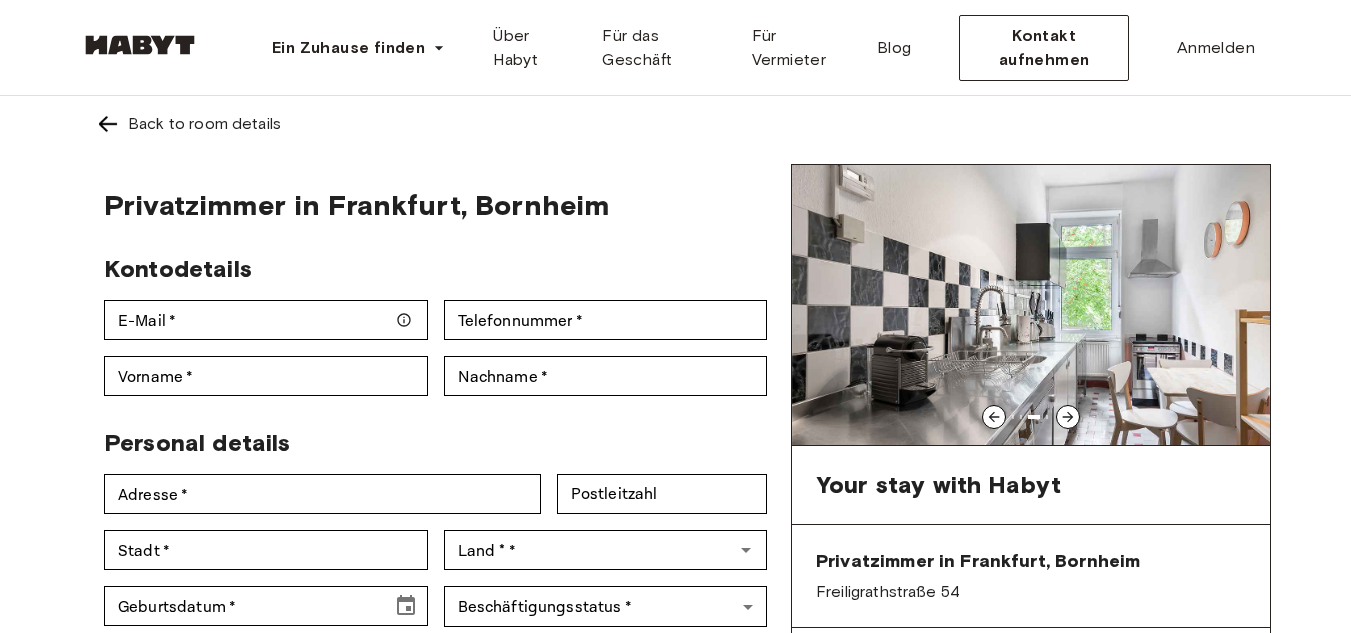 click 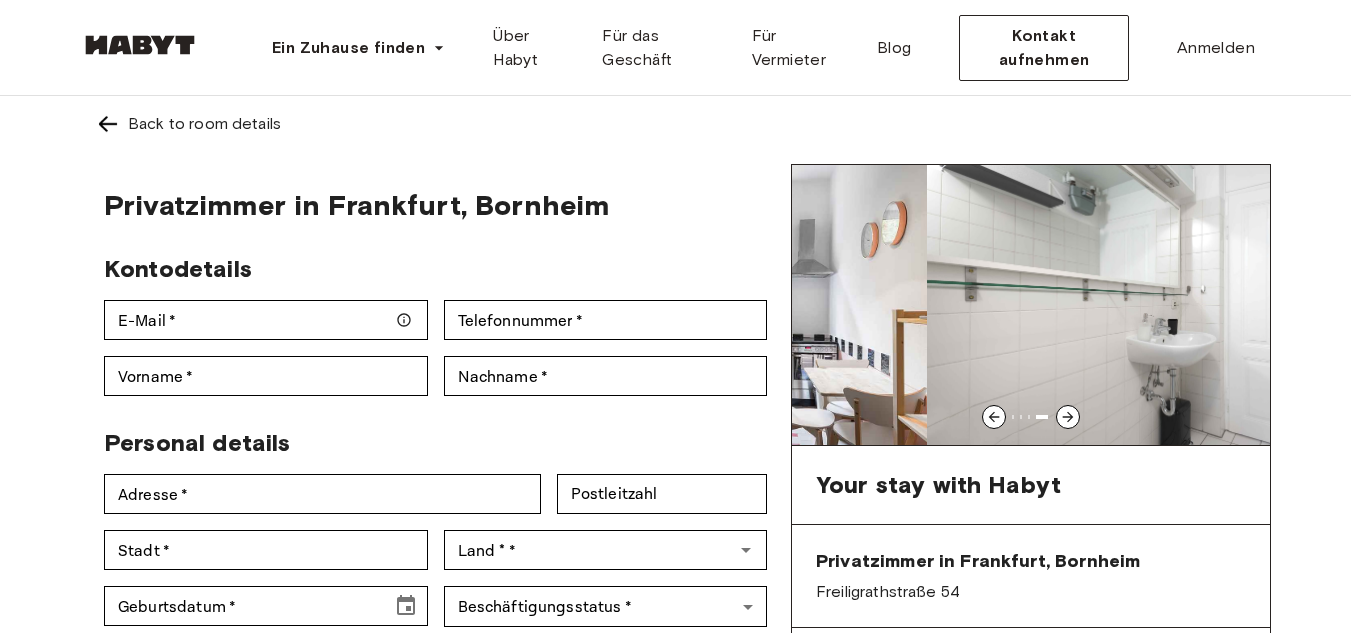 click 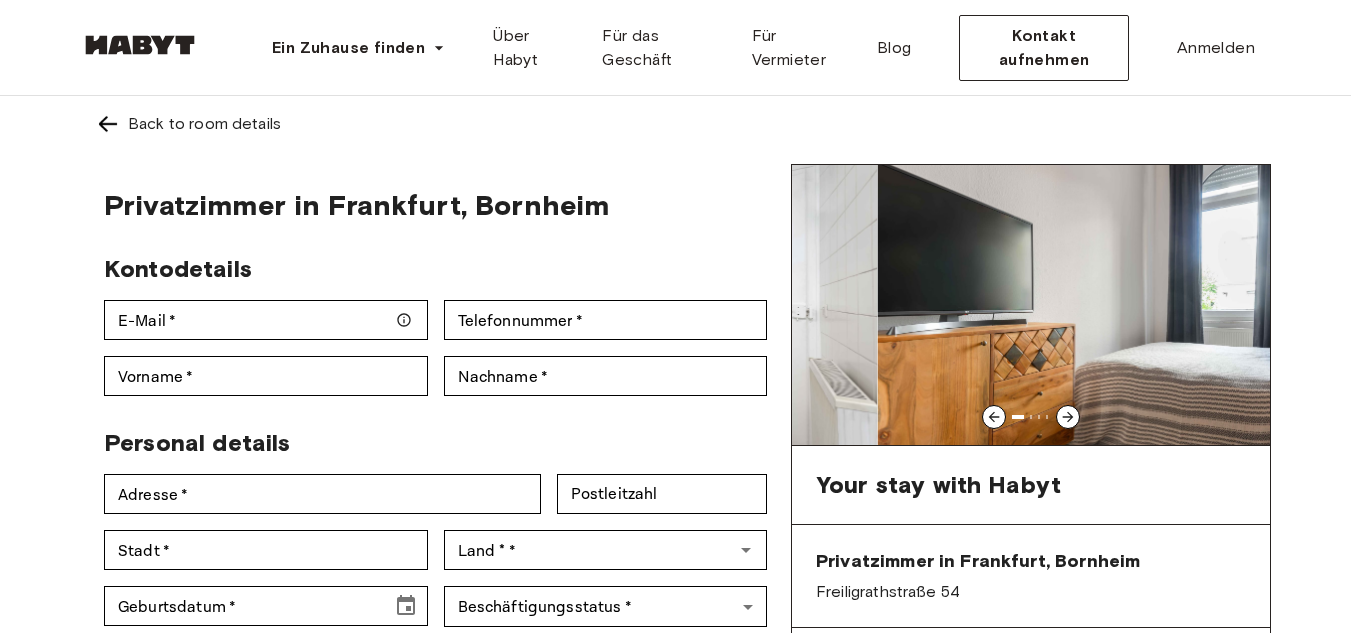 click 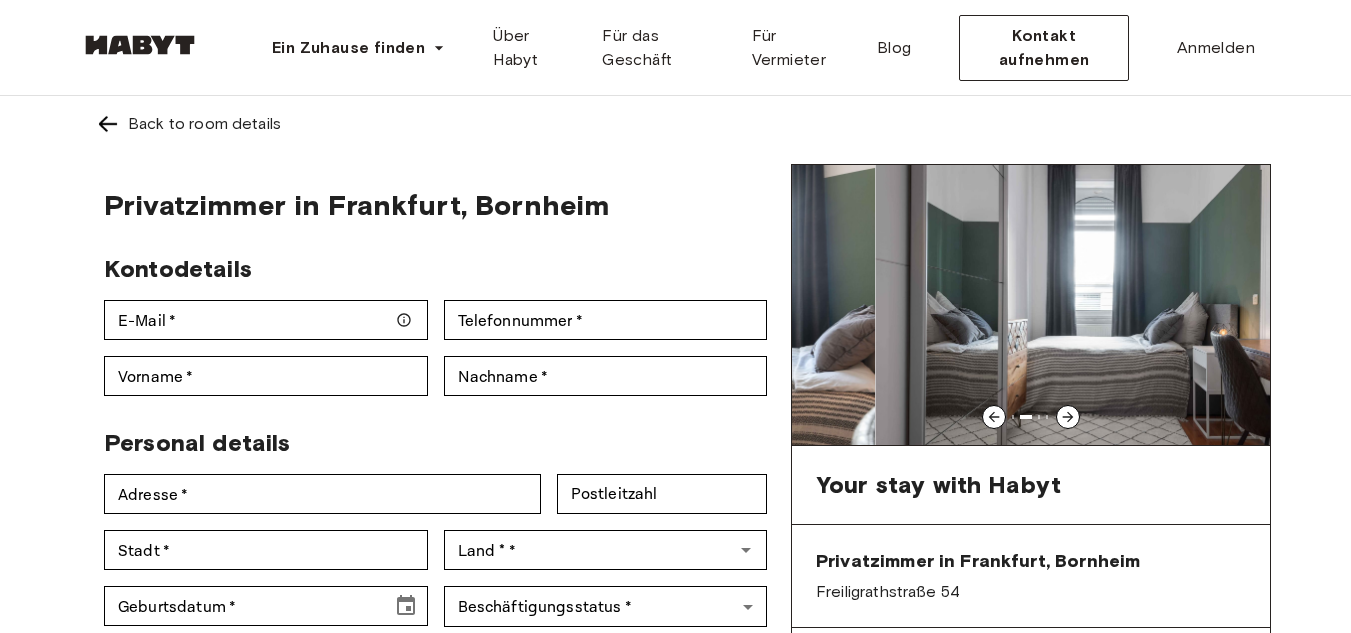 click 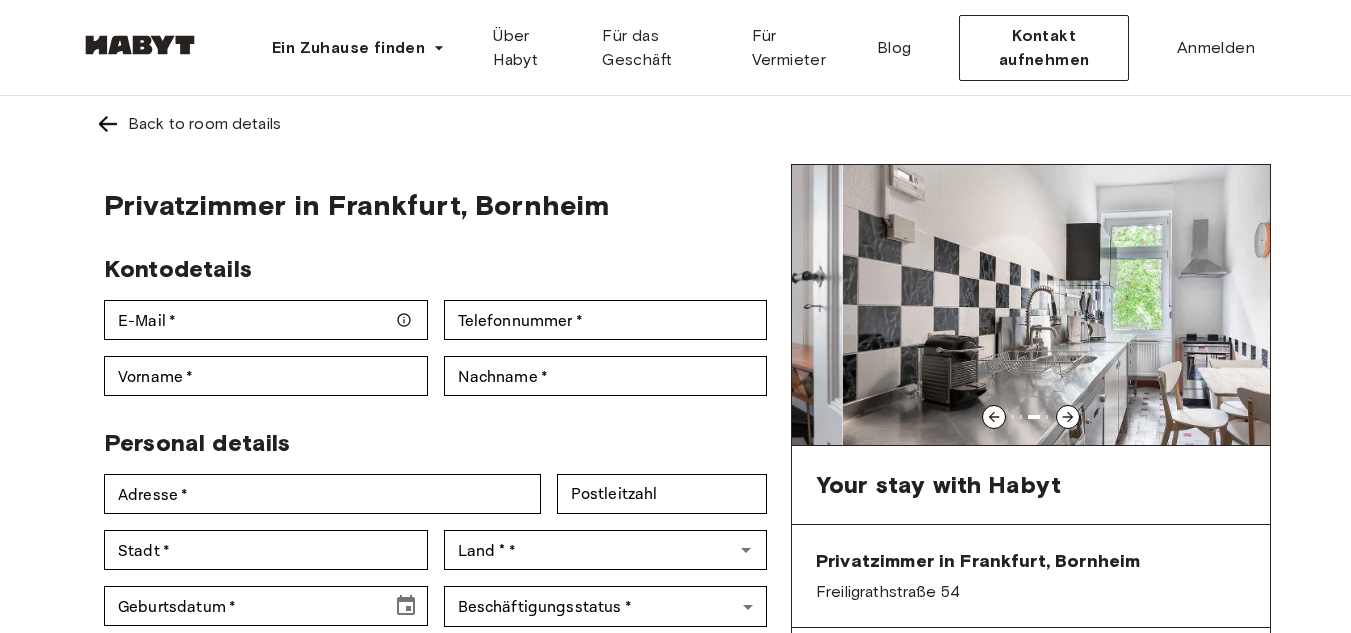 click 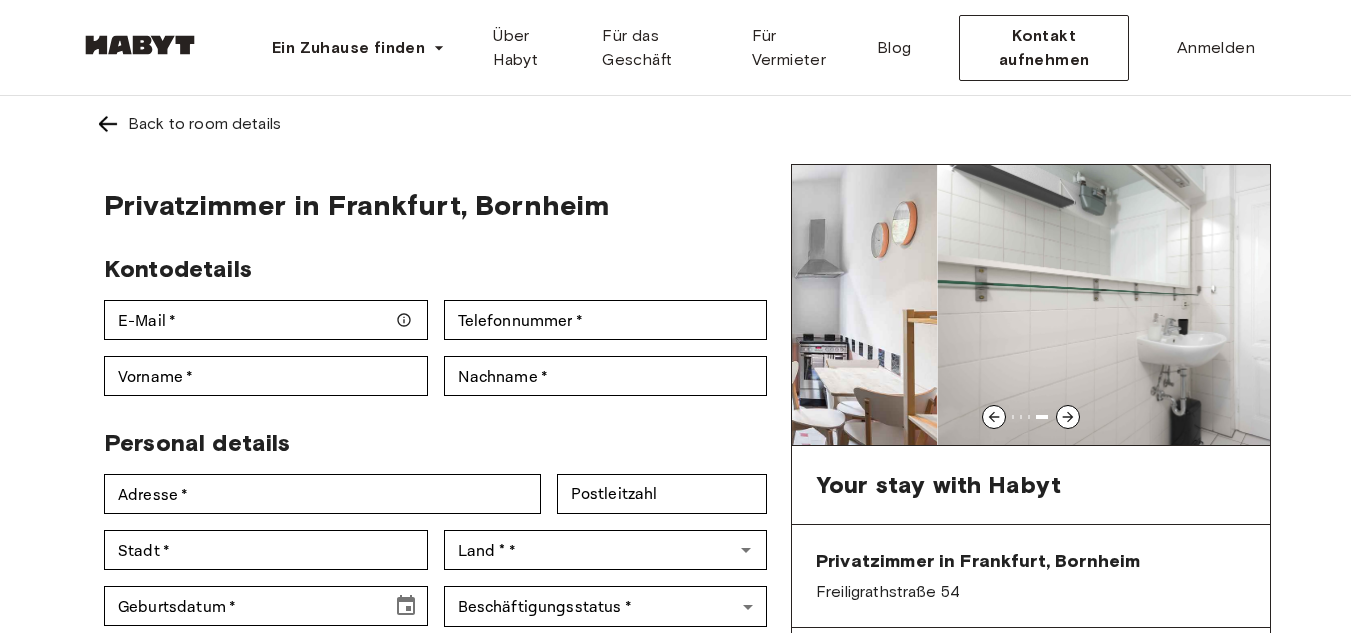 click 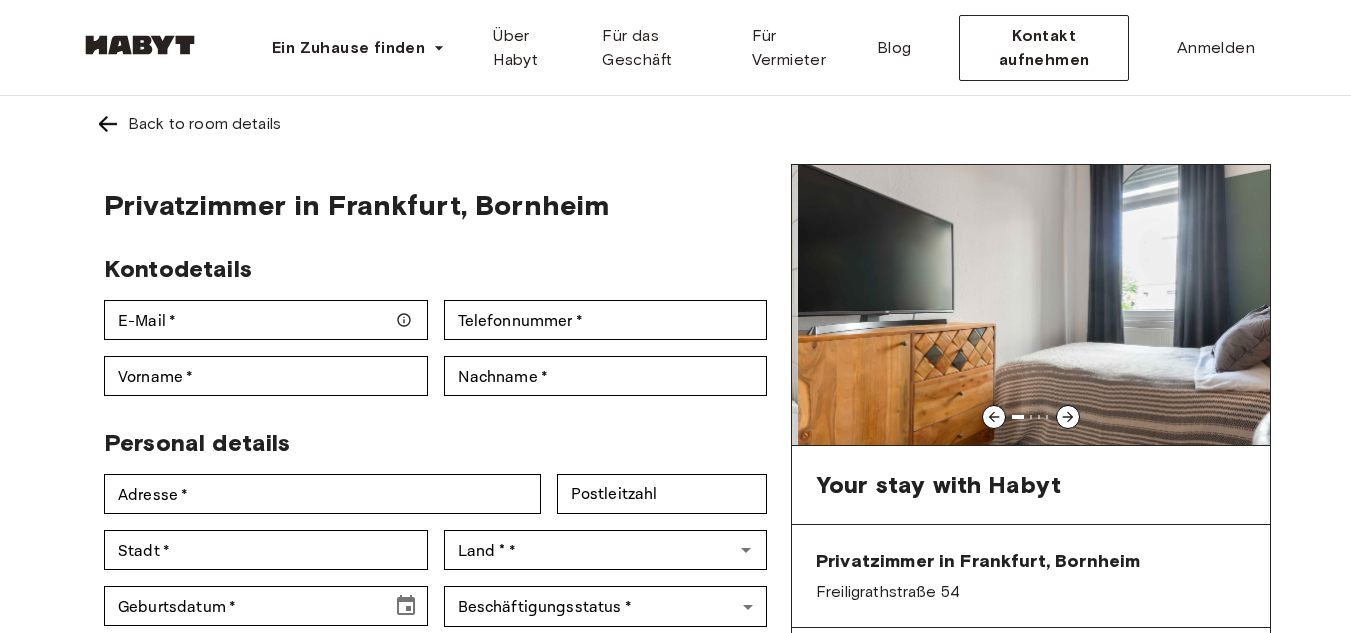 click 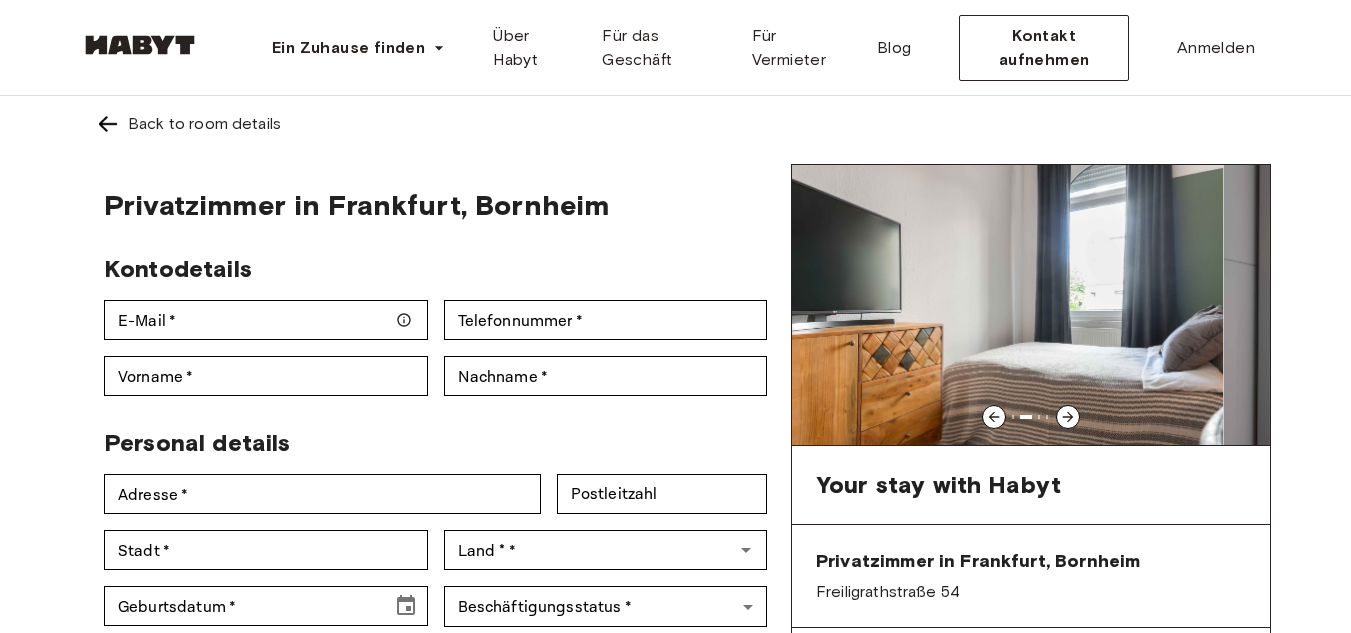 click 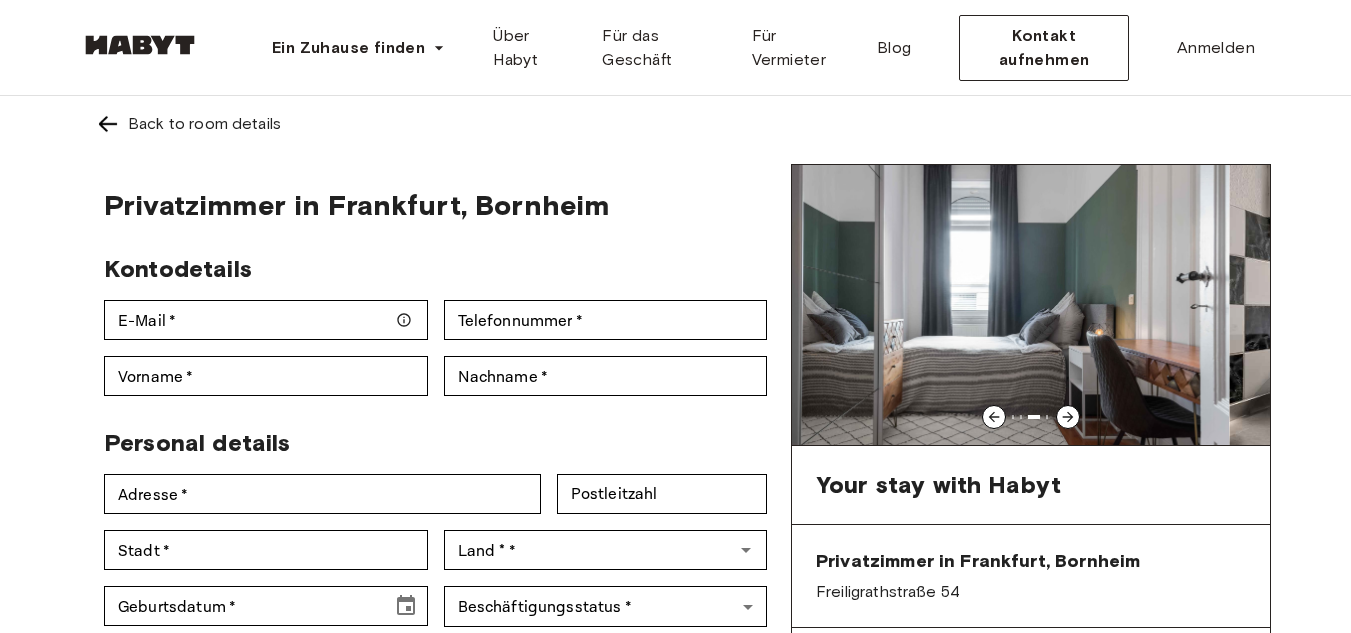 click 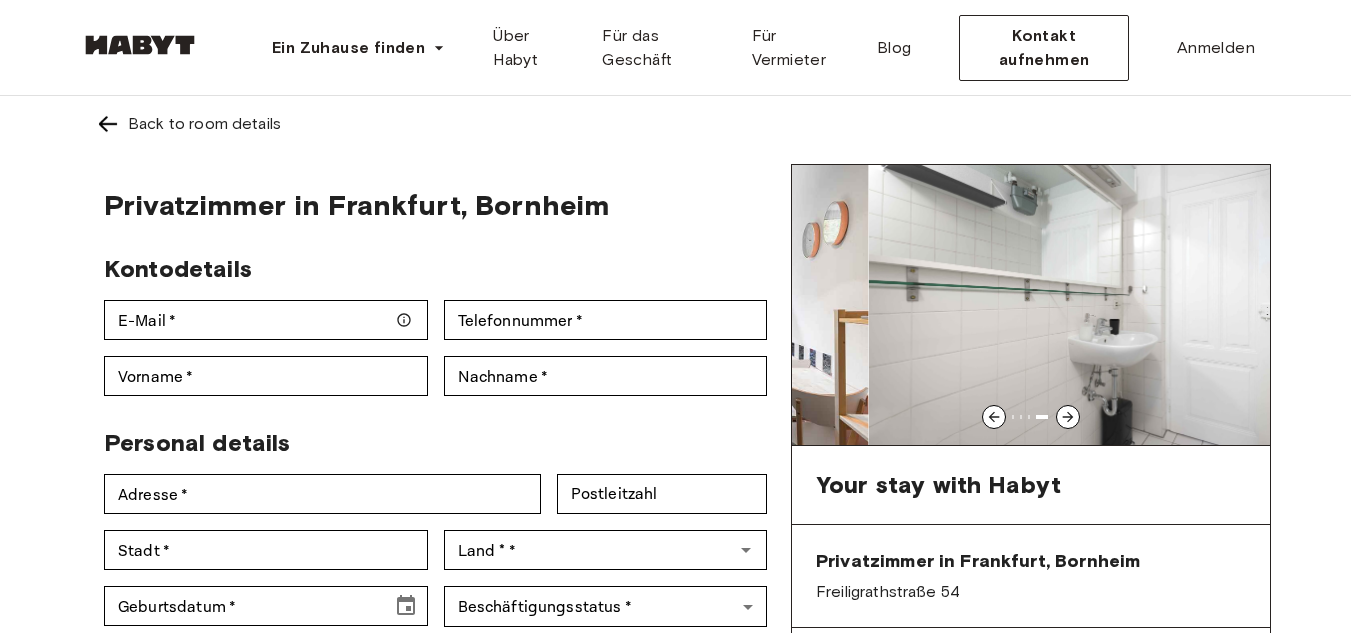 click 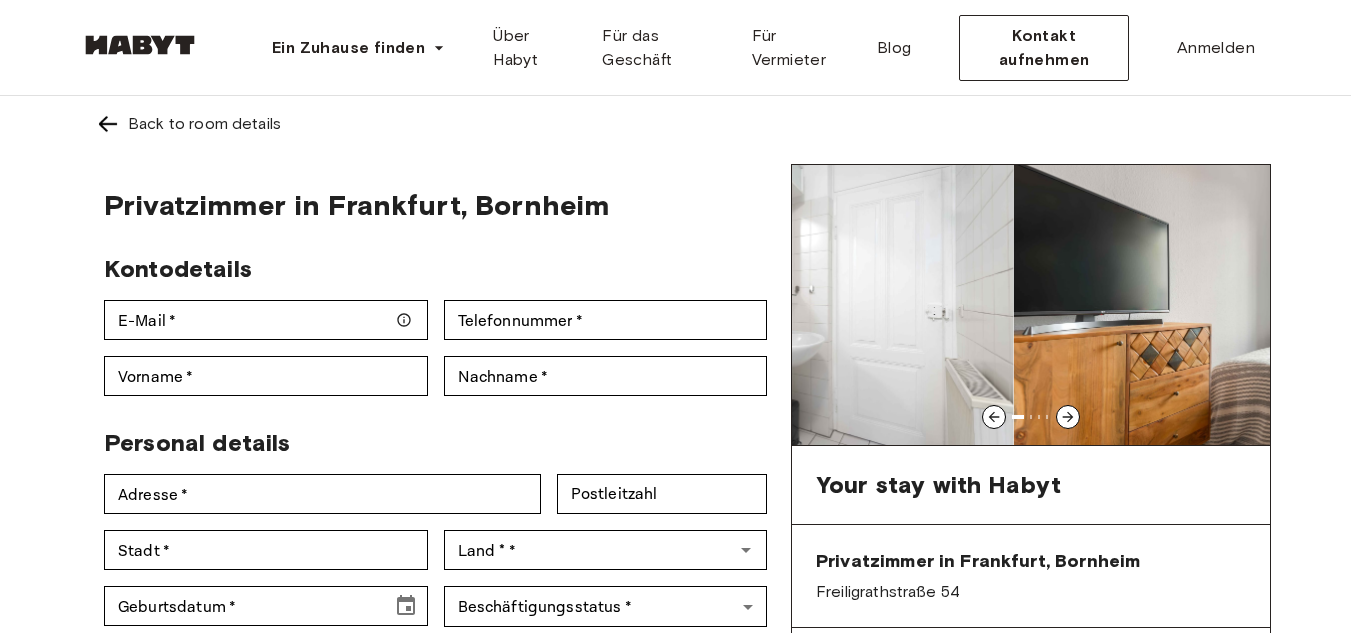 click 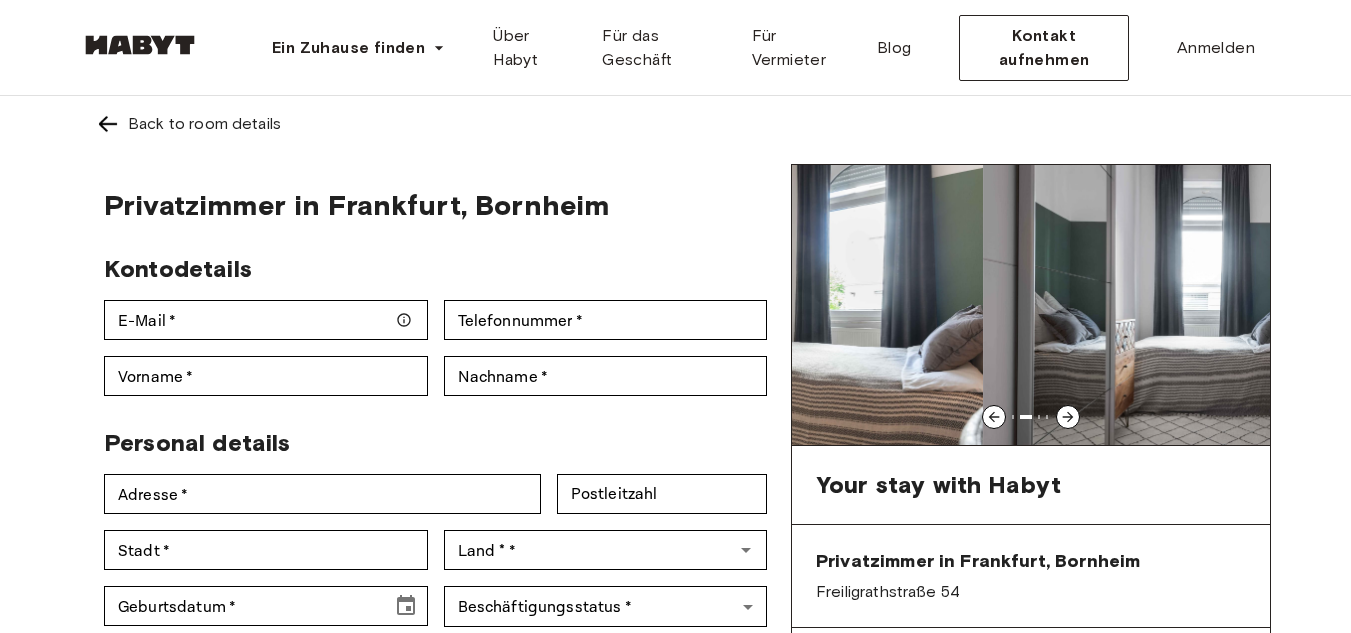 click 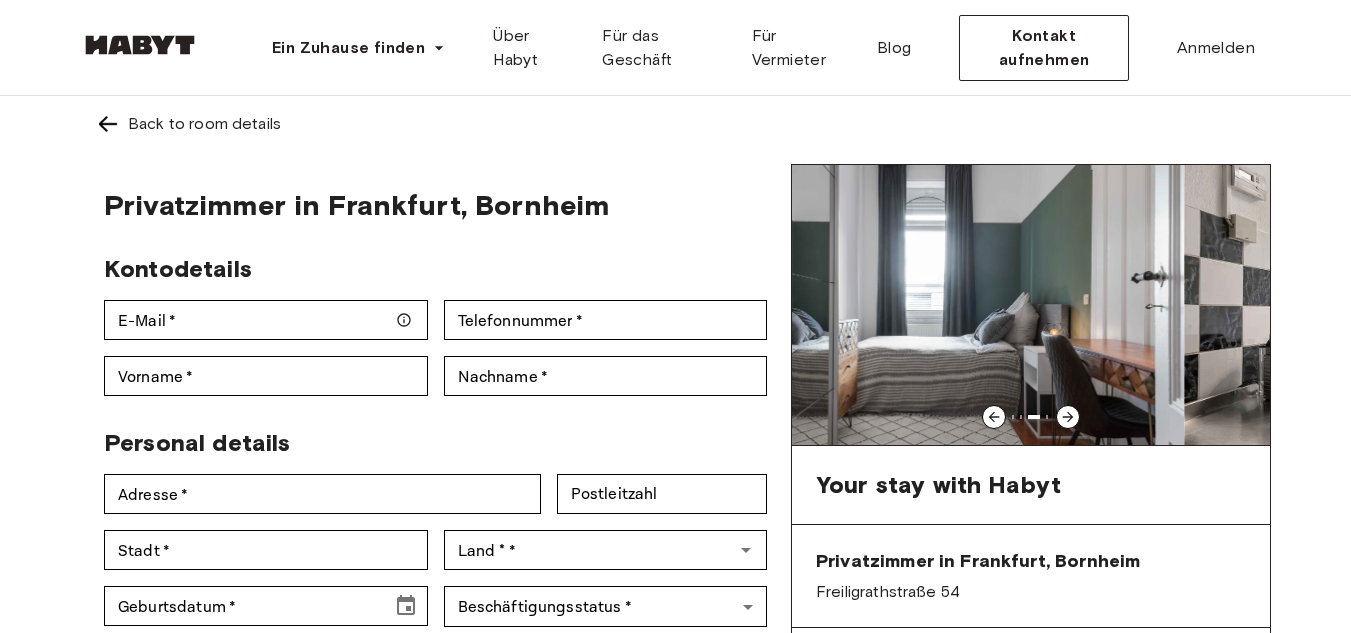 click 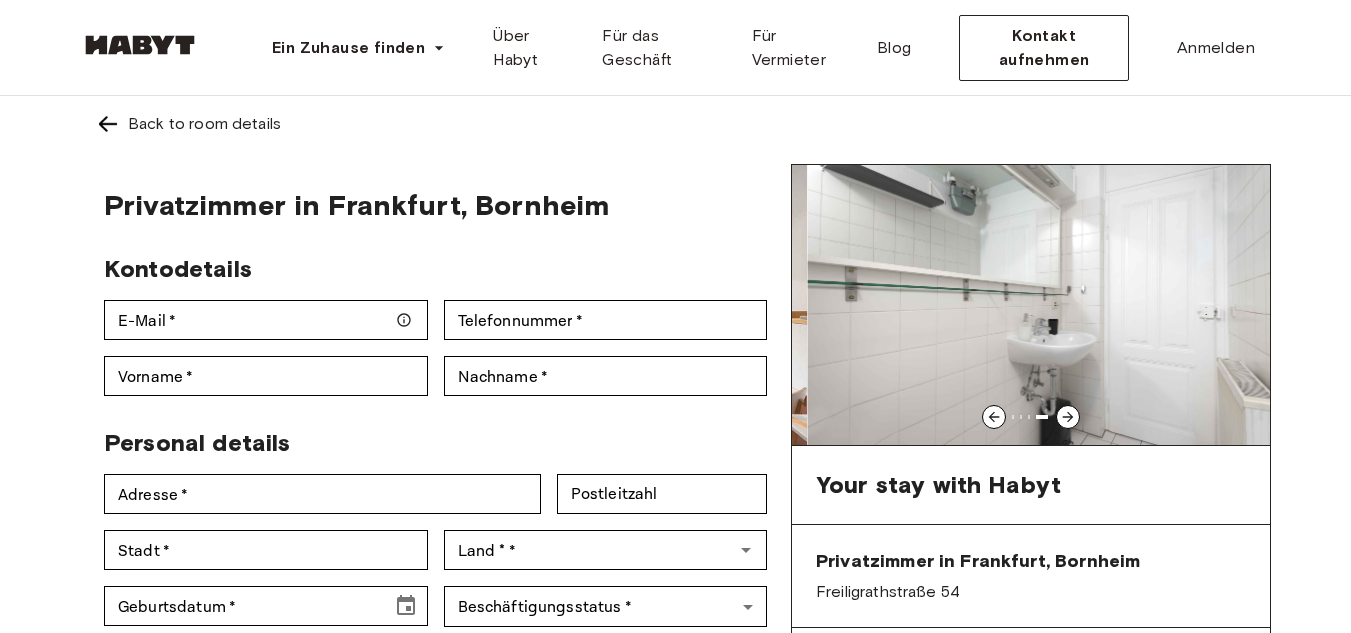 click 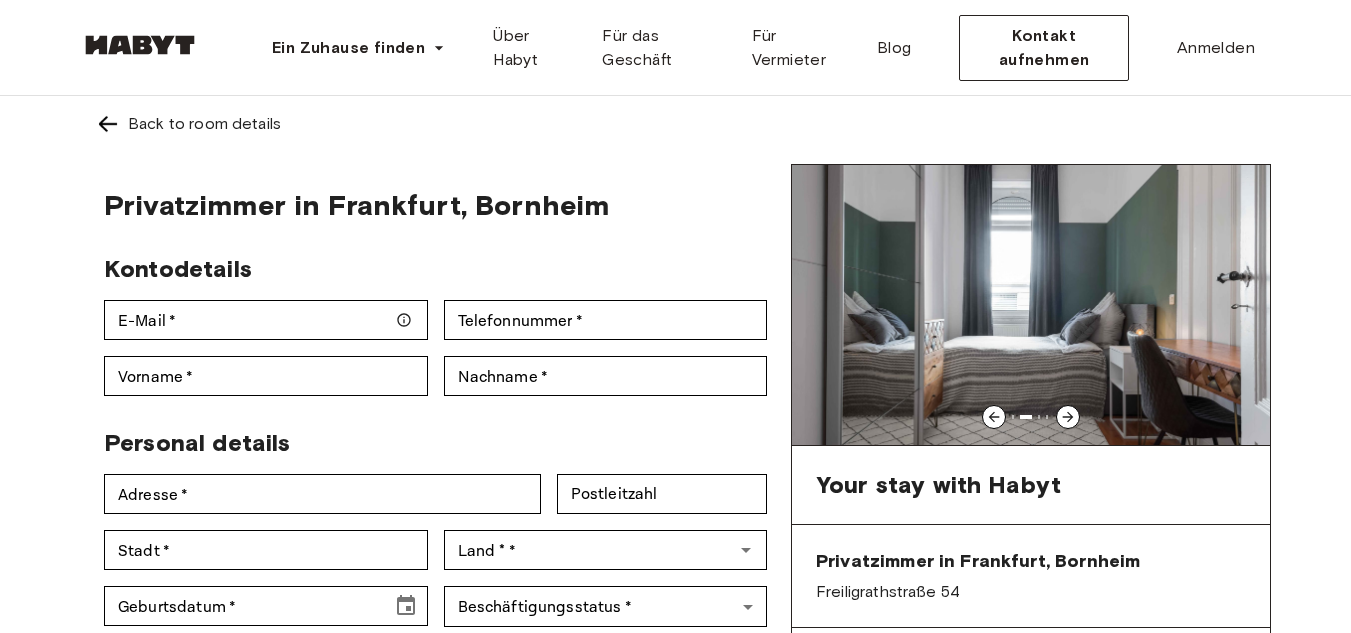 click 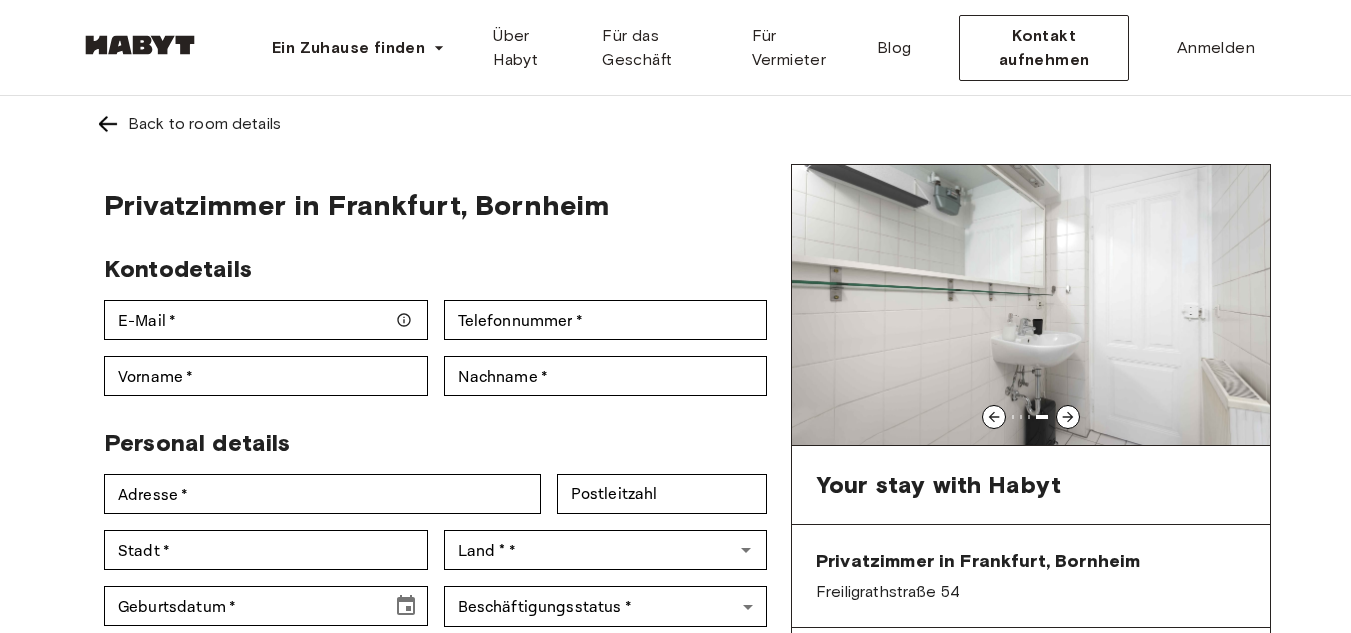 click 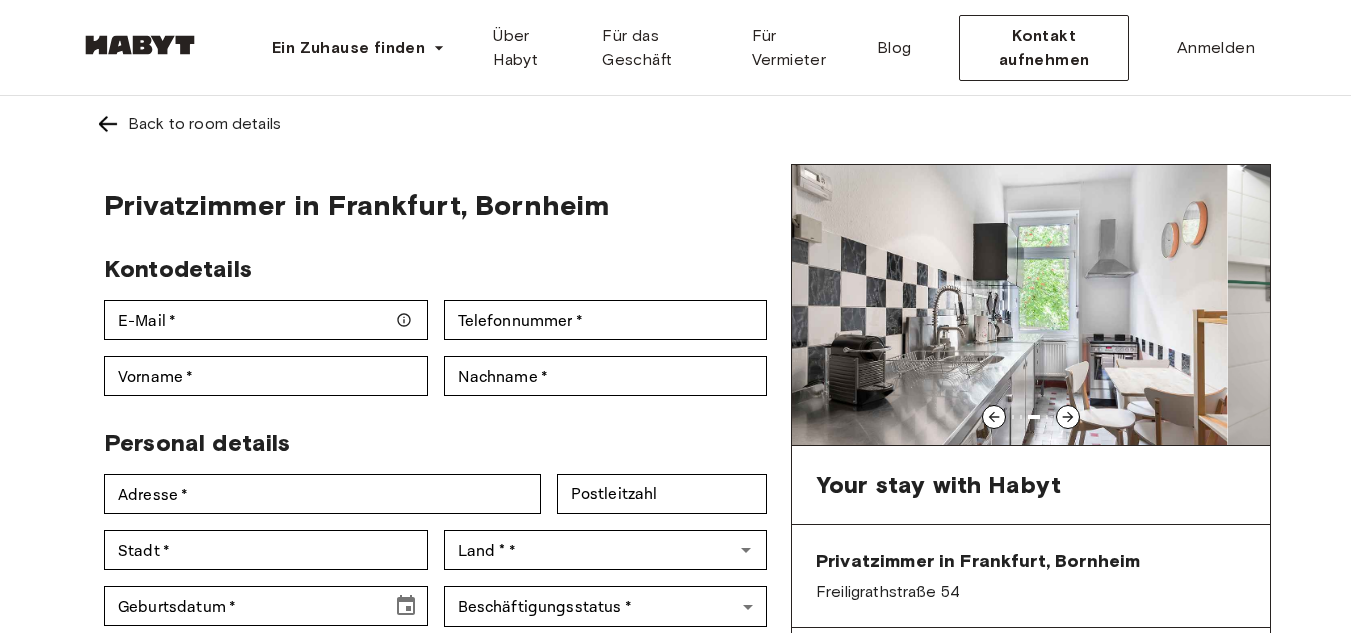 click 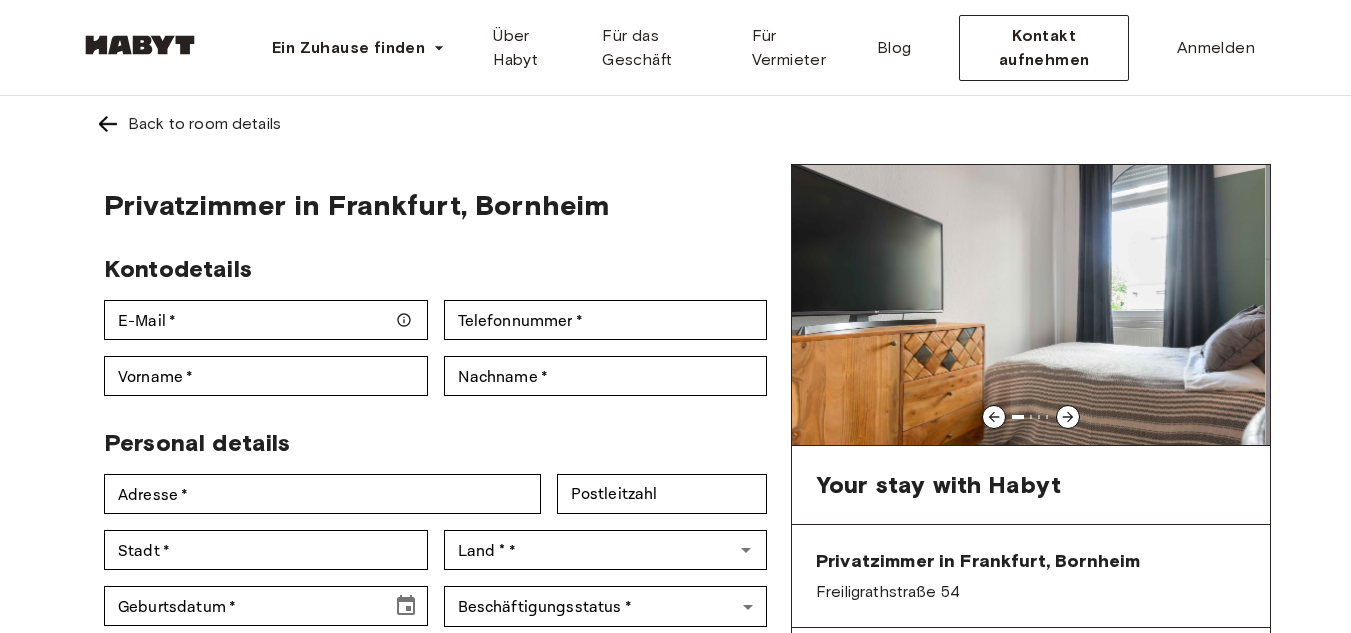 click 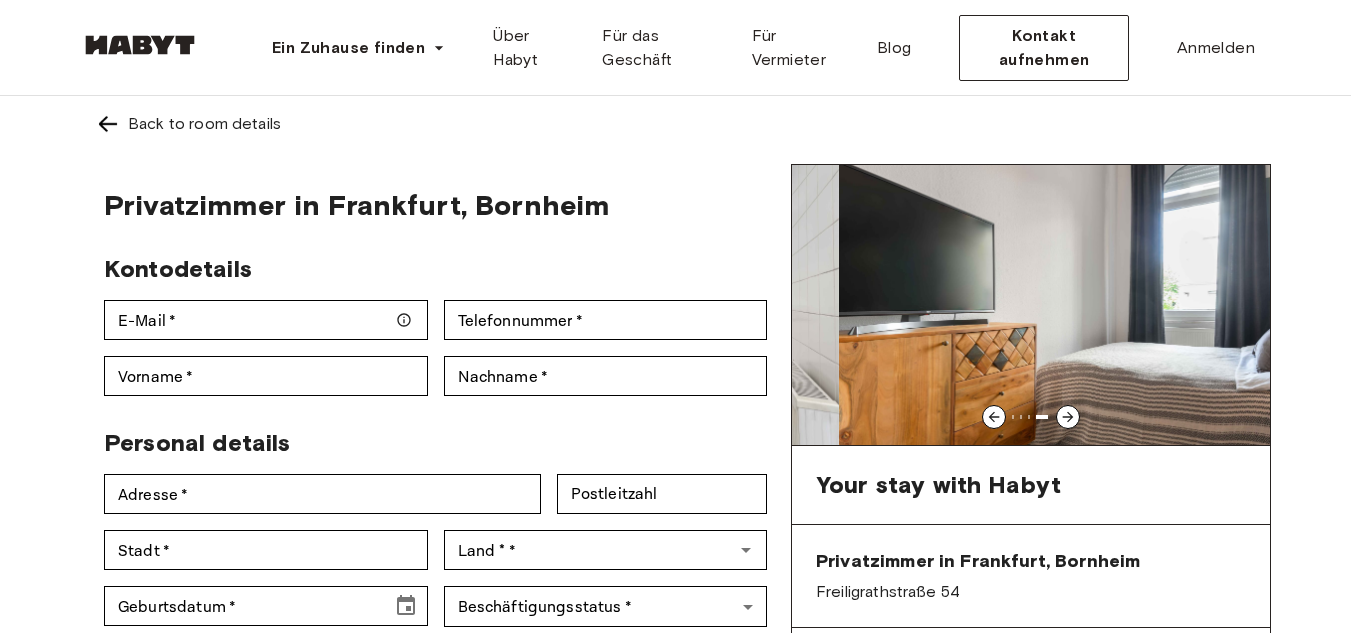 click 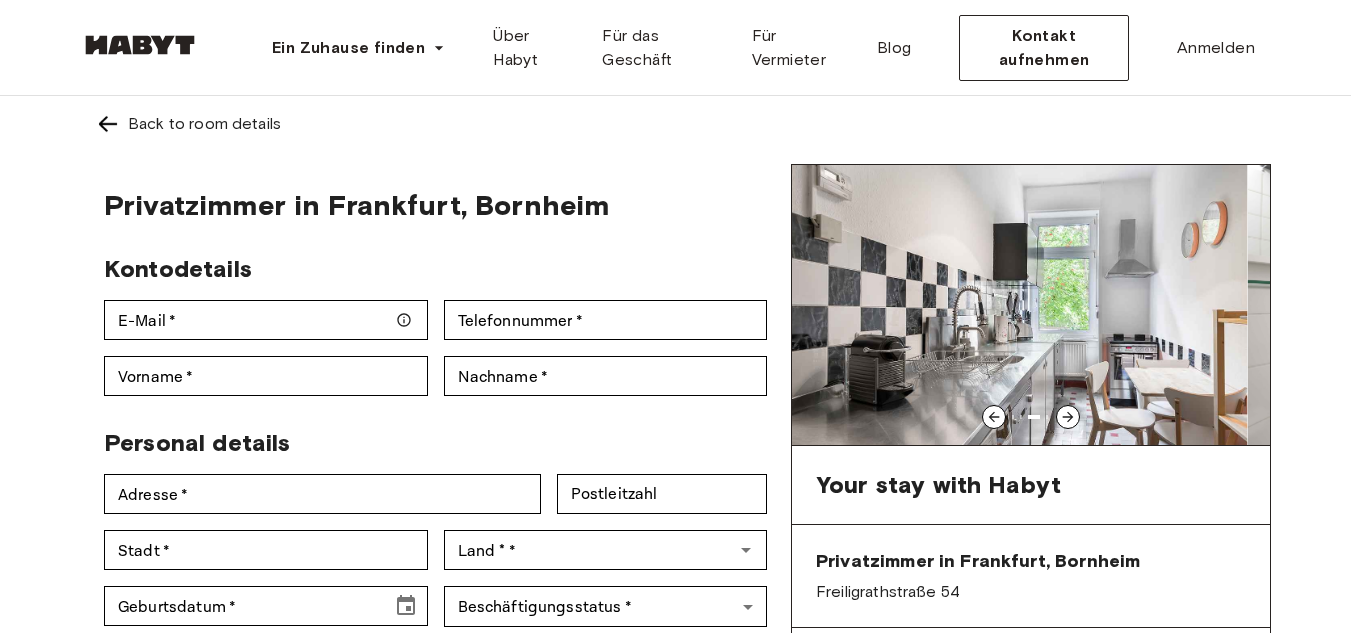 click 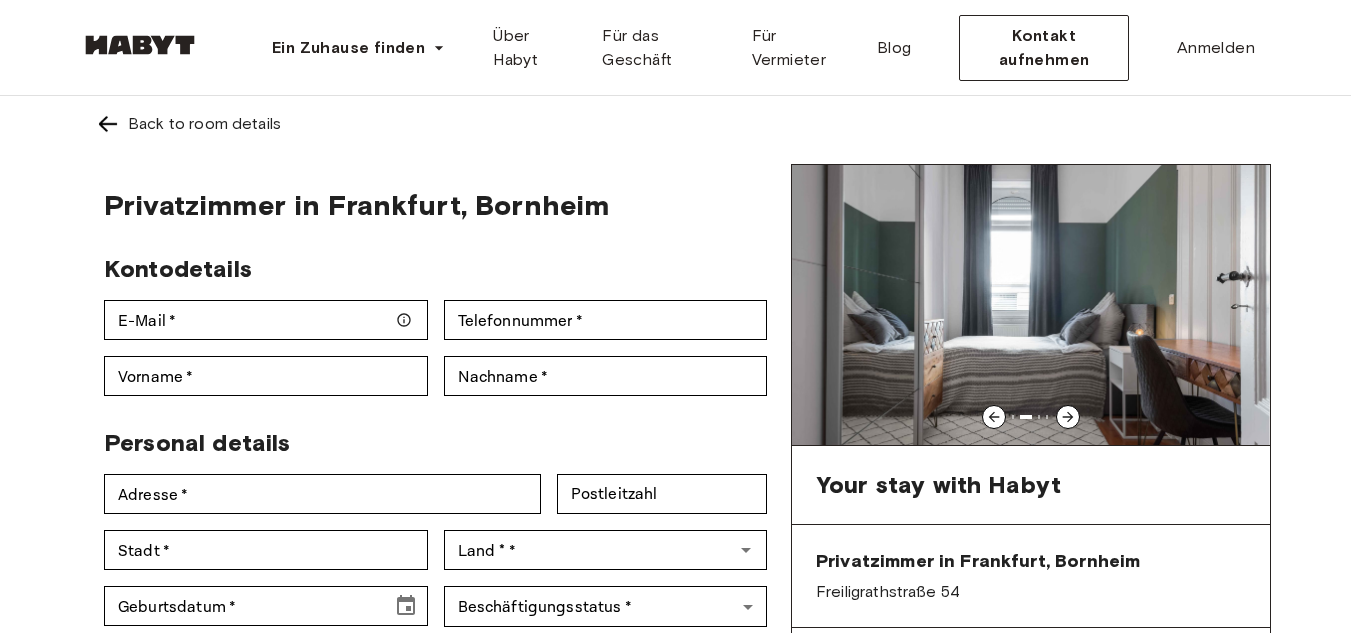 click 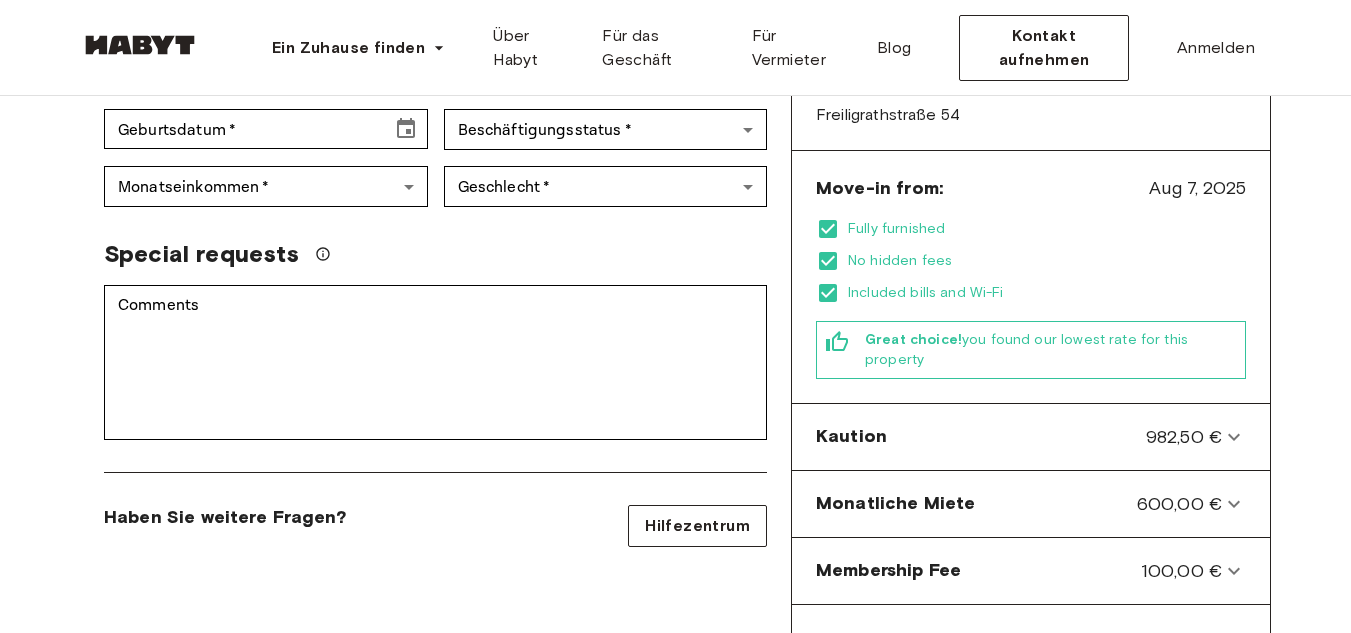 scroll, scrollTop: 469, scrollLeft: 0, axis: vertical 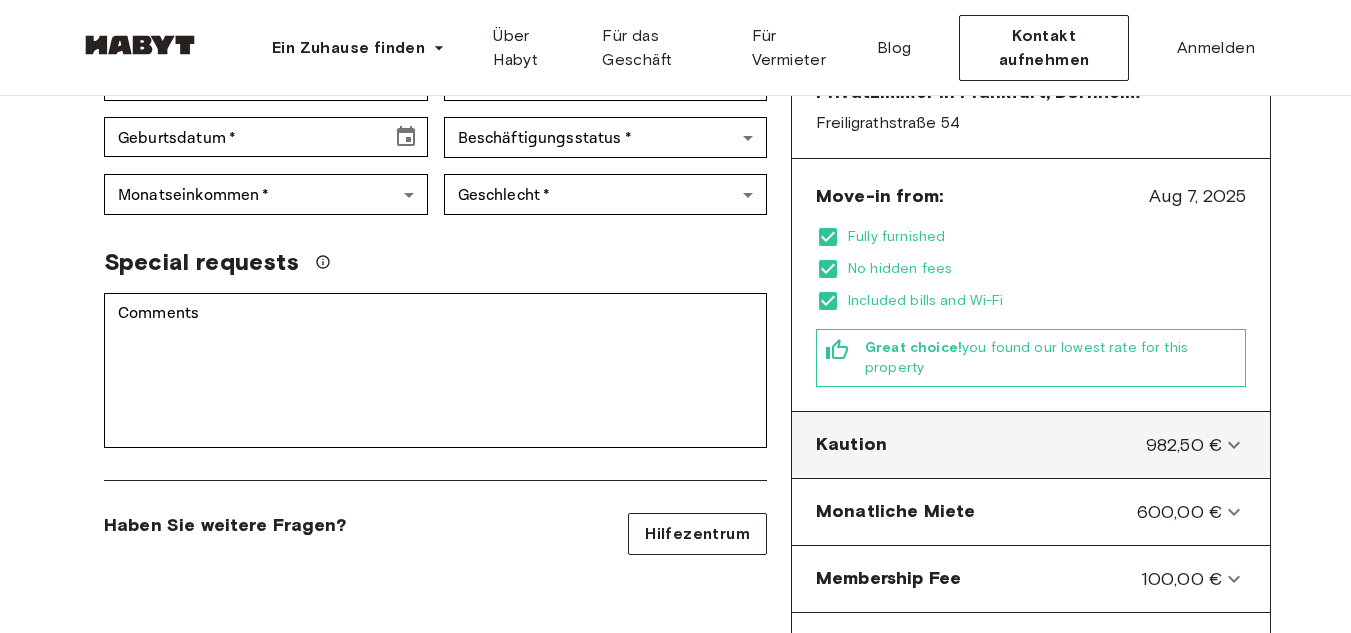 click 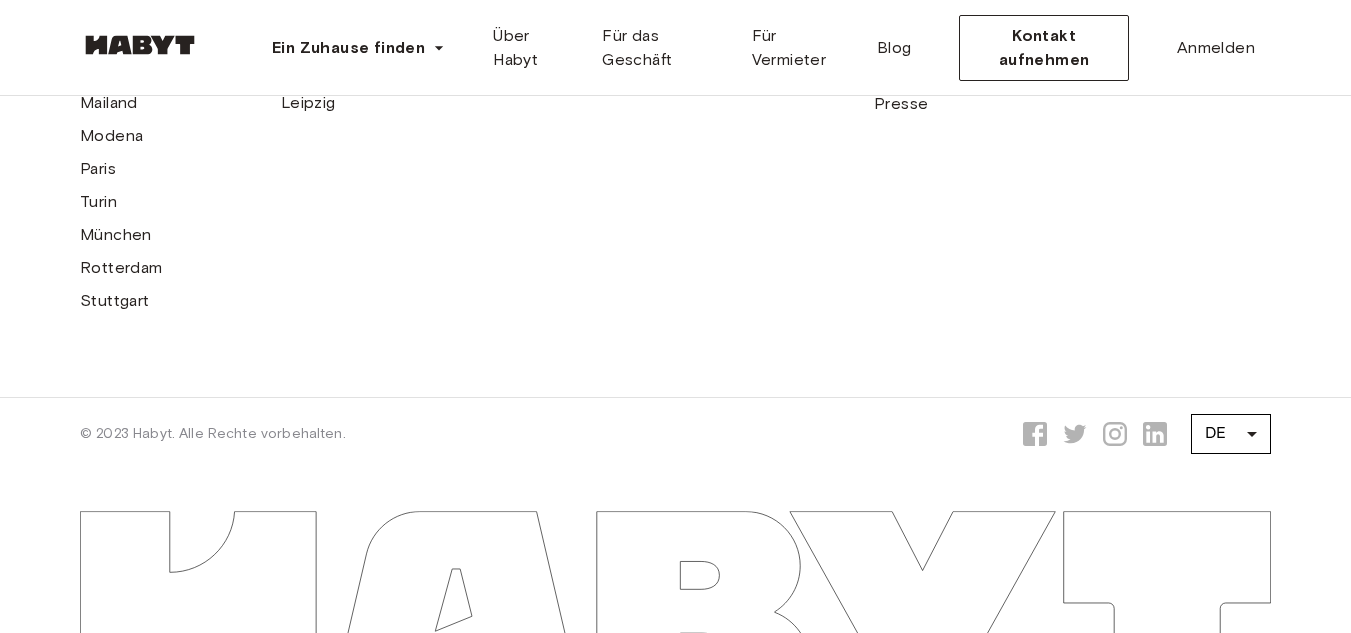 scroll, scrollTop: 1772, scrollLeft: 0, axis: vertical 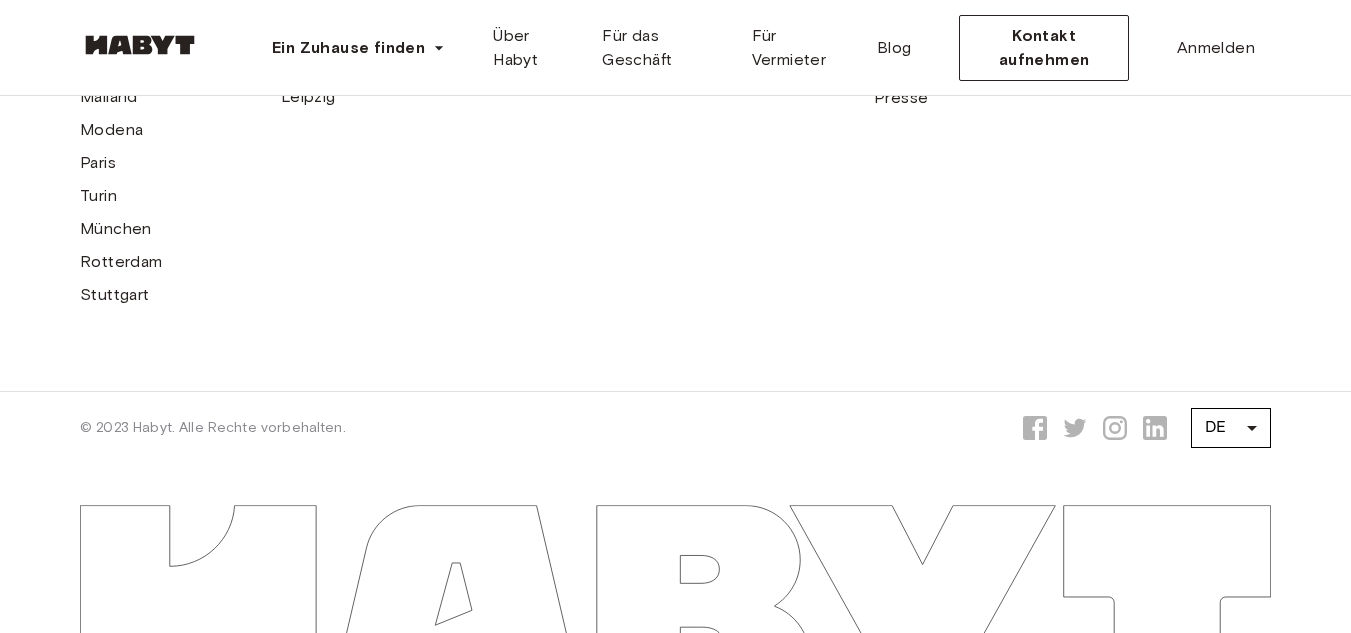 drag, startPoint x: 1355, startPoint y: 570, endPoint x: 815, endPoint y: 409, distance: 563.49 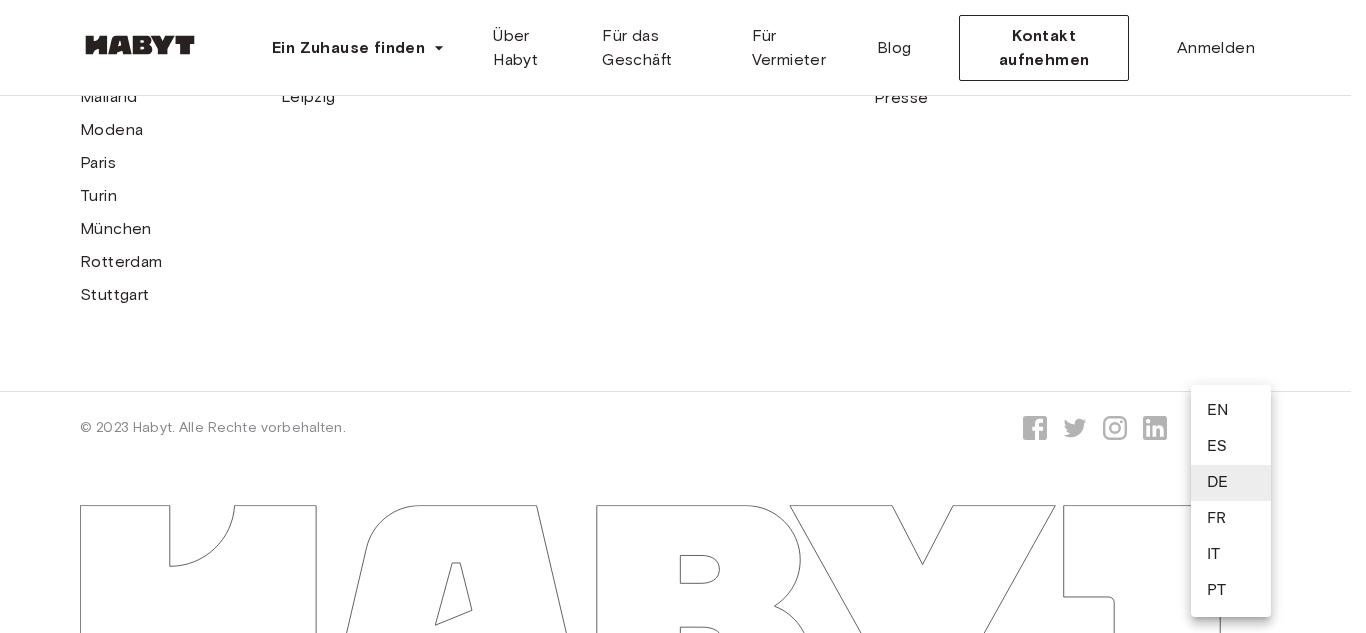 click on "Ein Zuhause finden Europe Amsterdam Berlin Frankfurt Hamburg Lissabon Madrid Mailand Paris Turin München Rotterdam Stuttgart Düsseldorf Köln Zürich Den Haag Graz Brüssel Leipzig Asia Hongkong Singapur Seoul Phuket Tokyo Über Habyt Für das Geschäft Für Vermieter Blog Kontakt aufnehmen Anmelden Back to room details Privatzimmer in Frankfurt, Bornheim Kontodetails E-Mail   * E-Mail   * Telefonnummer   * Telefonnummer   * Vorname   * Vorname   * Nachname   * Nachname   * Personal details Adresse   * Adresse   * Postleitzahl [POSTAL CODE] Postleitzahl [POSTAL CODE] Stadt   * Stadt   * Land *   * Land *   * Geburtsdatum   * Geburtsdatum   * Beschäftigungsstatus   * ​ Beschäftigungsstatus   * Monatseinkommen   * ​ Monatseinkommen   * Geschlecht   * ​ Geschlecht   * Special requests Comments * Comments Ich stimme Habyts  Allgemeinen Geschäftsbedingungen  und  Datenschutzrichtlinie  zu Bewerbung bestätigen You won't be charged today Haben Sie weitere Fragen? Hilfezentrum  und" at bounding box center (683, -562) 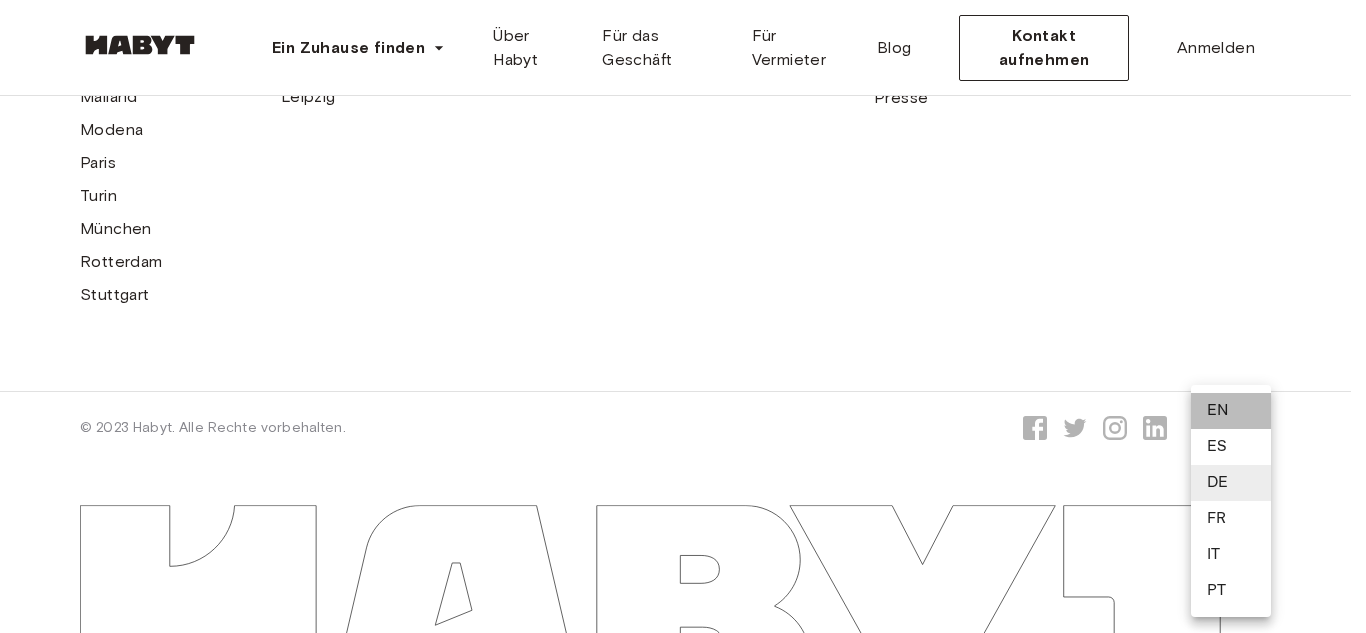 click on "EN" at bounding box center [1231, 411] 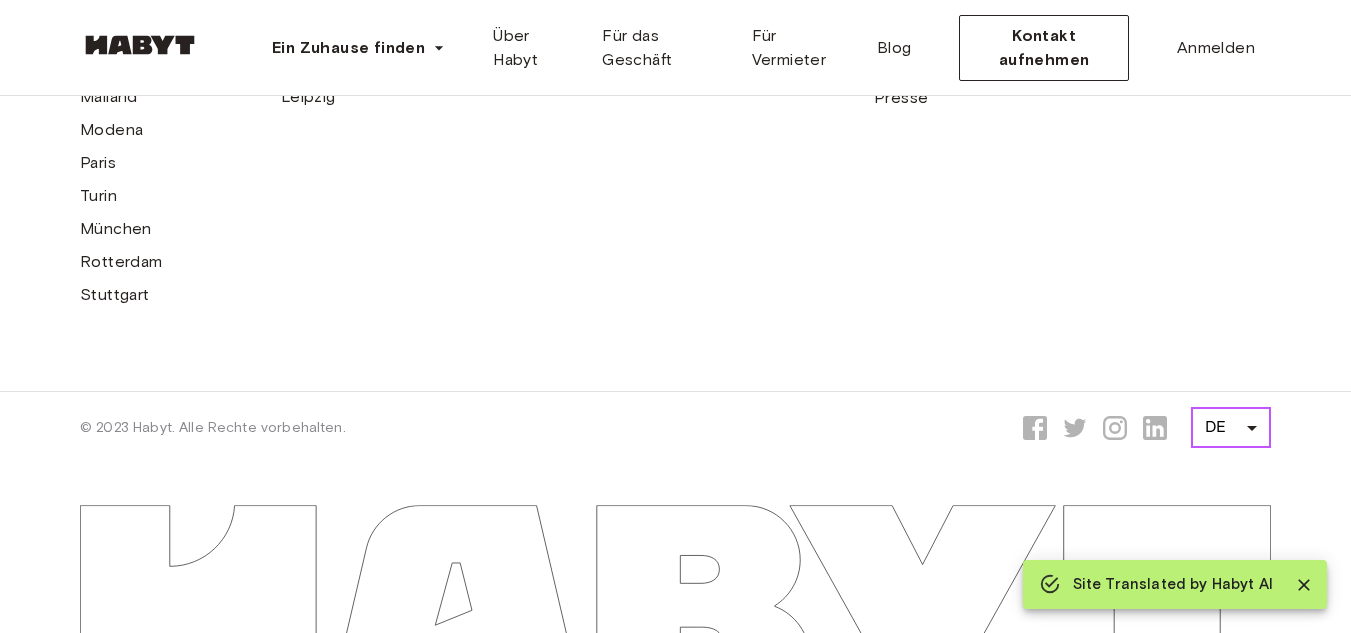 type on "**" 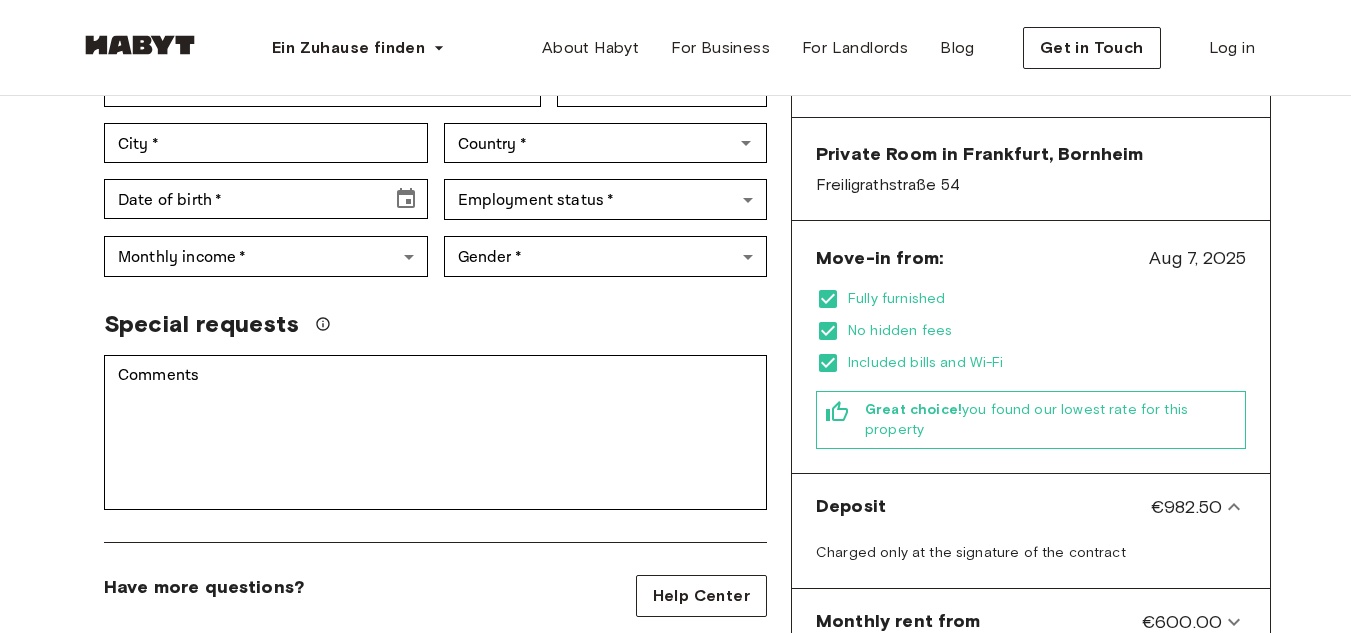 scroll, scrollTop: 419, scrollLeft: 0, axis: vertical 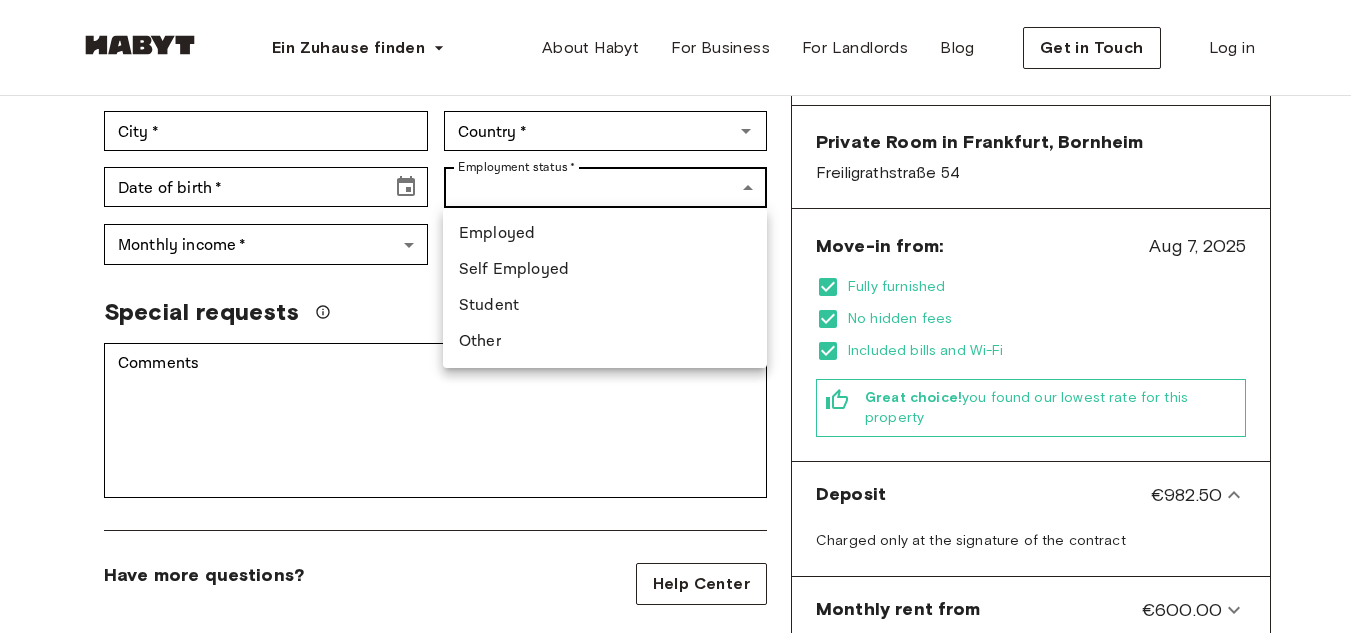 click on "Ein Zuhause finden Europe Amsterdam Berlin Frankfurt Hamburg Lisbon Madrid Milan Paris Turin Munich Rotterdam Stuttgart Dusseldorf Cologne Zurich The Hague Graz Brussels Leipzig Asia Hong Kong Singapore Seoul Phuket Tokyo About Habyt For Business For Landlords Blog Get in Touch Log in Back to room details Private Room in Frankfurt, Bornheim Account details Email   * Email   * Phone number   * Phone number   * First Name   * First Name   * Last Name   * Last Name   * Personal details Address   * Address   * Post code [POSTAL CODE] Post code [POSTAL CODE] City   * City   * Country   * Country   * Date of birth   * Date of birth   * Employment status   * ​ Employment status   * Monthly income   * ​ Monthly income   * Gender   * ​ Gender   * Special requests Comments * Comments I agree with Habyt's  Terms of Service  and  Privacy Policy Confirm Application You won't be charged today Have more questions? Help Center Your stay with Habyt Private Room in Frankfurt, Bornheim Move-in from:" at bounding box center (683, 791) 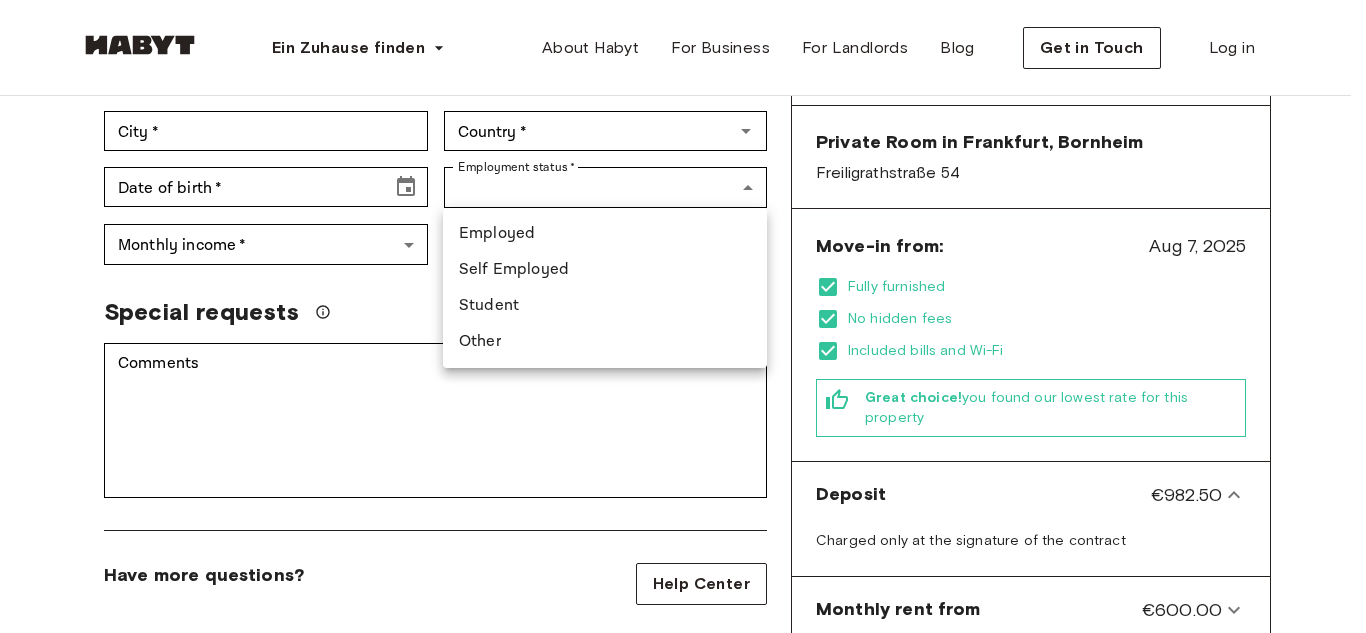 click at bounding box center (683, 316) 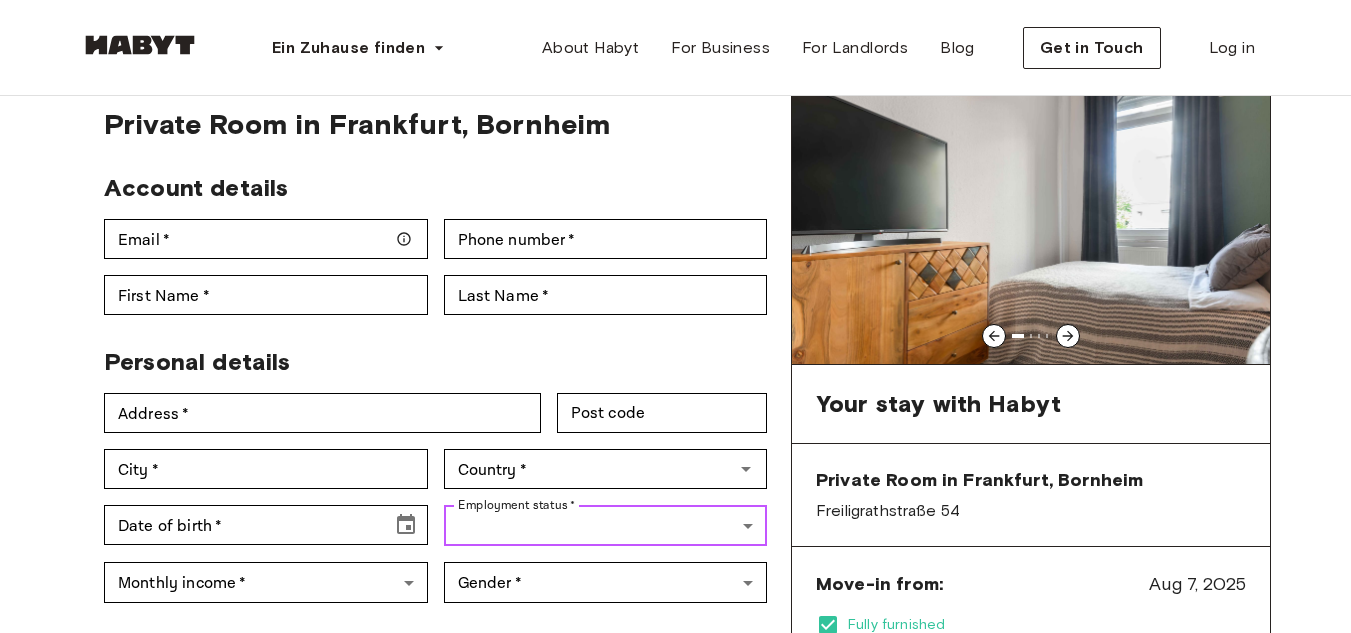 scroll, scrollTop: 68, scrollLeft: 0, axis: vertical 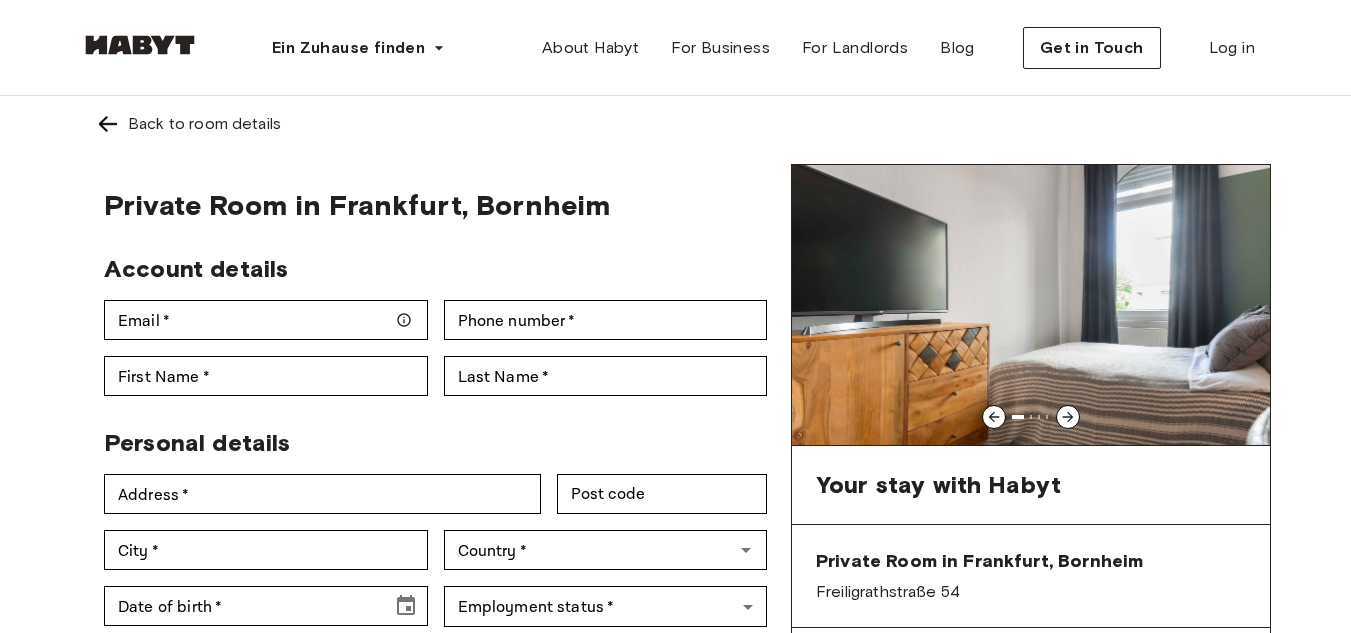 click on "Back to room details Private Room in Frankfurt, Bornheim Account details Email   * Email   * Phone number   * Phone number   * First Name   * First Name   * Last Name   * Last Name   * Personal details Address   * Address   * Post code [POSTAL CODE] Post code [POSTAL CODE] City   * City   * Country   * Country   * Date of birth   * Date of birth   * Employment status   * ​ Employment status   * Monthly income   * ​ Monthly income   * Gender   * ​ Gender   * Special requests Comments * Comments I agree with Habyt's  Terms of Service  and  Privacy Policy Confirm Application You won't be charged today Have more questions? Help Center Your stay with Habyt Private Room in Frankfurt, Bornheim Freiligrathstraße 54 Move-in from: Aug 7, 2025 Fully furnished No hidden fees Included bills and Wi-Fi Great choice!  you found our lowest rate for this property Deposit €982.50 Charged only at the signature of the contract Monthly rent from €600.00 Membership Fee €100.00 First month rent €483.87" at bounding box center (675, 796) 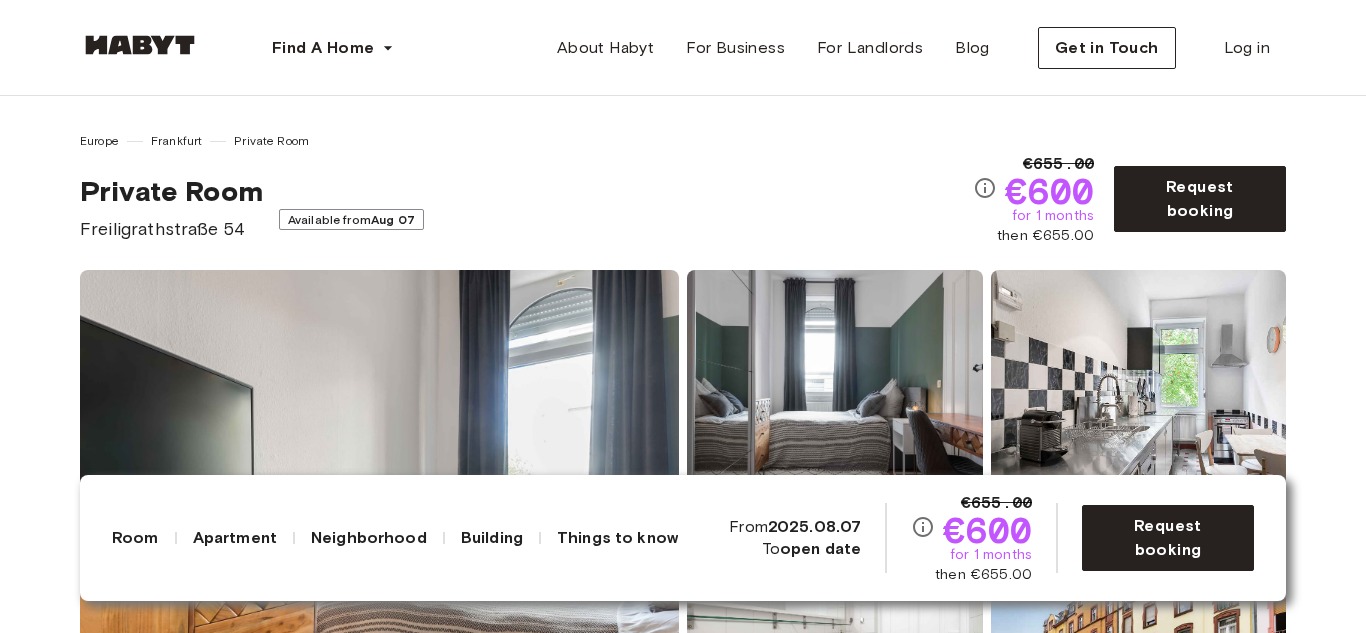 click on "Europe Frankfurt Private Room Private Room Freiligrathstraße 54 Available from  Aug 07 €655.00 €600 for 1 months then €655.00 Request booking Show all photos" at bounding box center [683, 423] 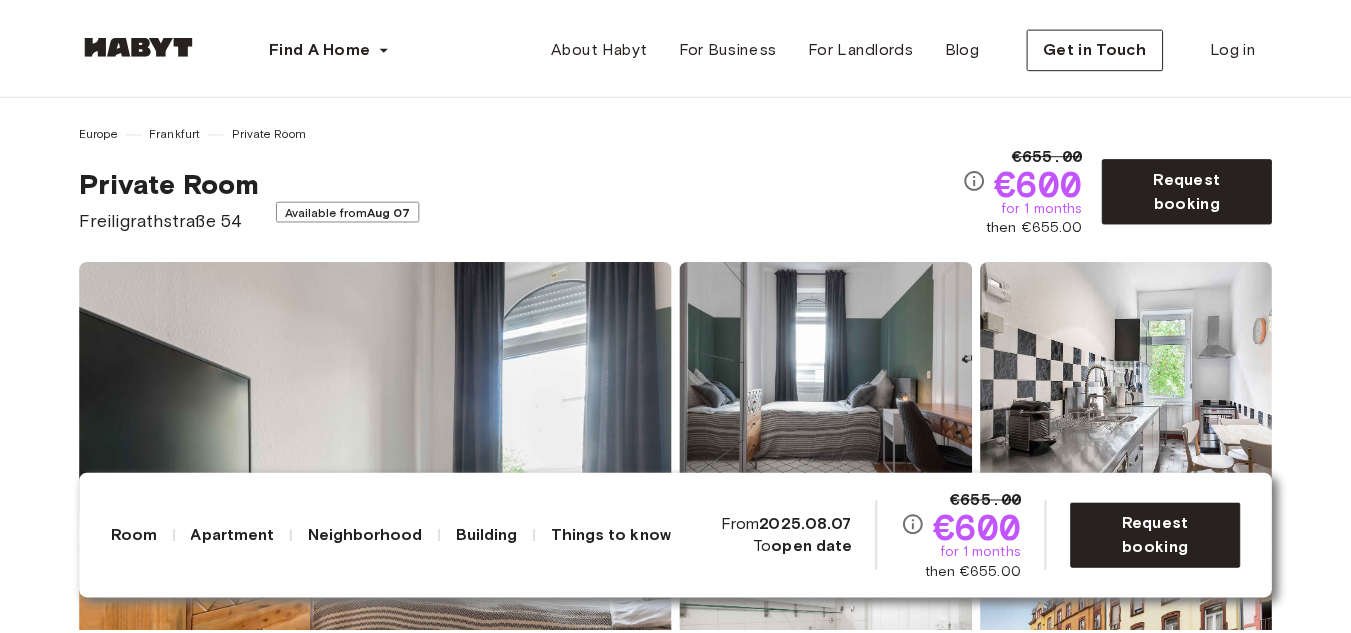 scroll, scrollTop: 0, scrollLeft: 0, axis: both 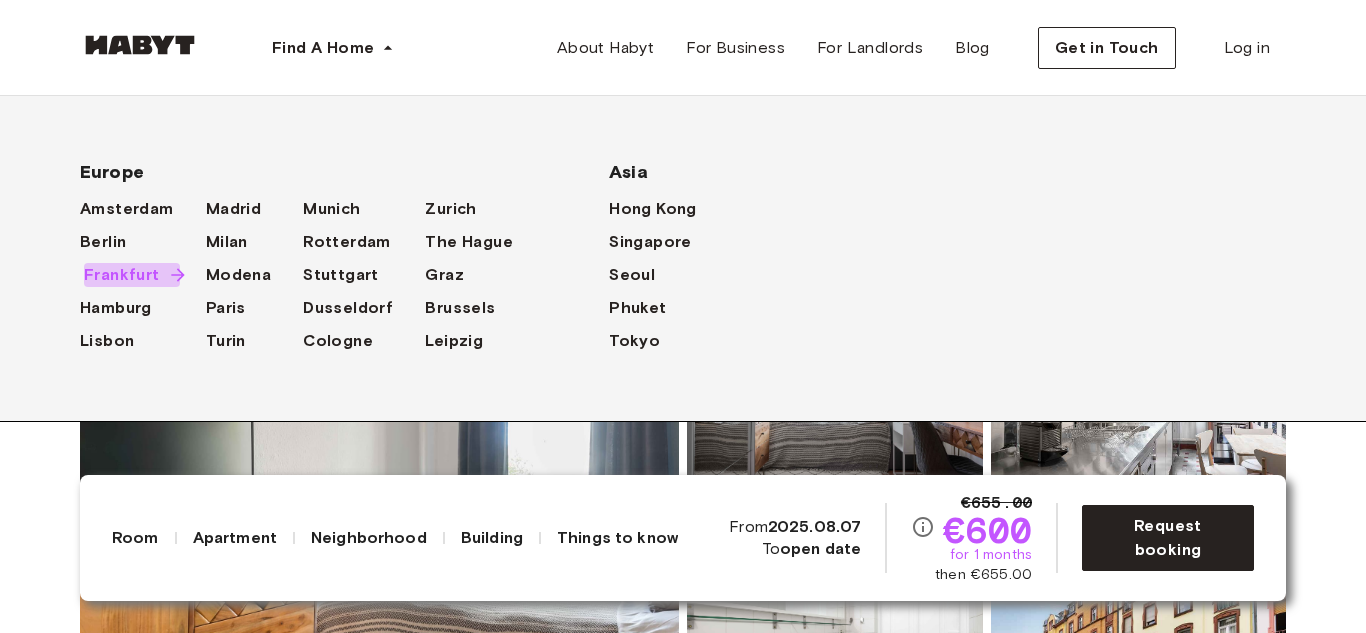 click on "Frankfurt" at bounding box center (122, 275) 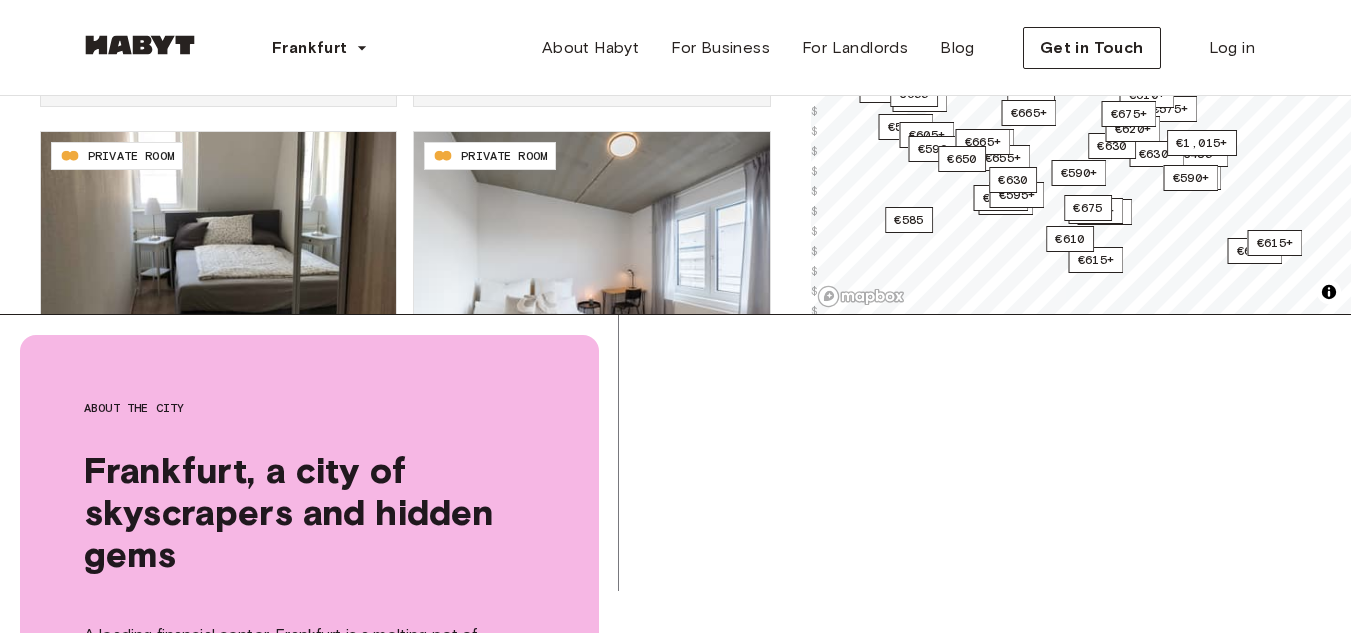 scroll, scrollTop: 611, scrollLeft: 0, axis: vertical 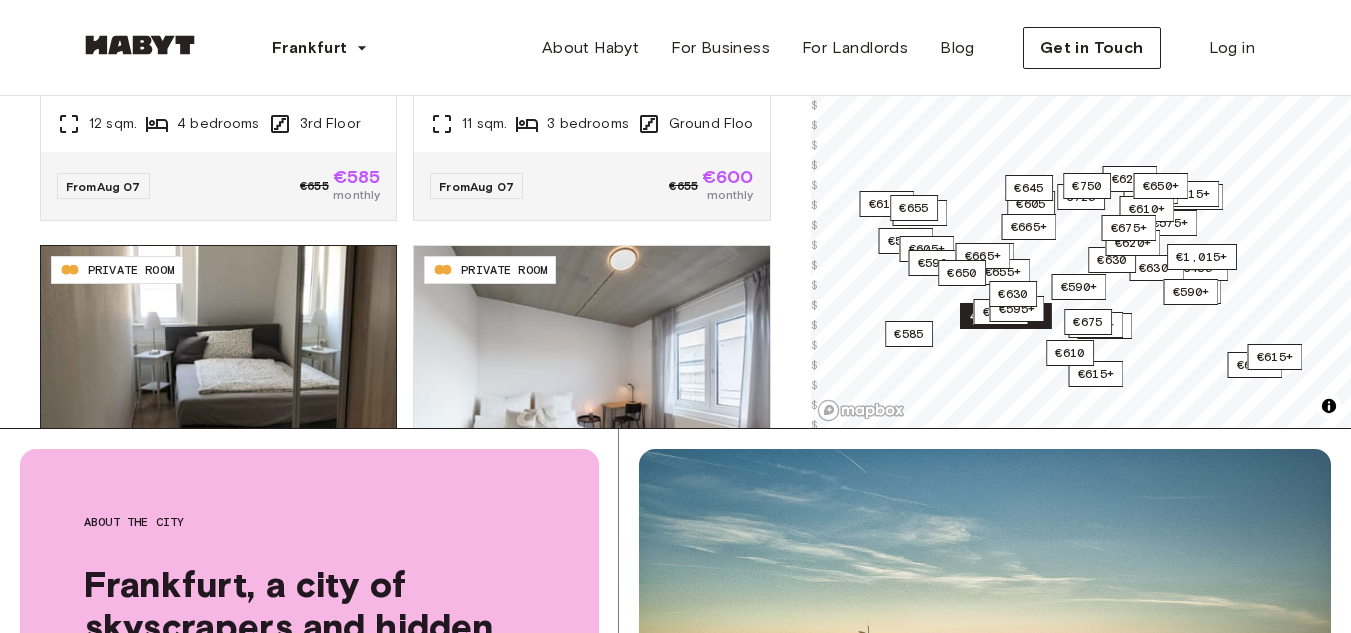 click at bounding box center (218, 366) 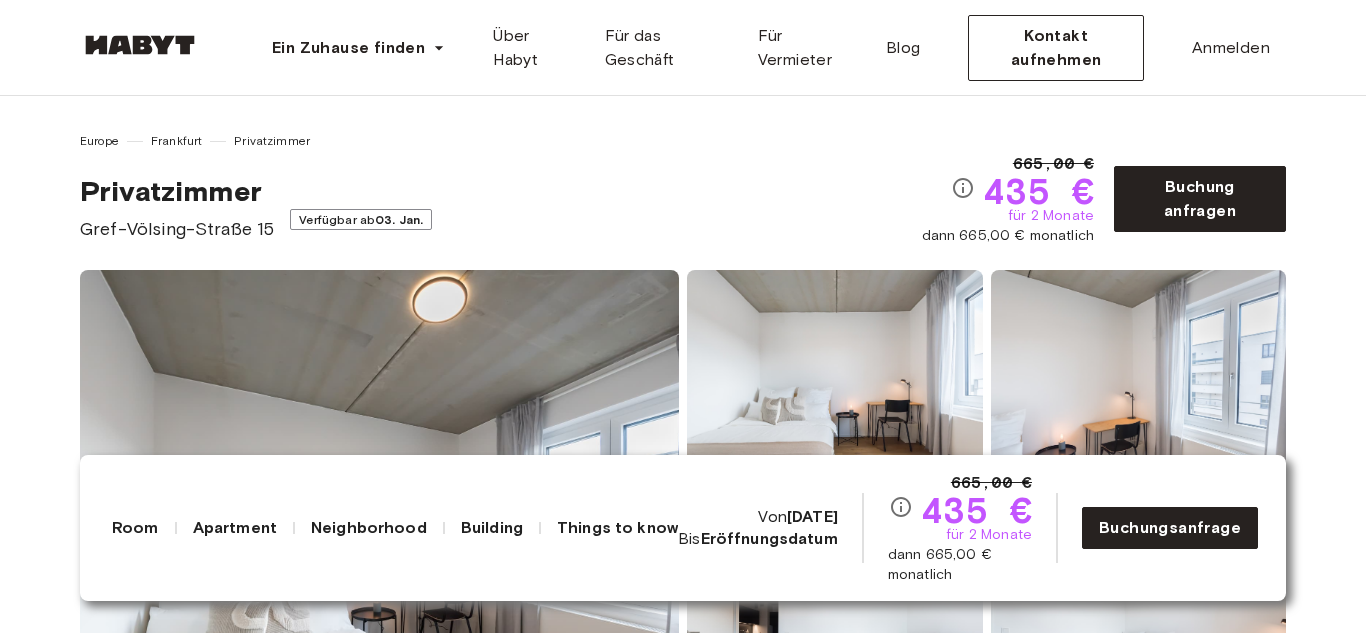 scroll, scrollTop: 0, scrollLeft: 0, axis: both 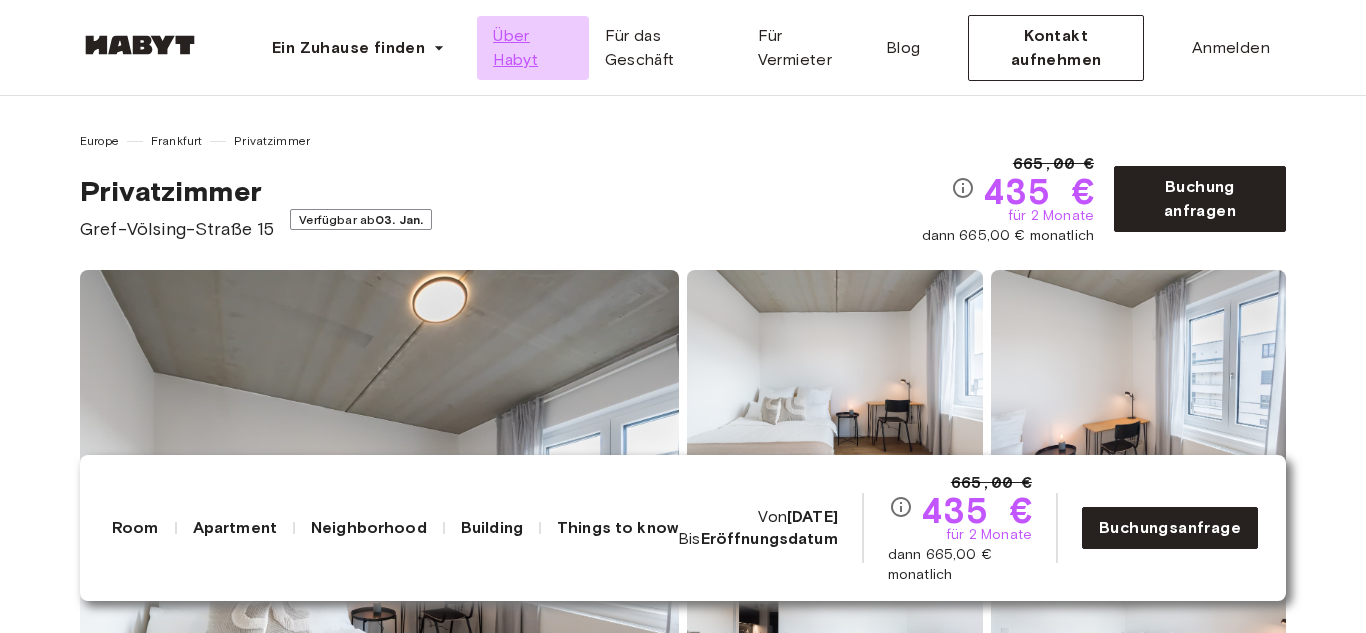 click on "Über Habyt" at bounding box center [532, 48] 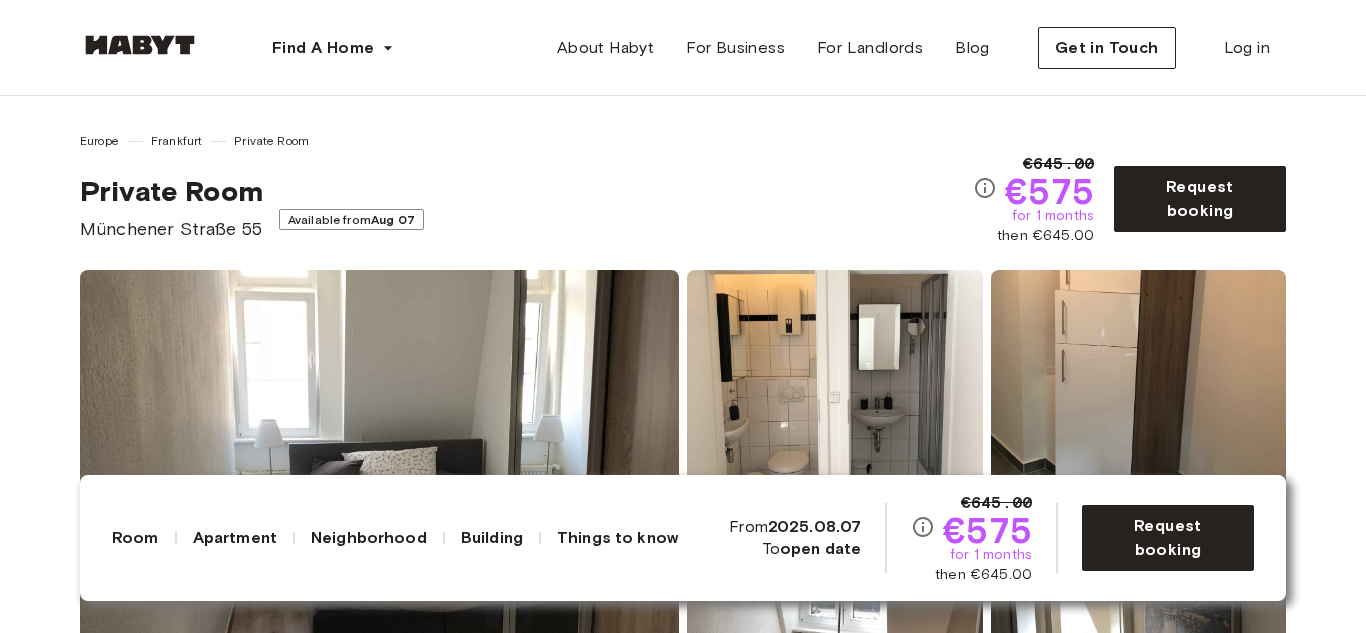 scroll, scrollTop: 0, scrollLeft: 0, axis: both 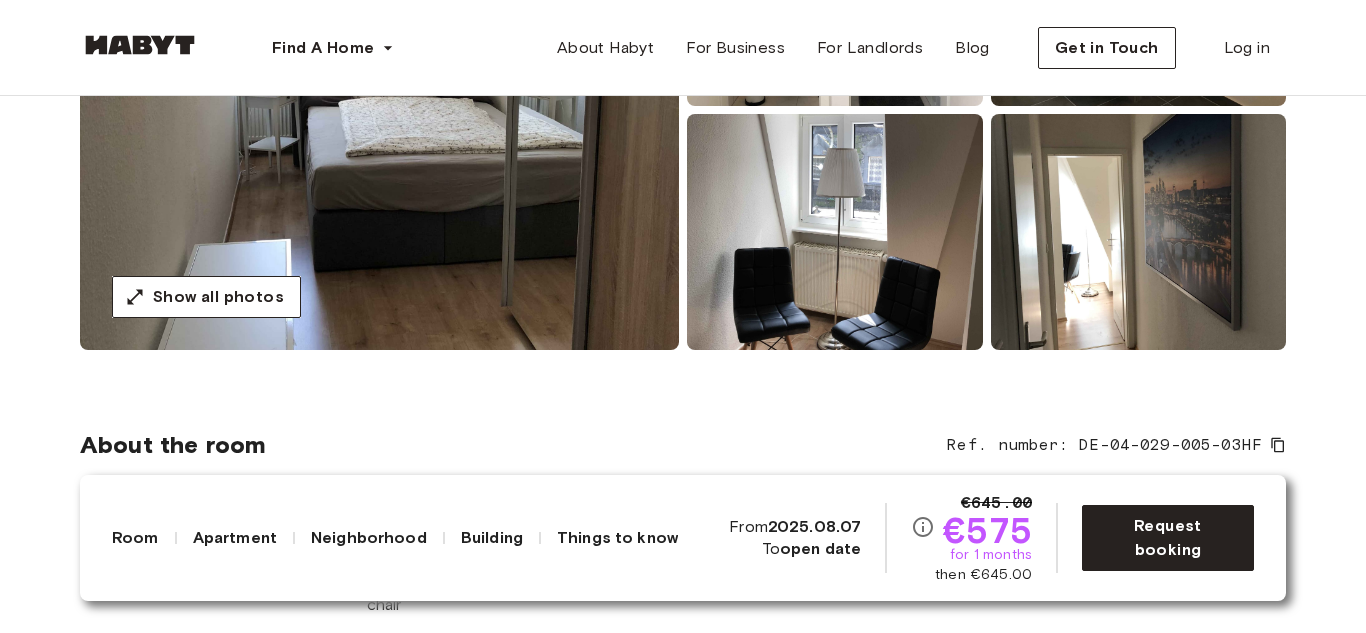click on "Show all photos" at bounding box center (683, 110) 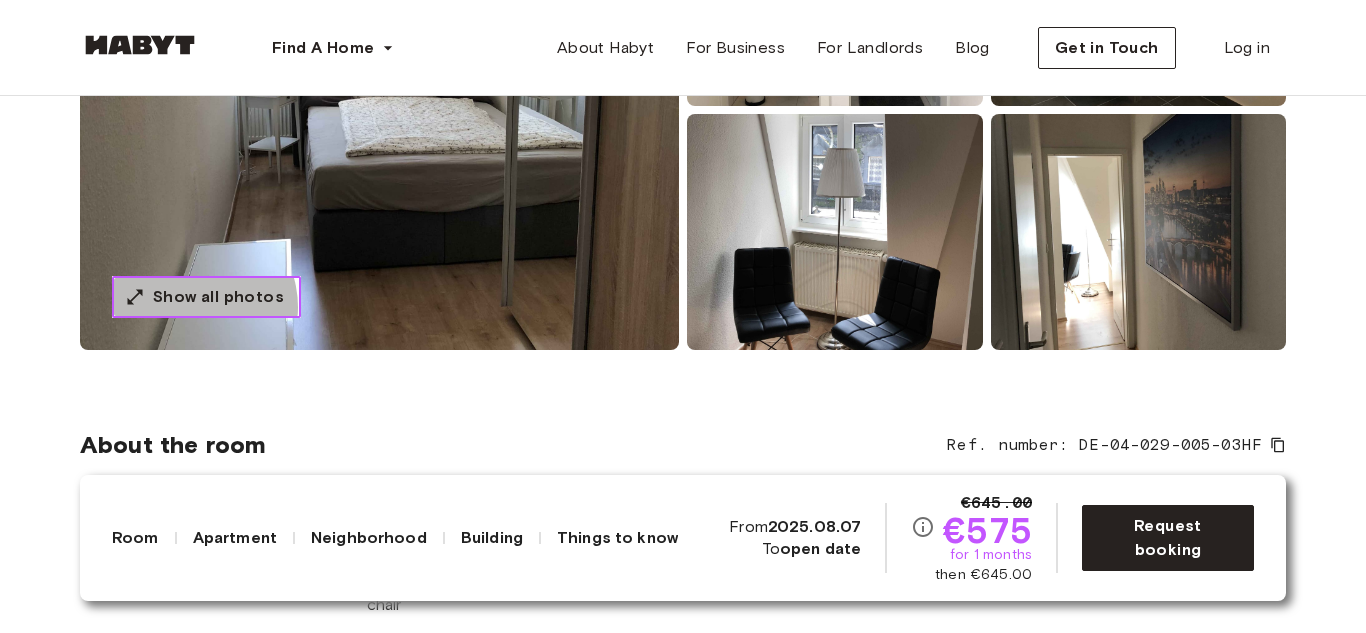 click on "Show all photos" at bounding box center [218, 297] 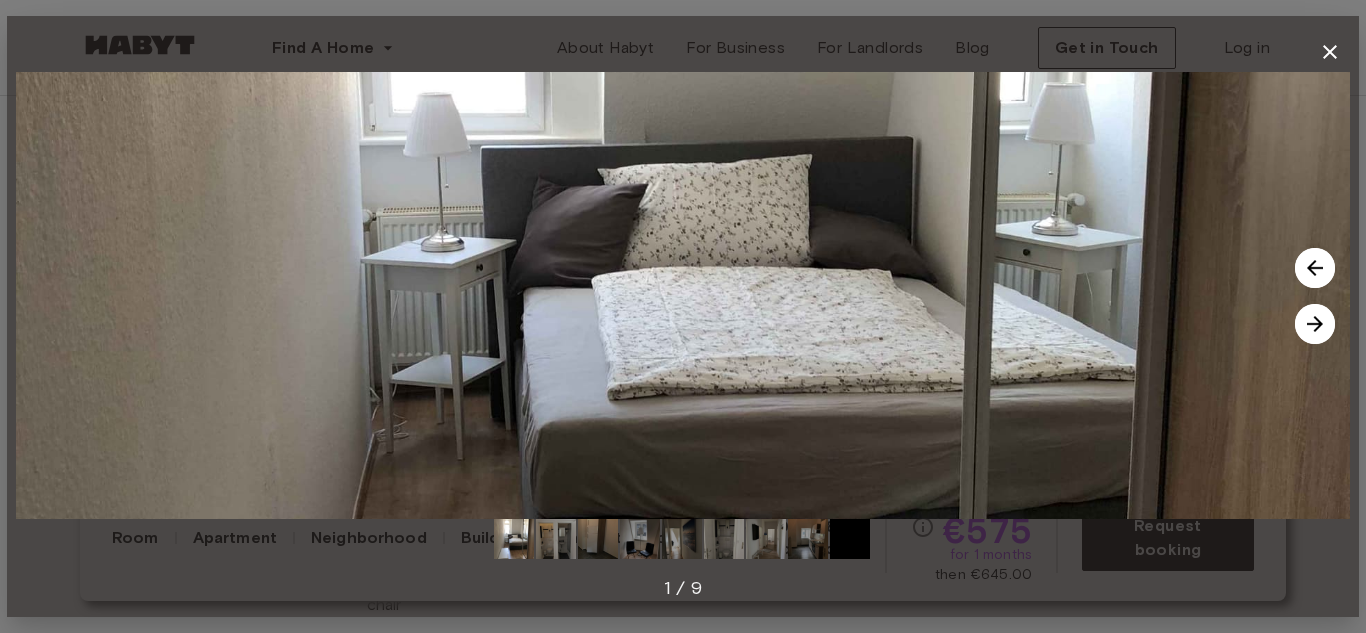 click at bounding box center [1315, 324] 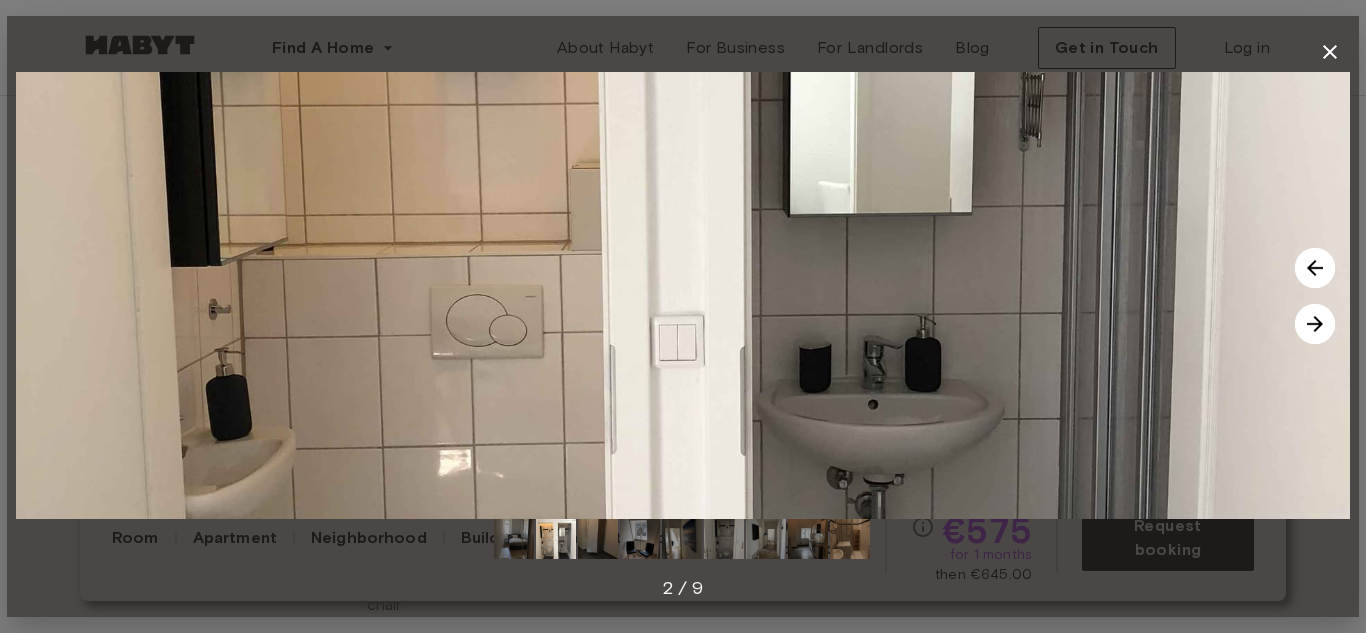click at bounding box center [1315, 324] 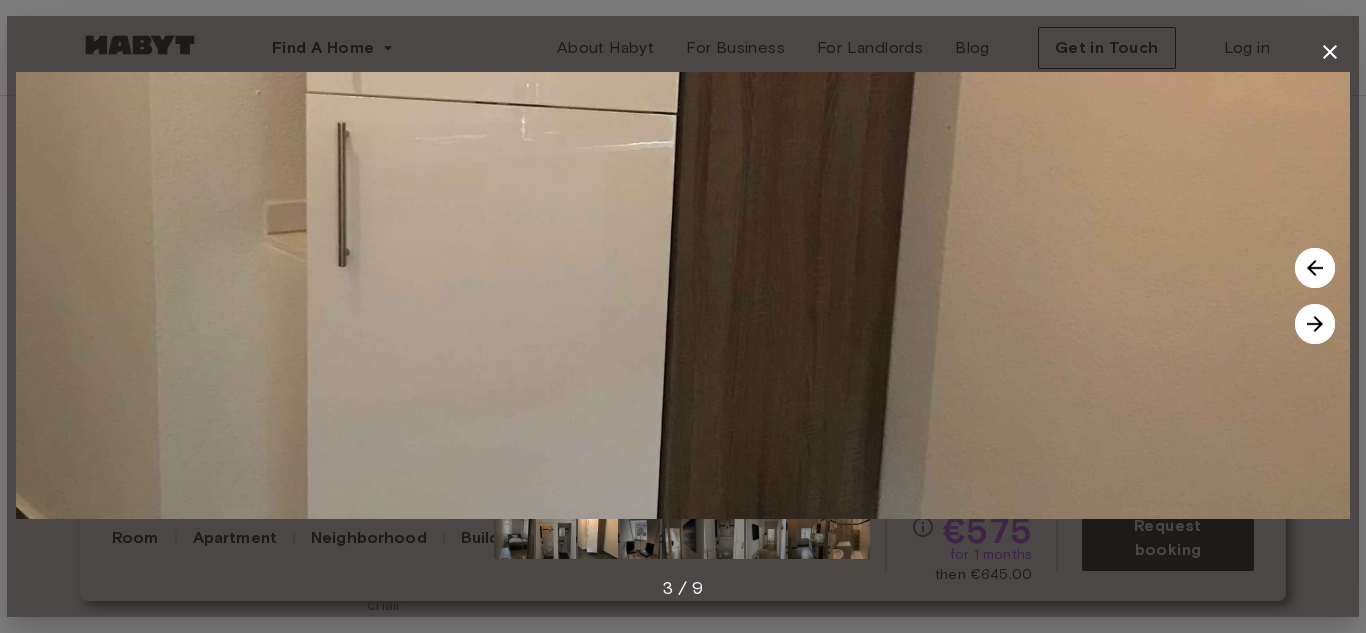 click at bounding box center (1315, 324) 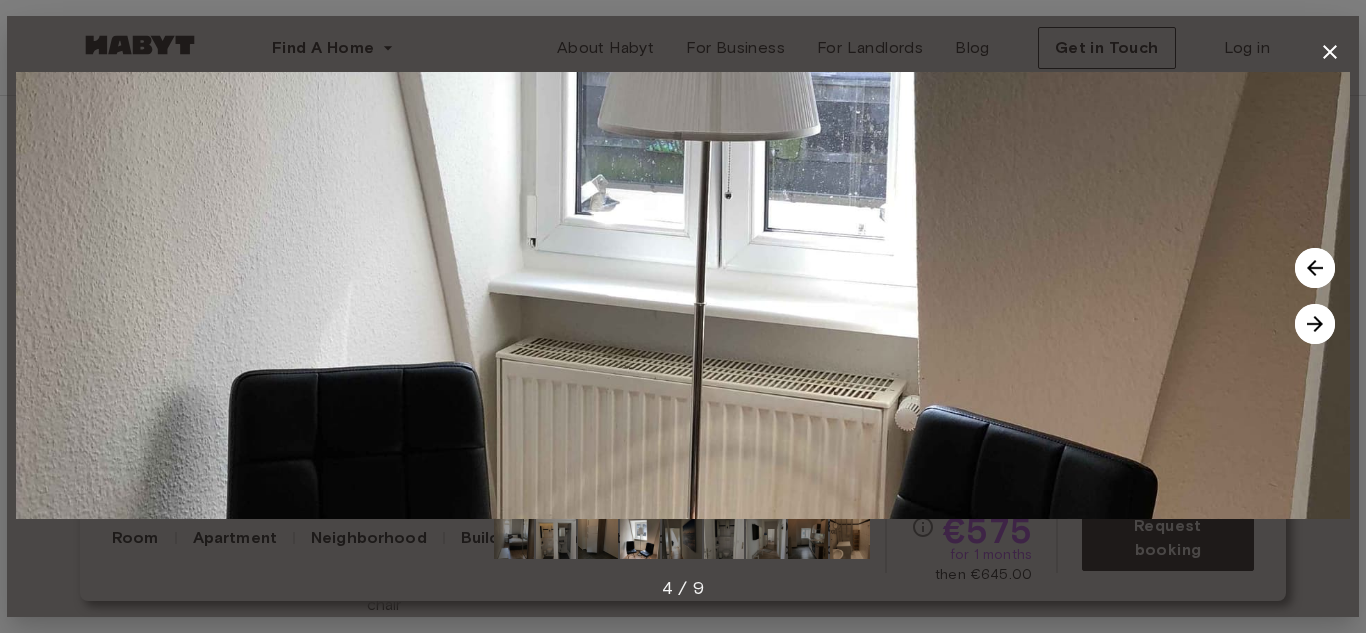 click at bounding box center (1315, 324) 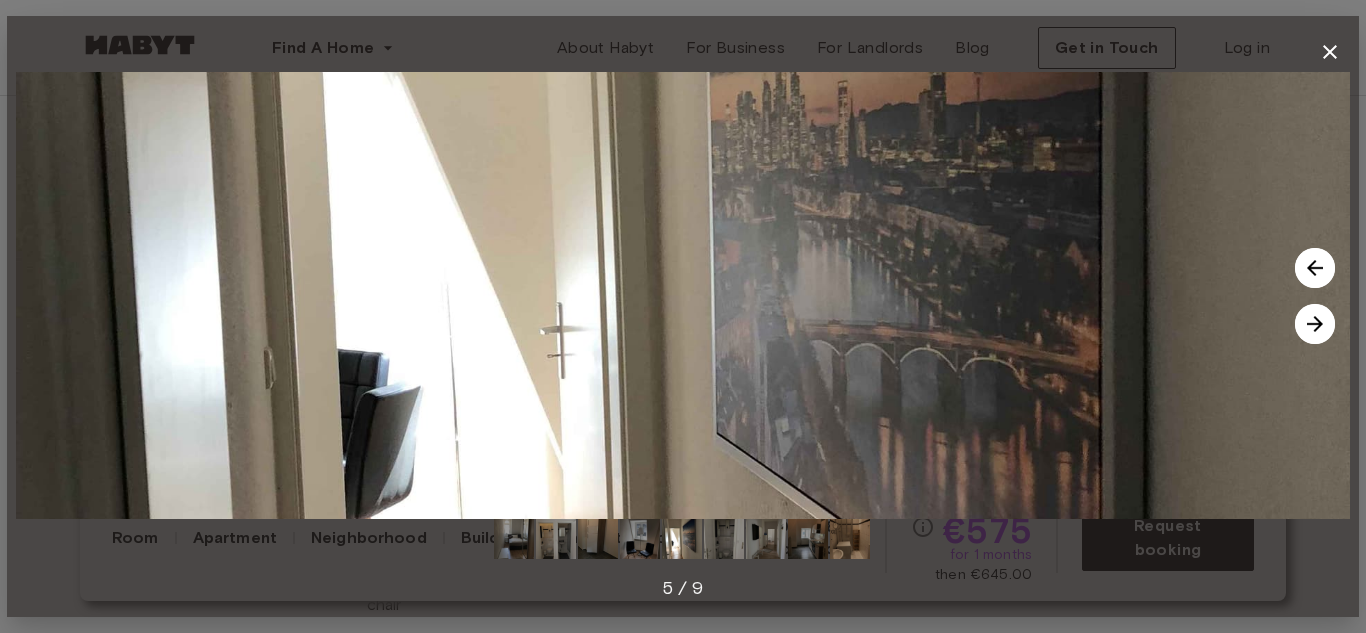 click at bounding box center (1315, 324) 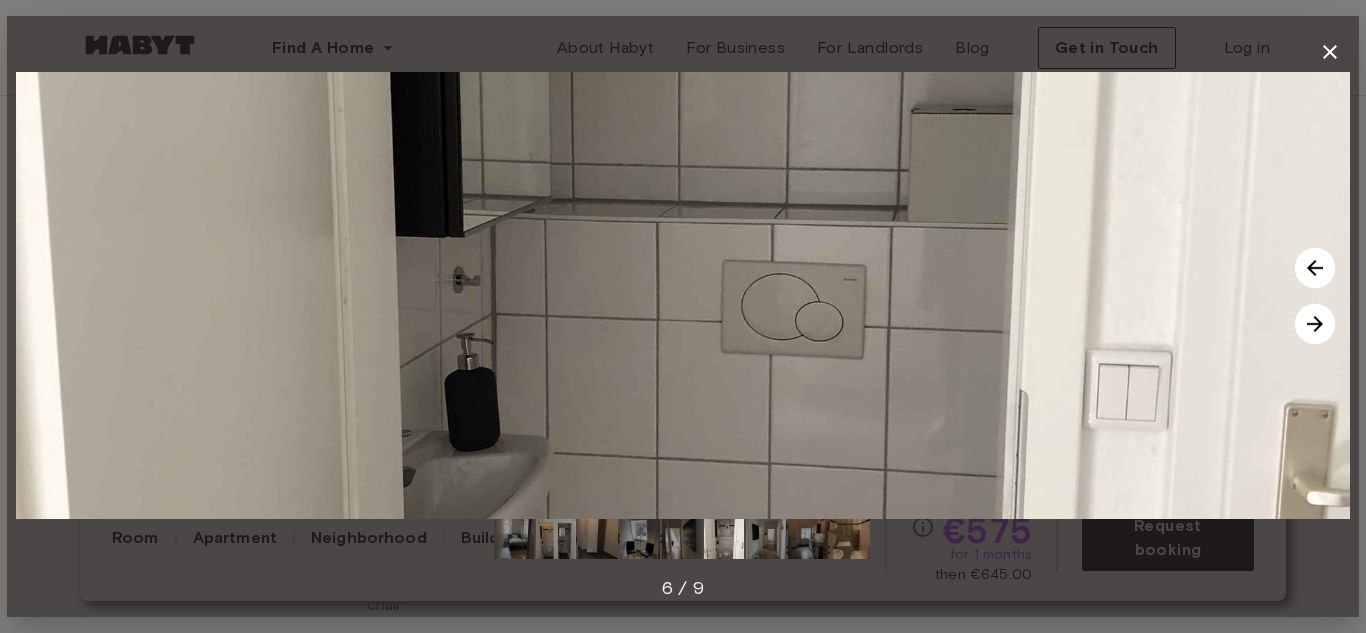 click at bounding box center [1315, 324] 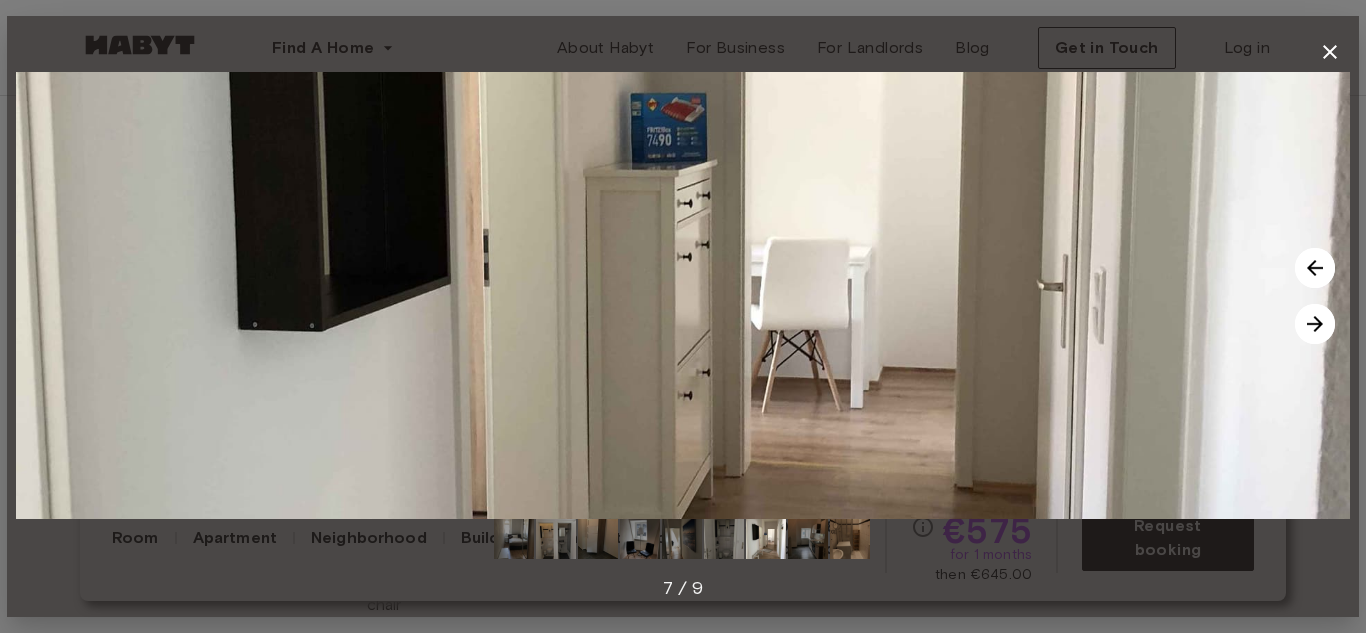 click at bounding box center (1315, 324) 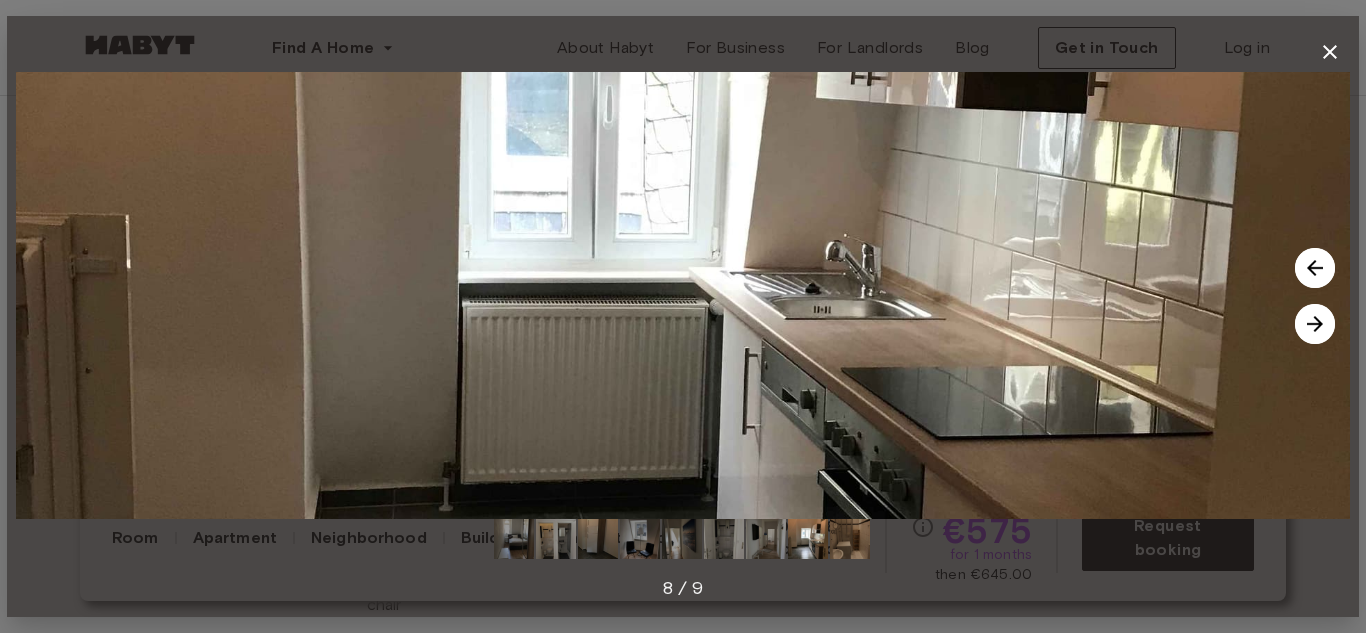 click at bounding box center [1315, 324] 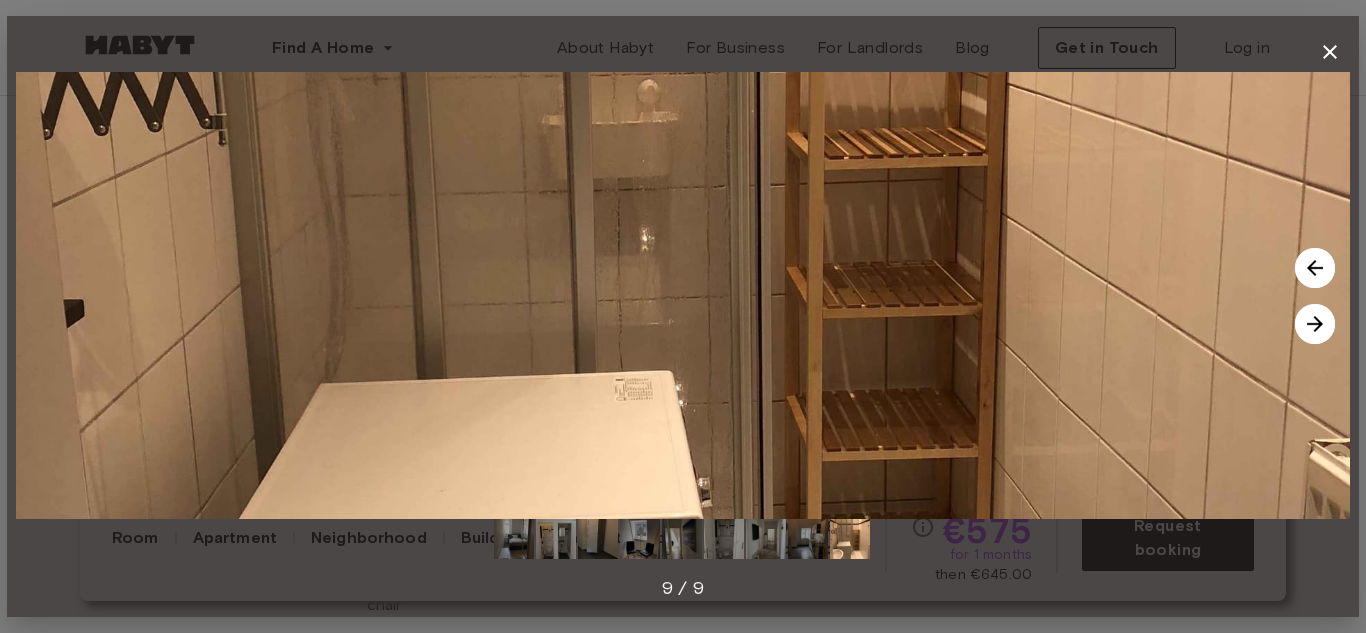 click at bounding box center (1315, 324) 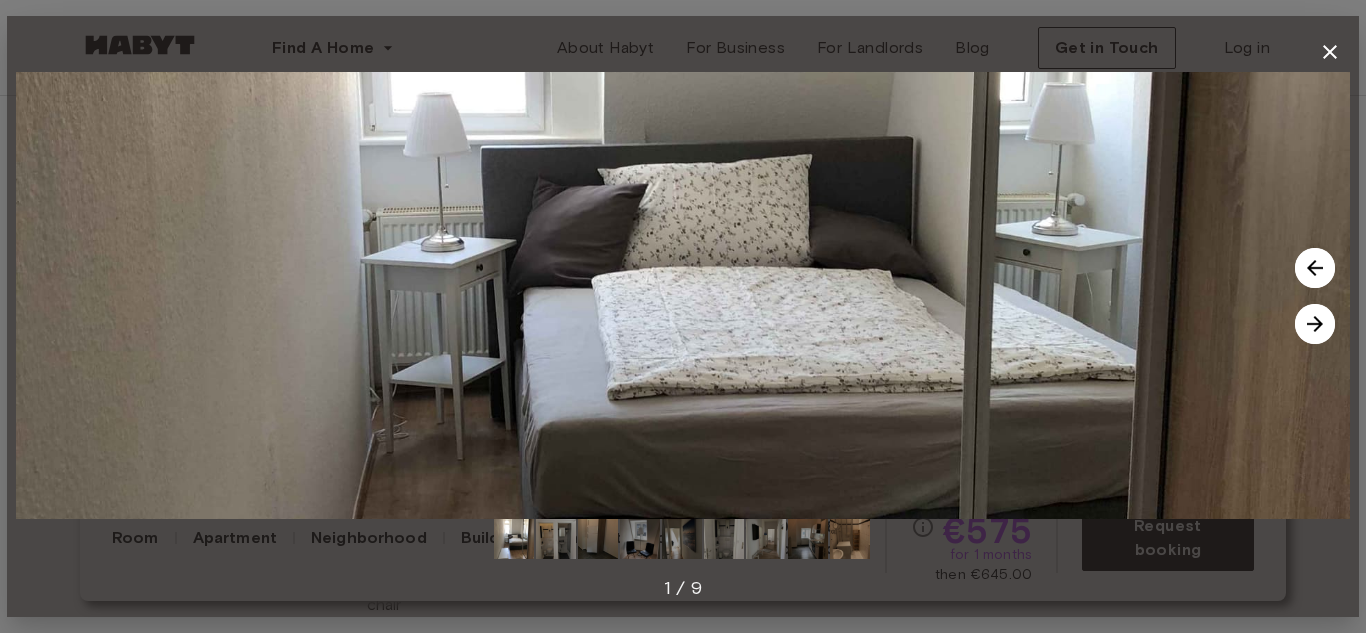 click at bounding box center [1315, 324] 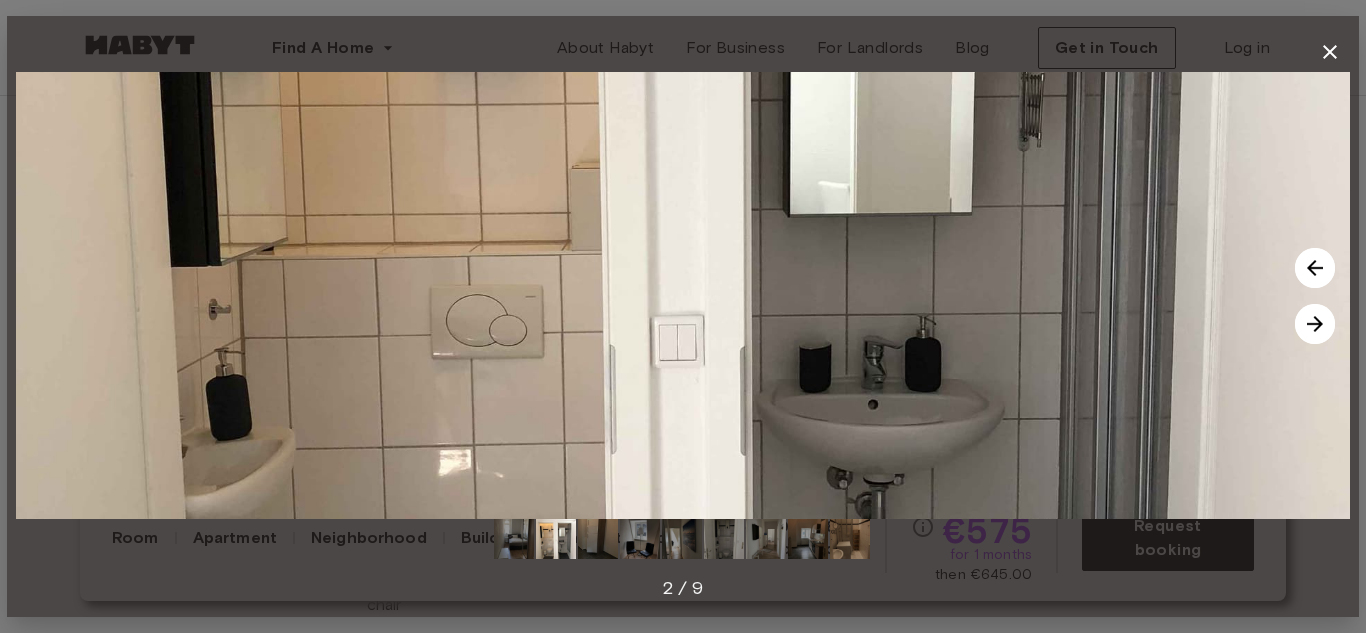 click at bounding box center (1315, 324) 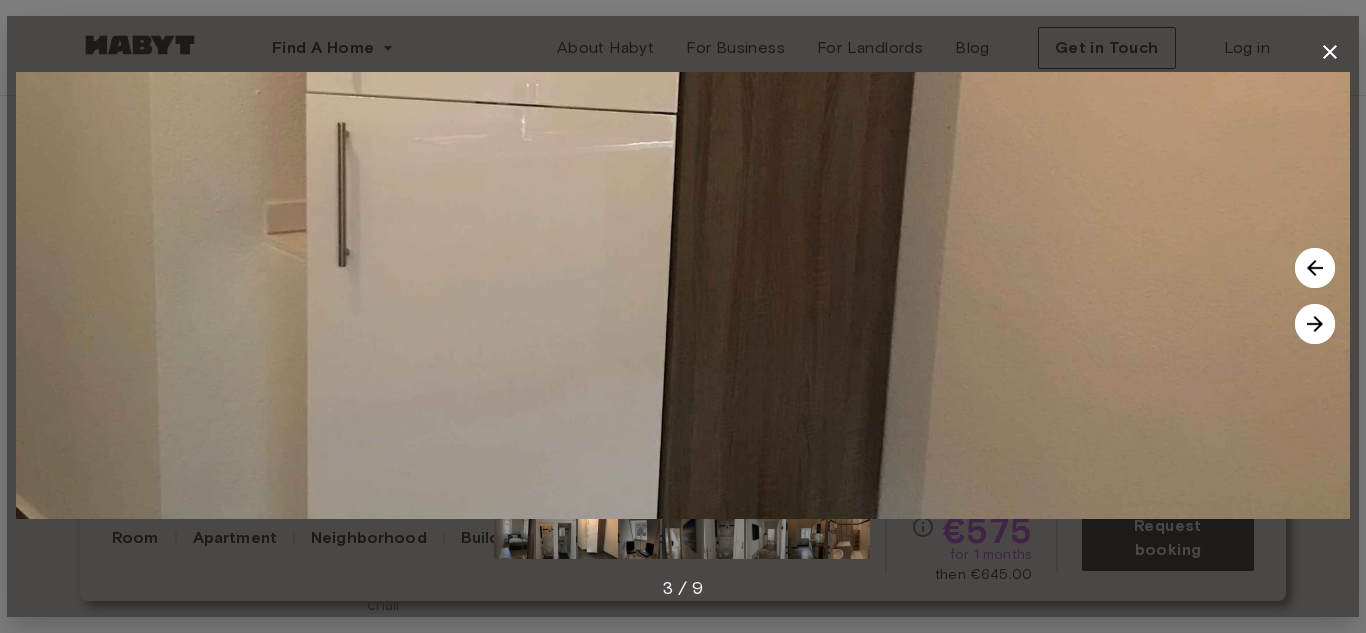 click at bounding box center [1315, 324] 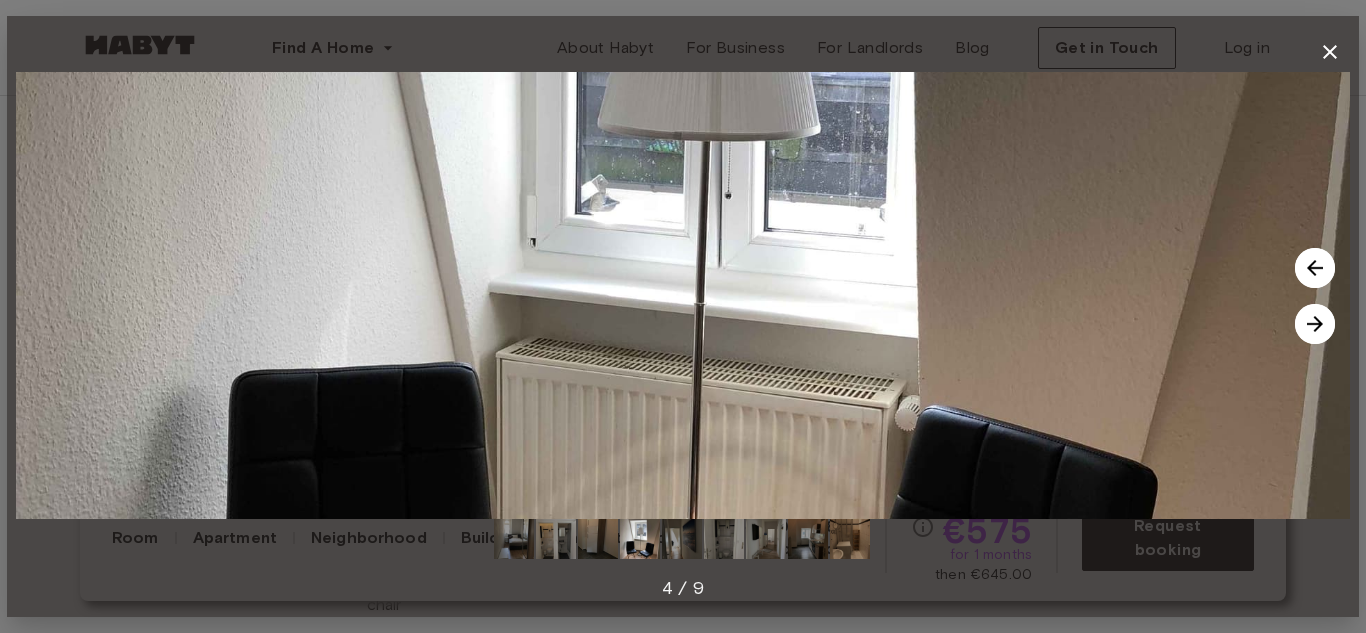 click at bounding box center [1315, 324] 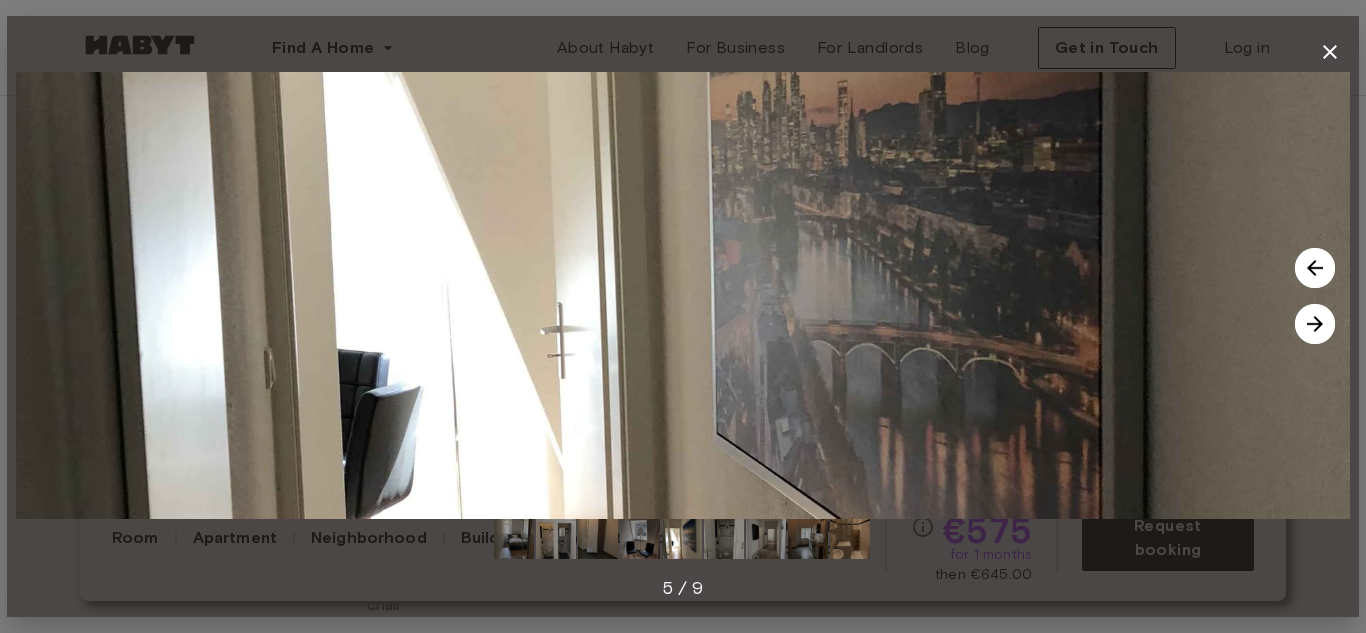 click at bounding box center [1315, 324] 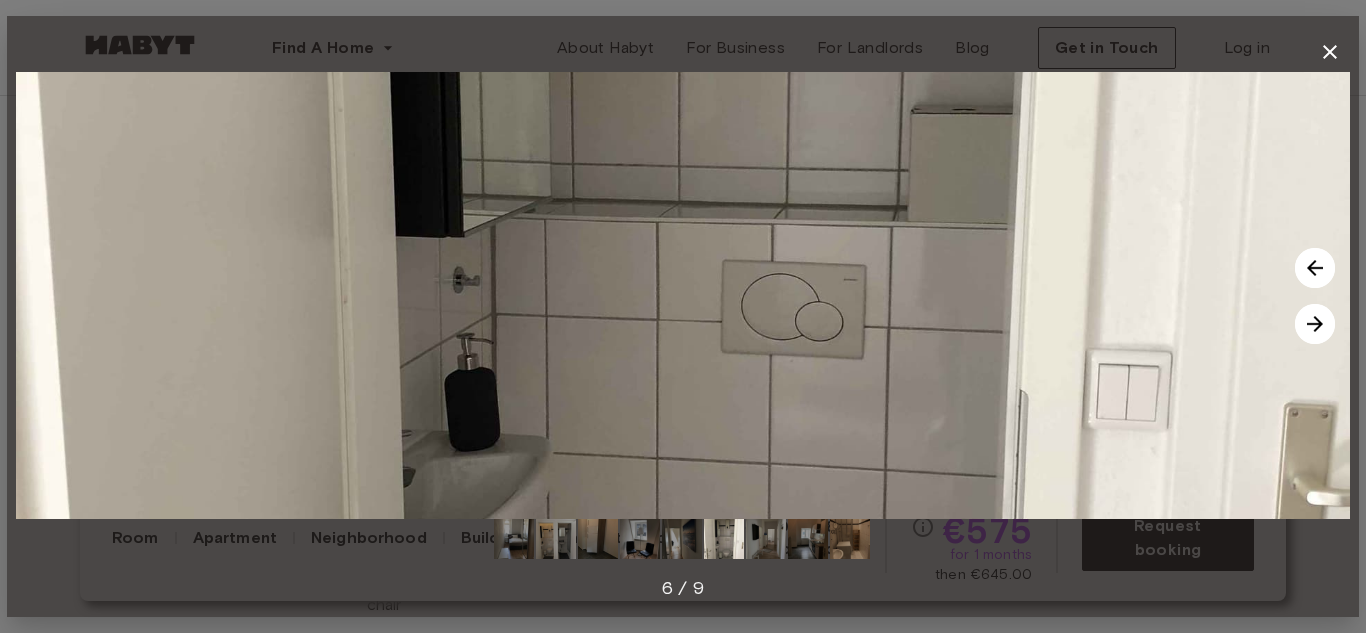 click at bounding box center (1315, 324) 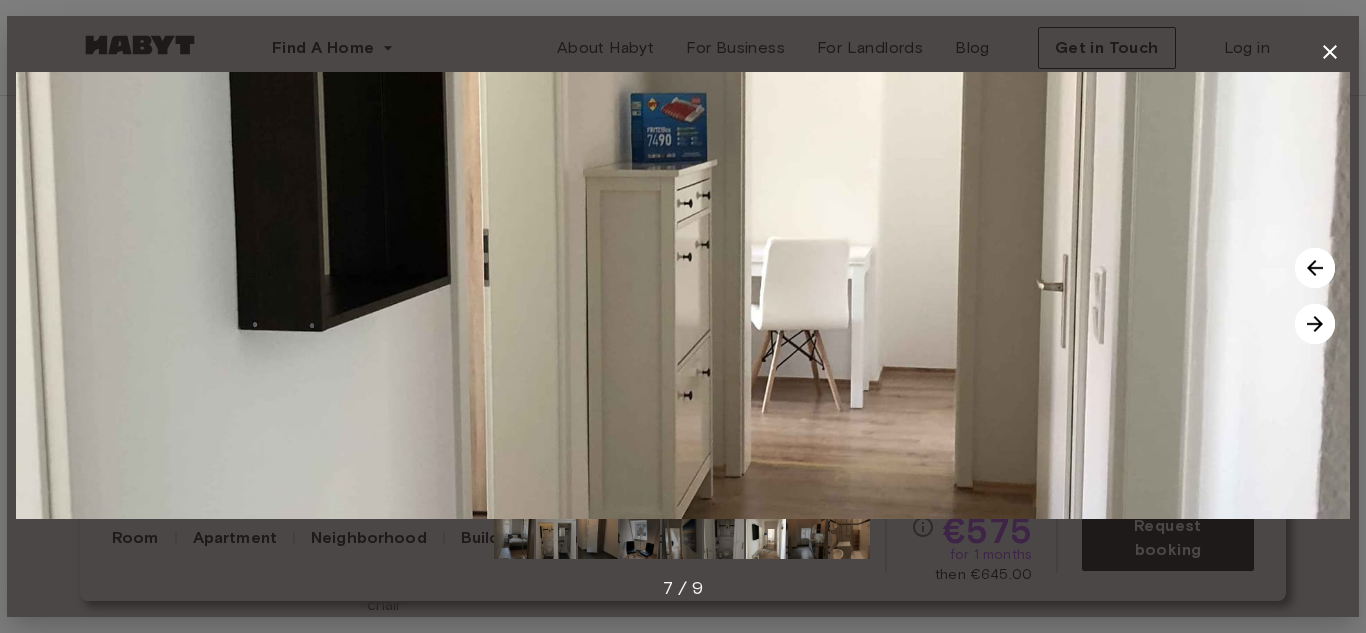 click at bounding box center (1315, 324) 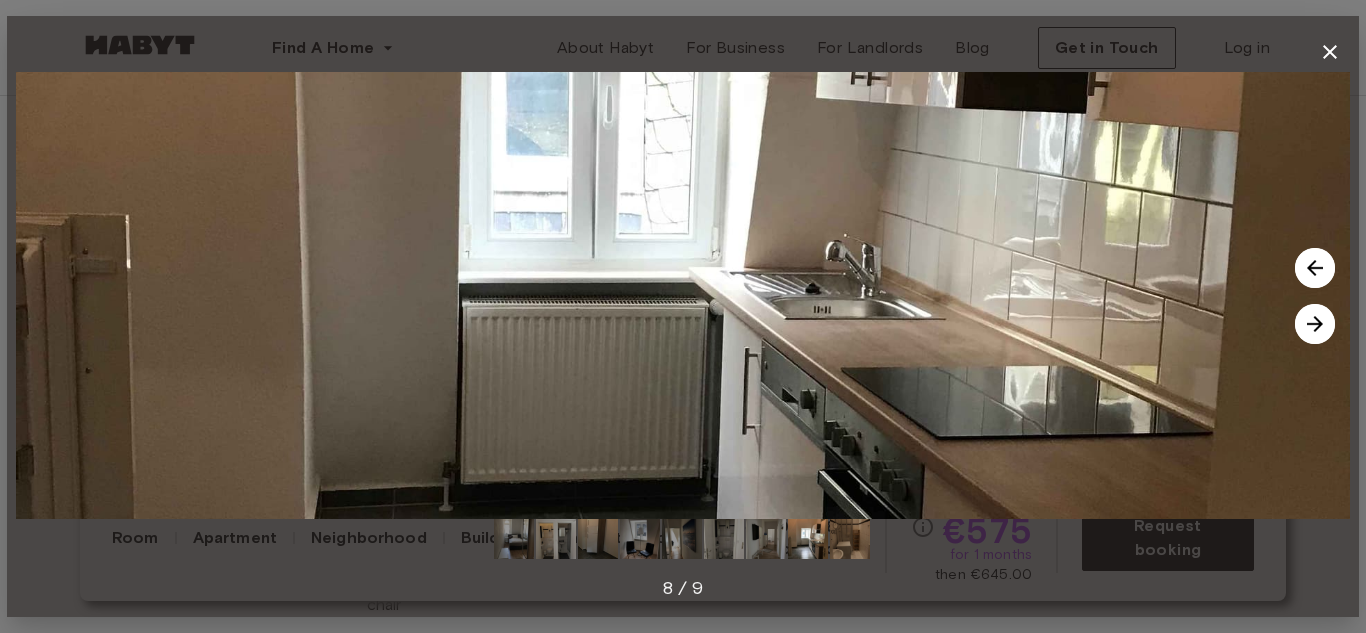 click at bounding box center (1315, 324) 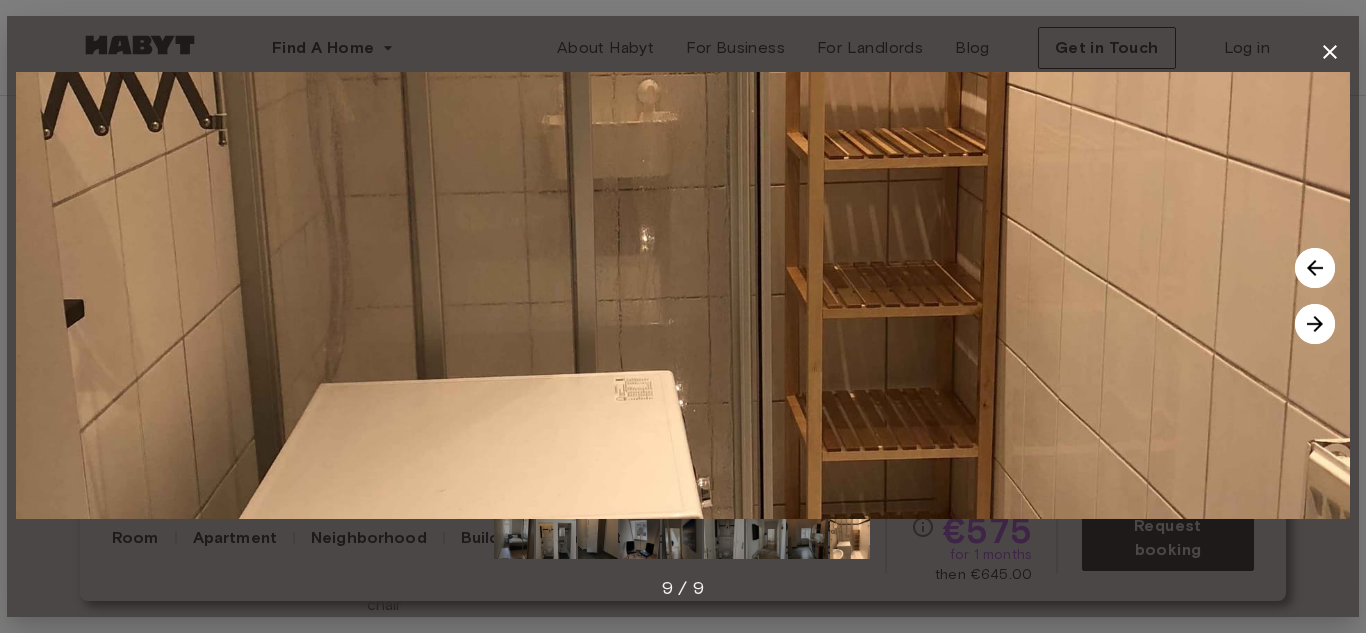 click at bounding box center [1315, 268] 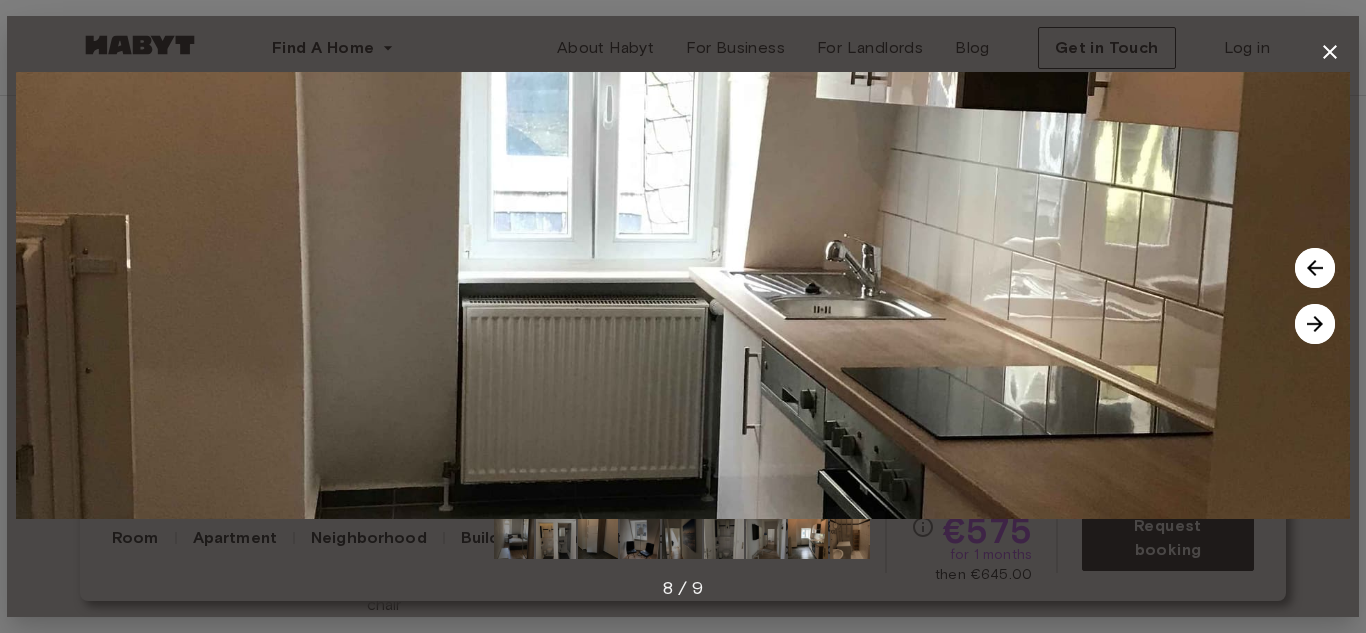click at bounding box center [1315, 268] 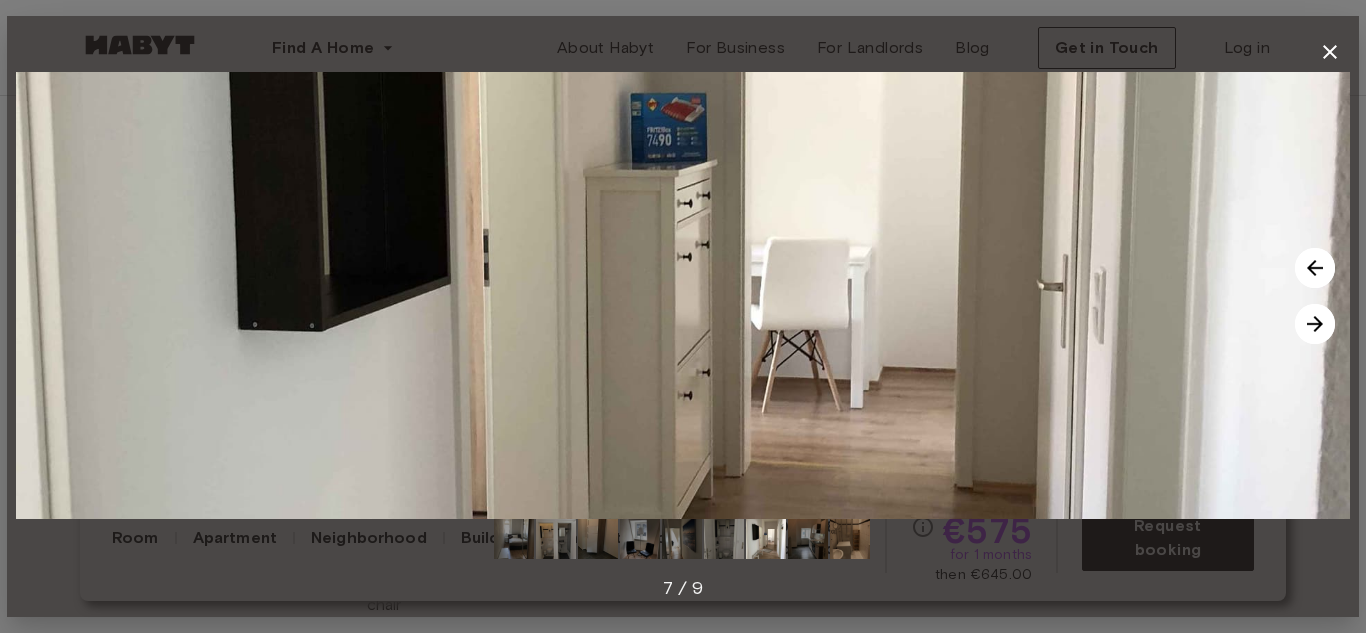 click at bounding box center [1315, 268] 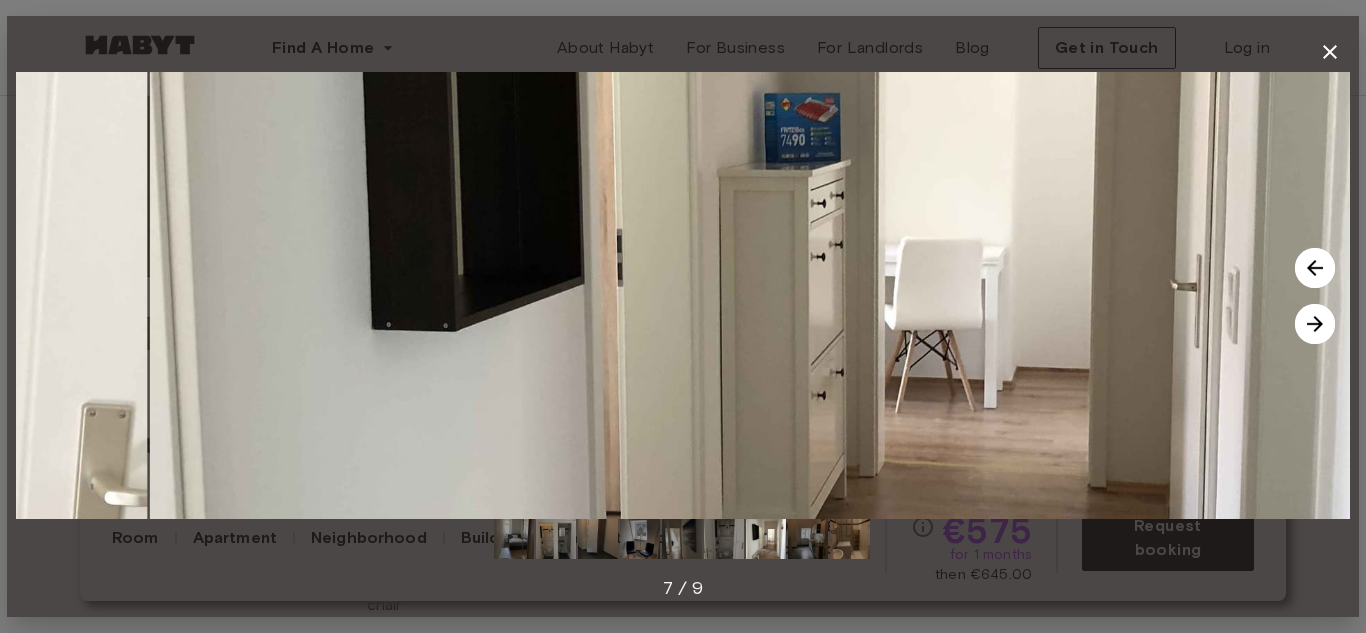 click at bounding box center (1315, 268) 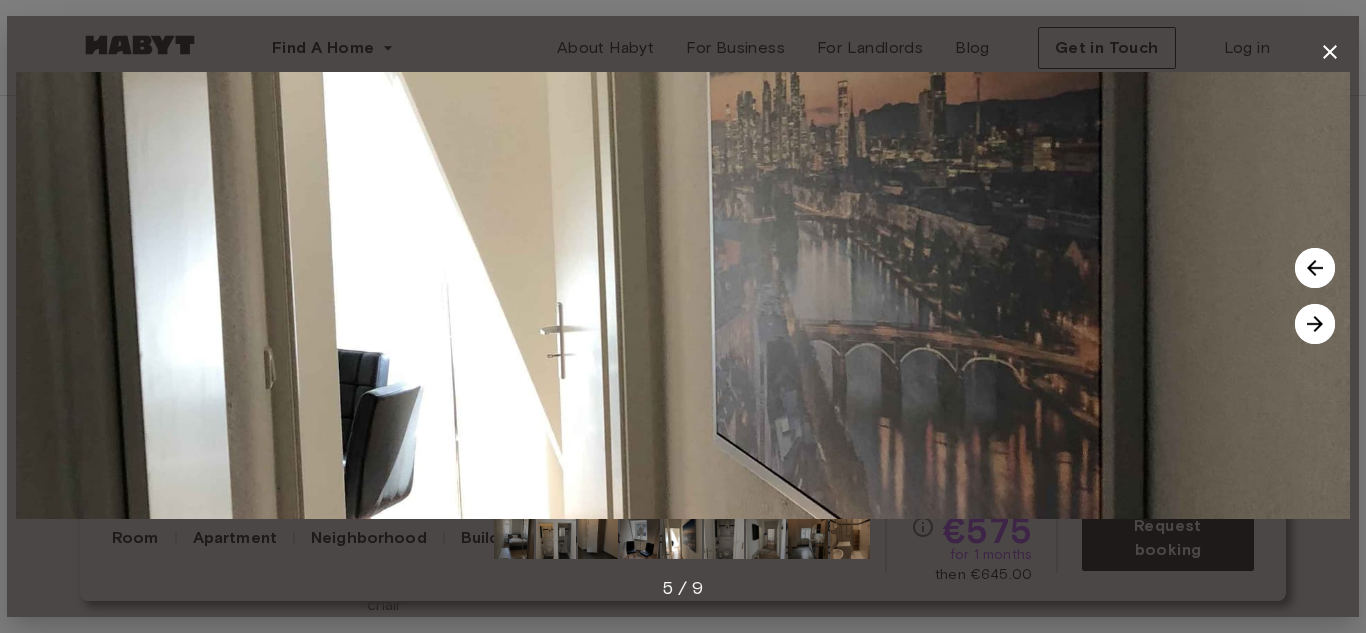 click at bounding box center (1315, 324) 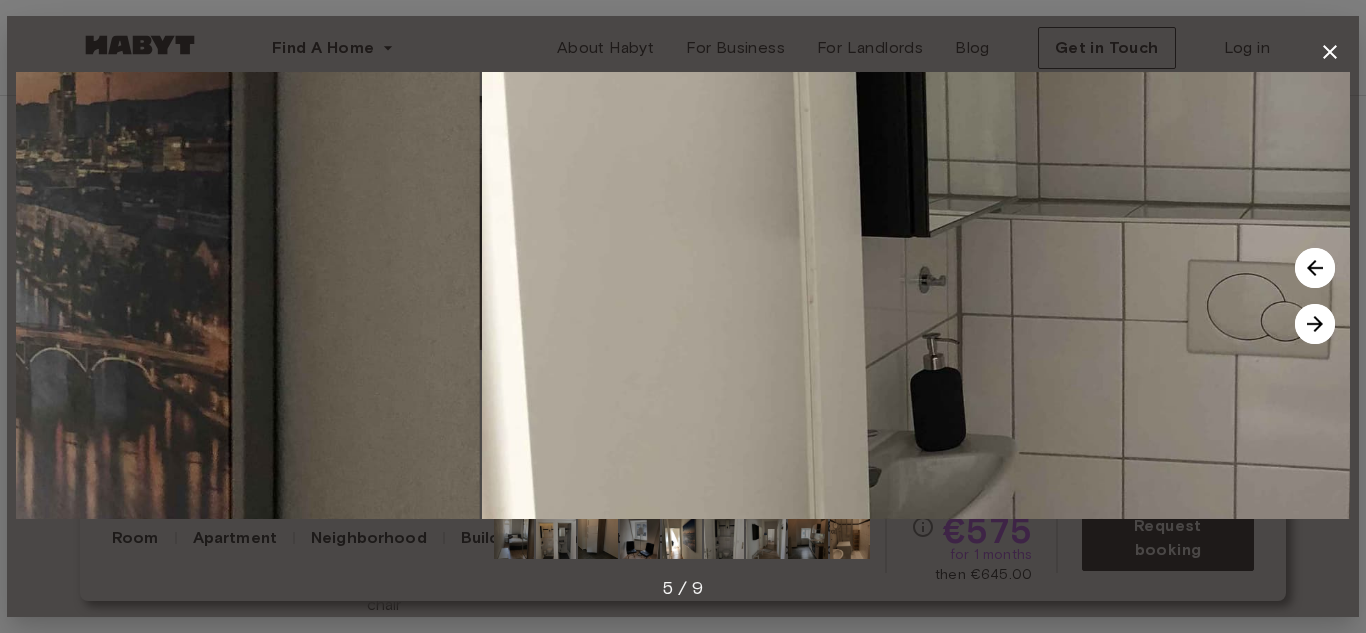 click at bounding box center [1315, 324] 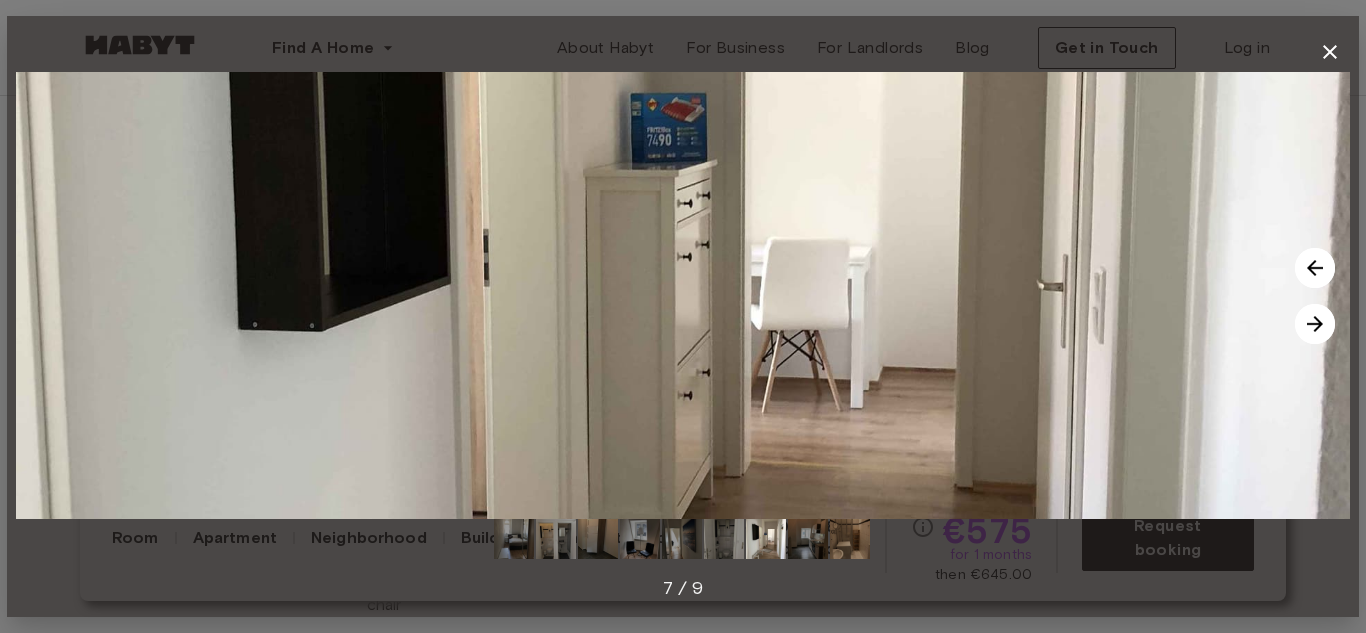 click at bounding box center [1315, 324] 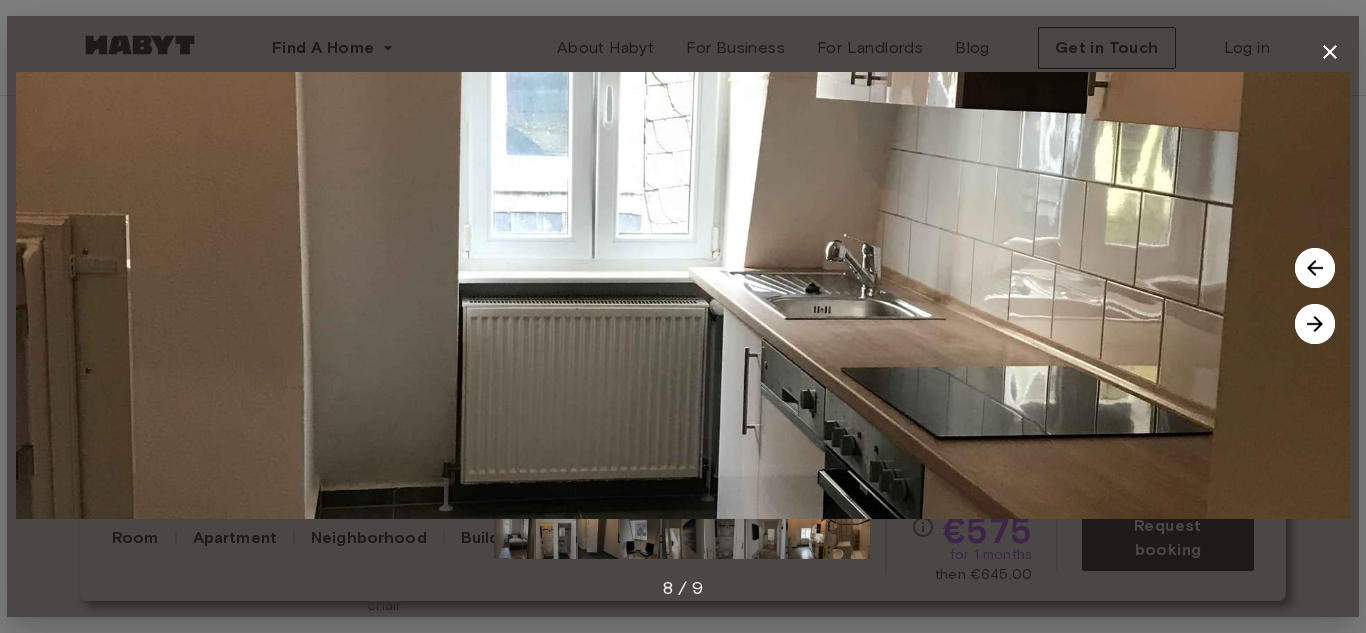 click at bounding box center (1315, 324) 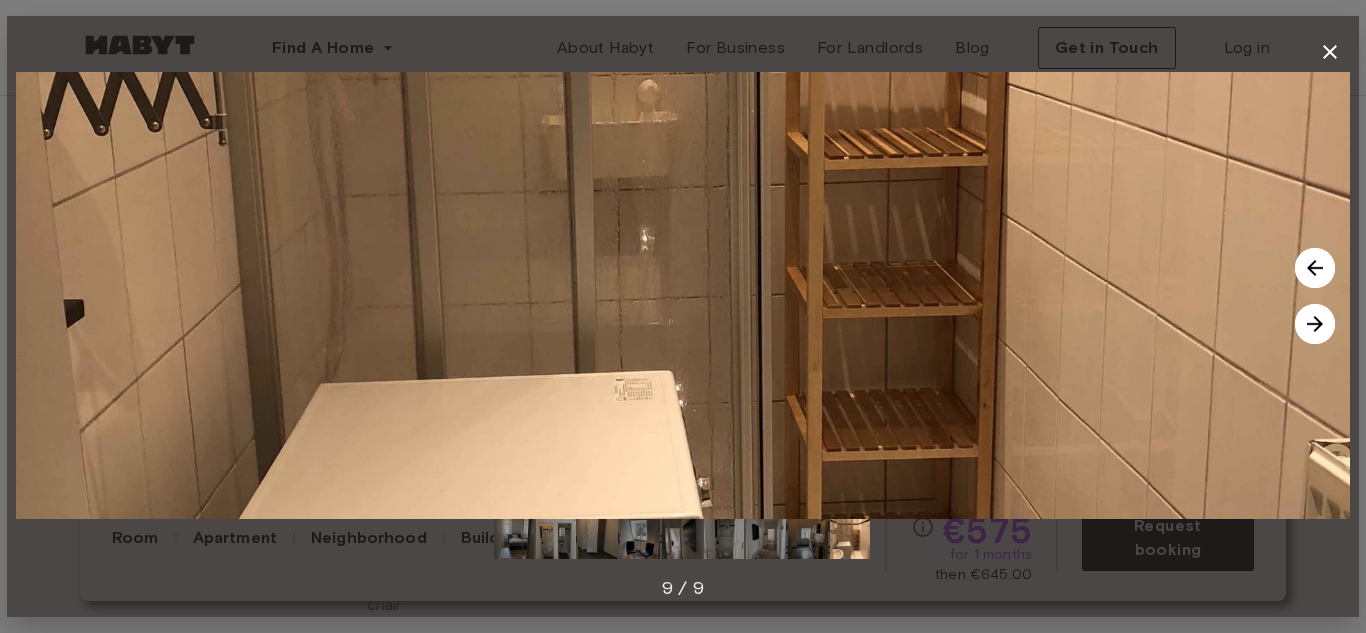 click at bounding box center [1315, 324] 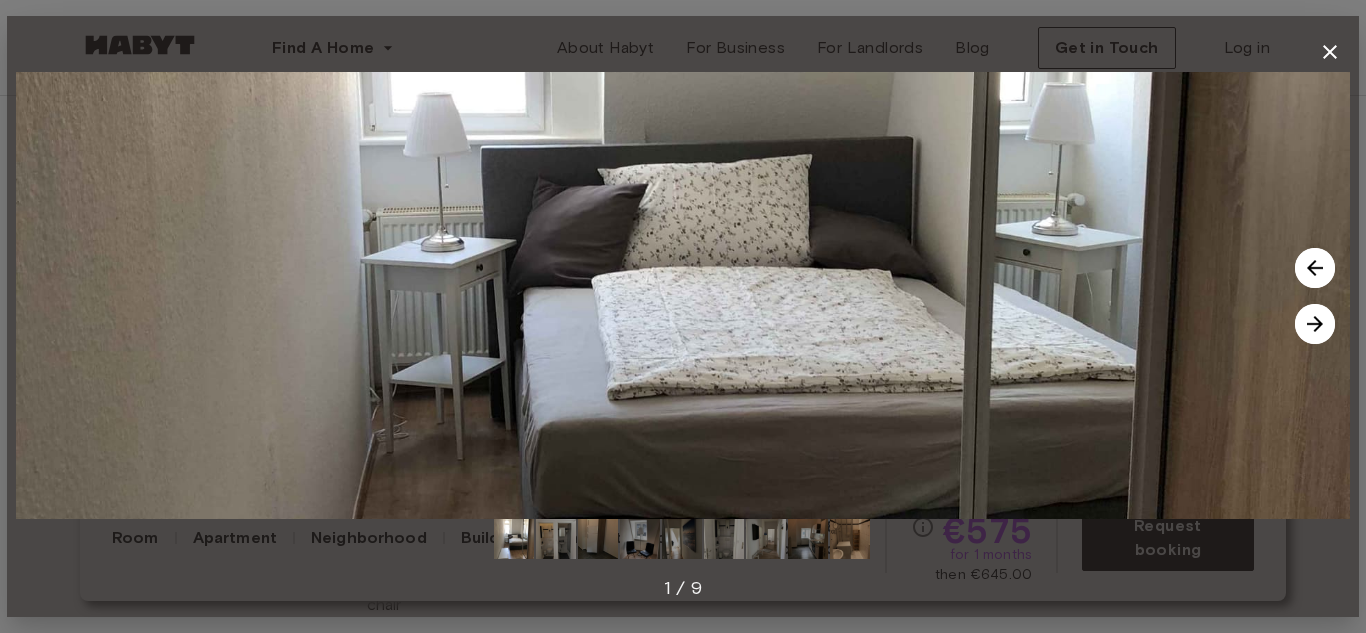 click at bounding box center (1315, 324) 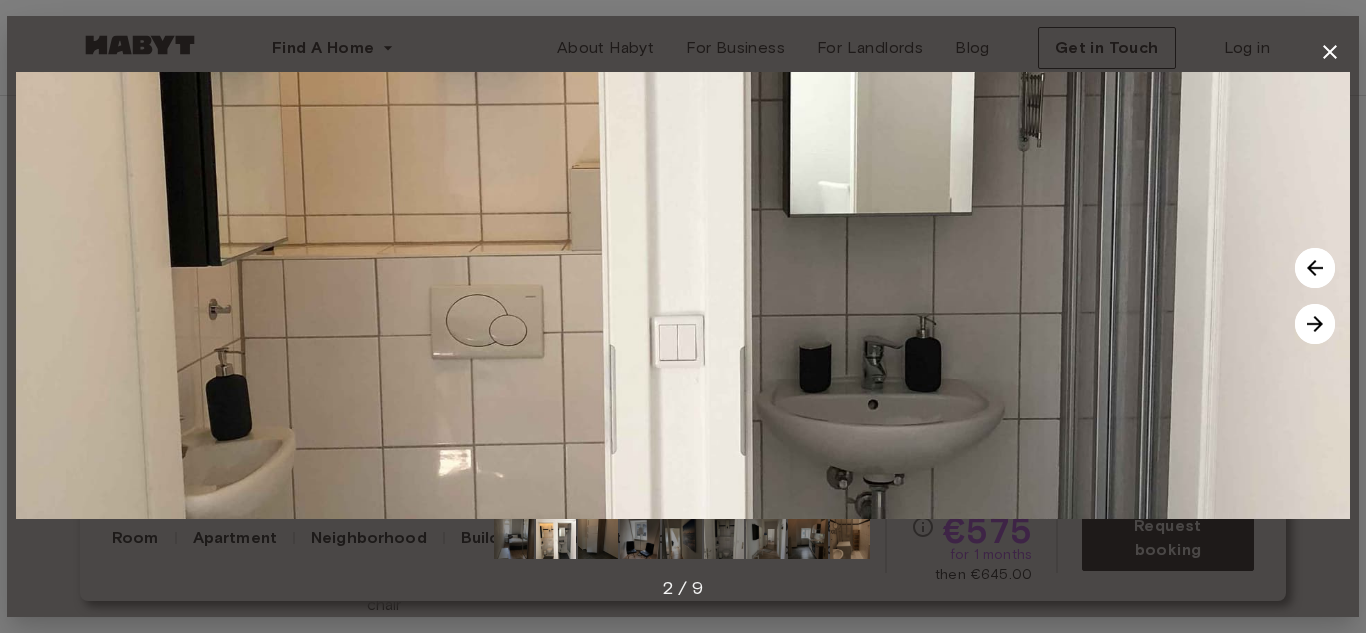 click at bounding box center (1315, 324) 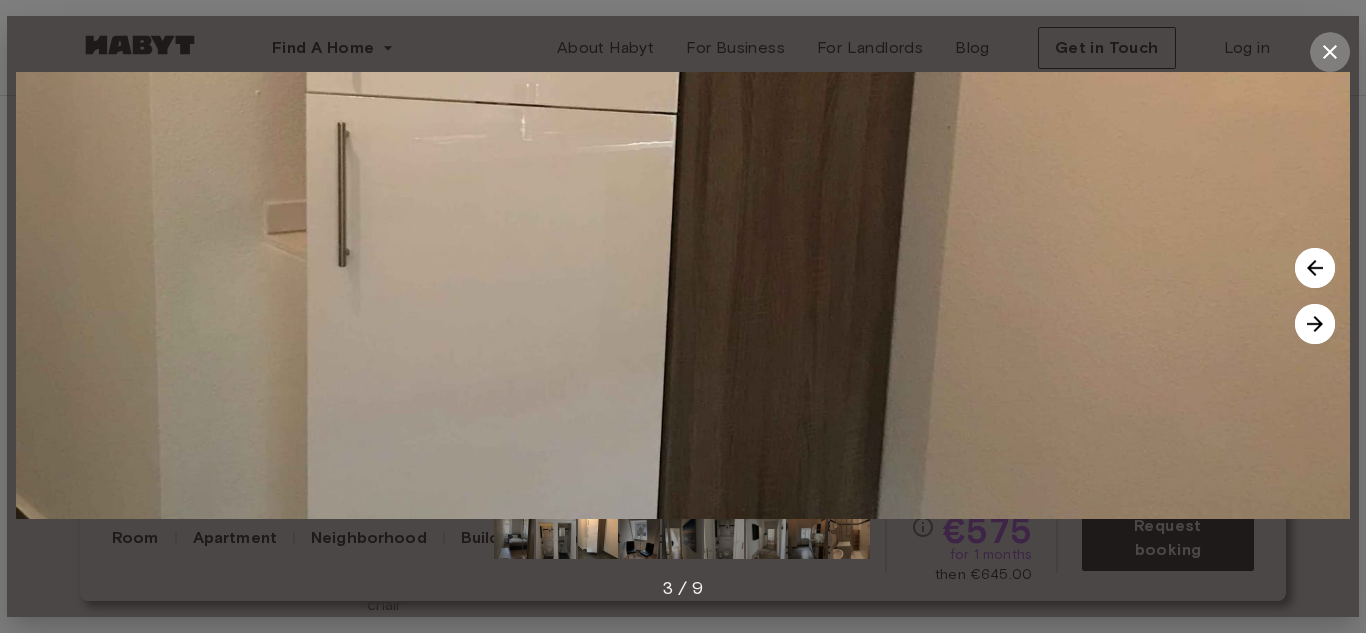 click 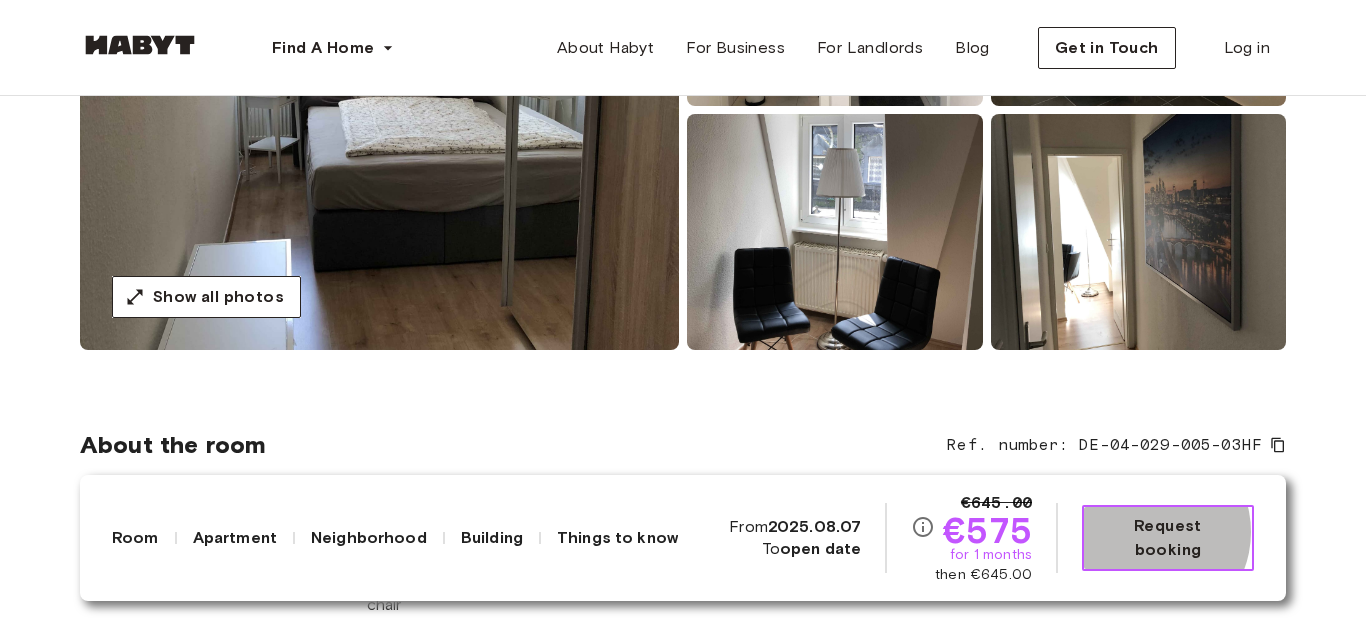 click on "Request booking" at bounding box center (1168, 538) 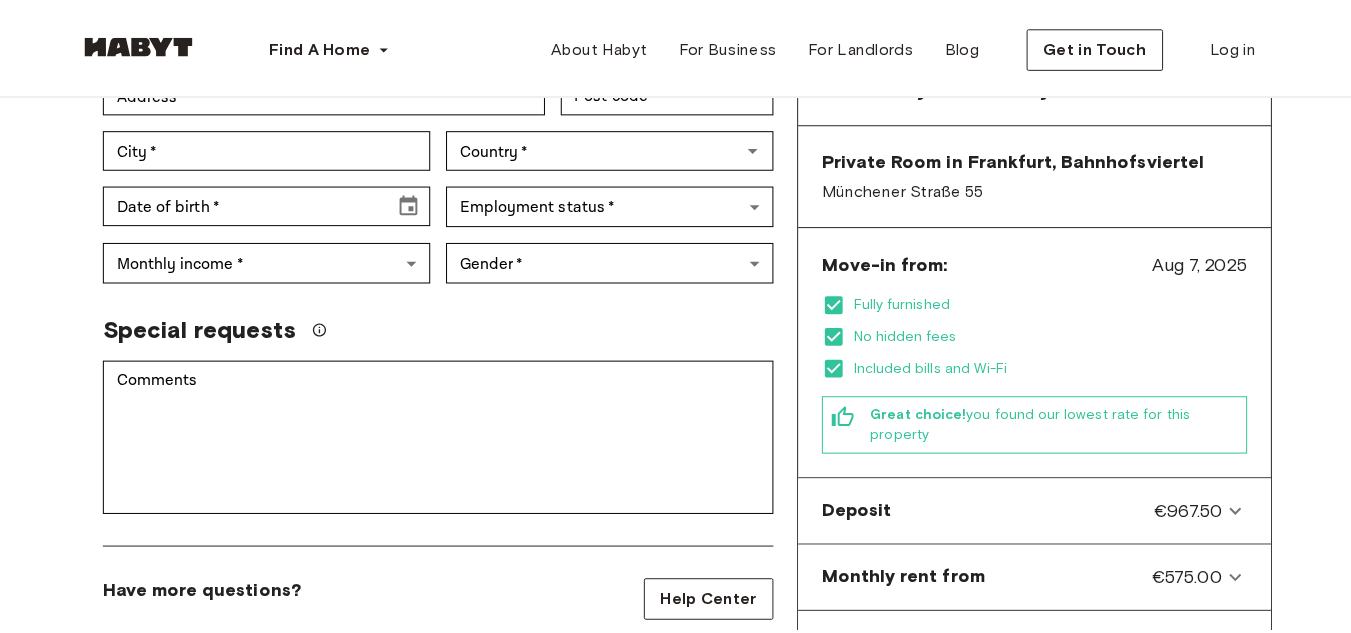 scroll, scrollTop: 0, scrollLeft: 0, axis: both 